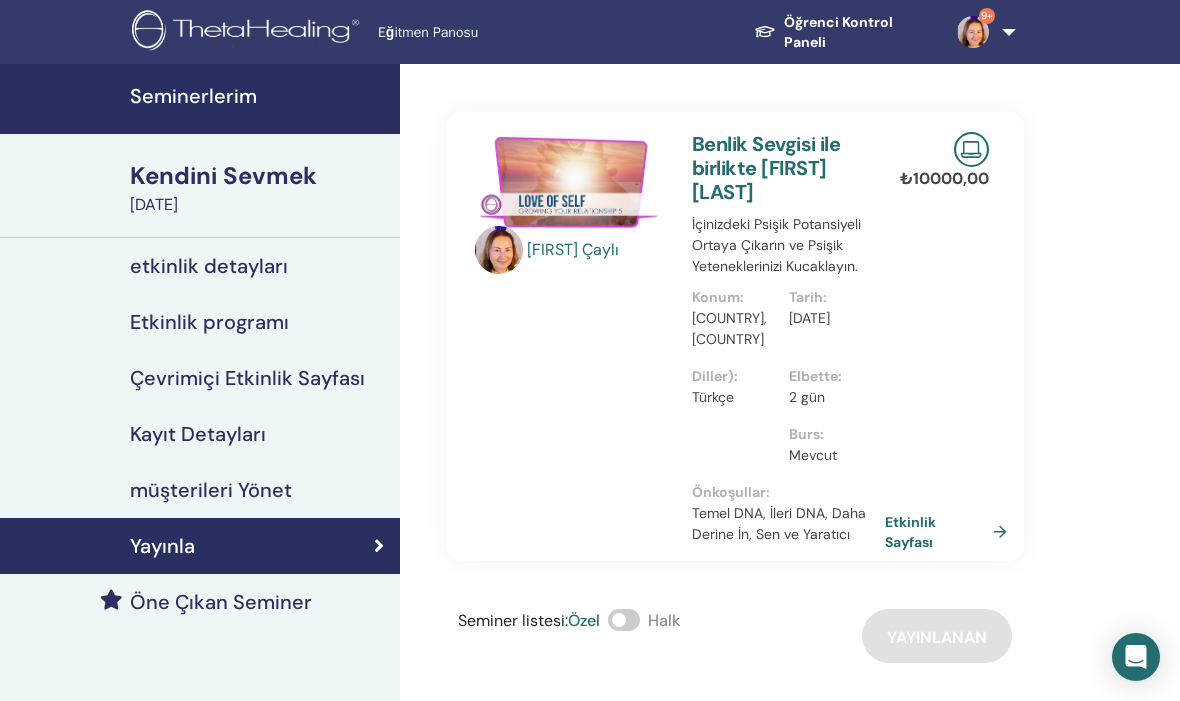 scroll, scrollTop: 87, scrollLeft: 0, axis: vertical 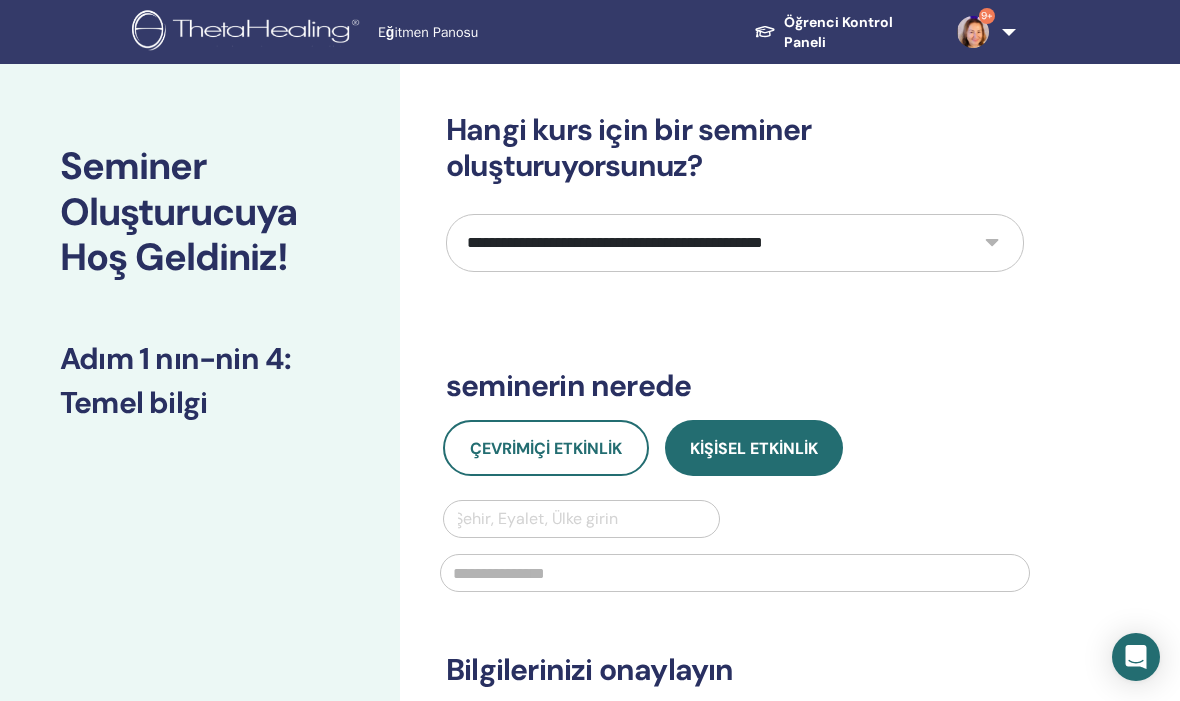 click on "**********" at bounding box center [735, 243] 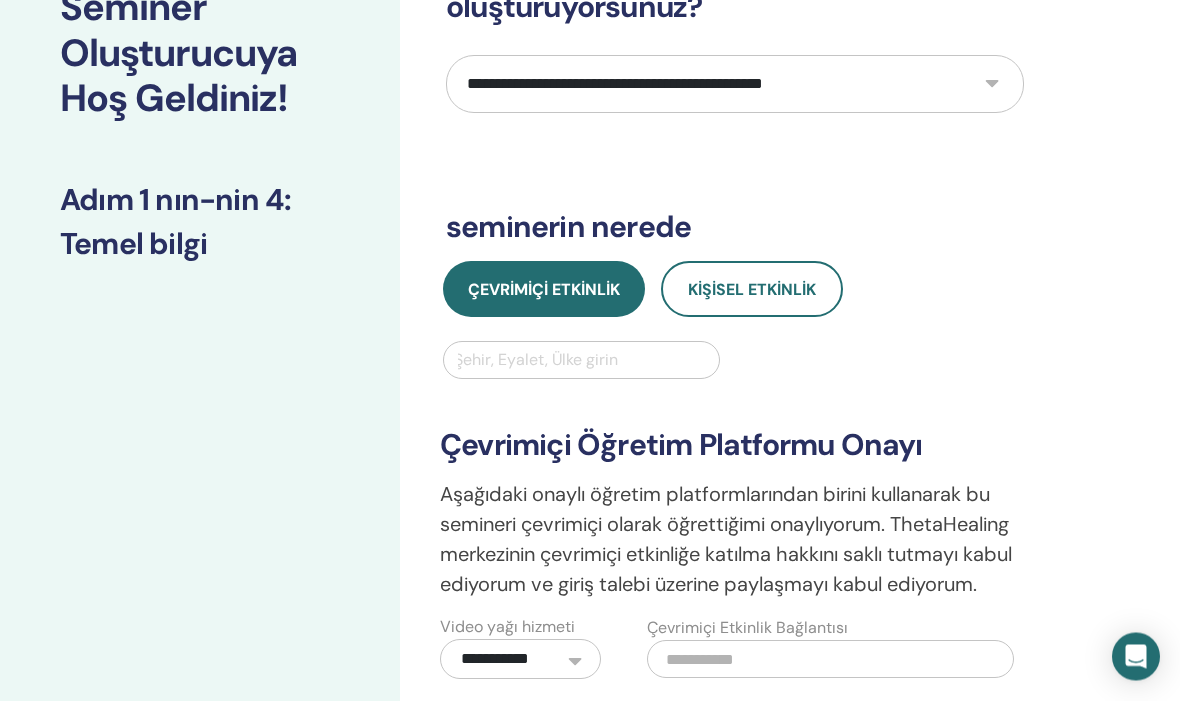scroll, scrollTop: 168, scrollLeft: 0, axis: vertical 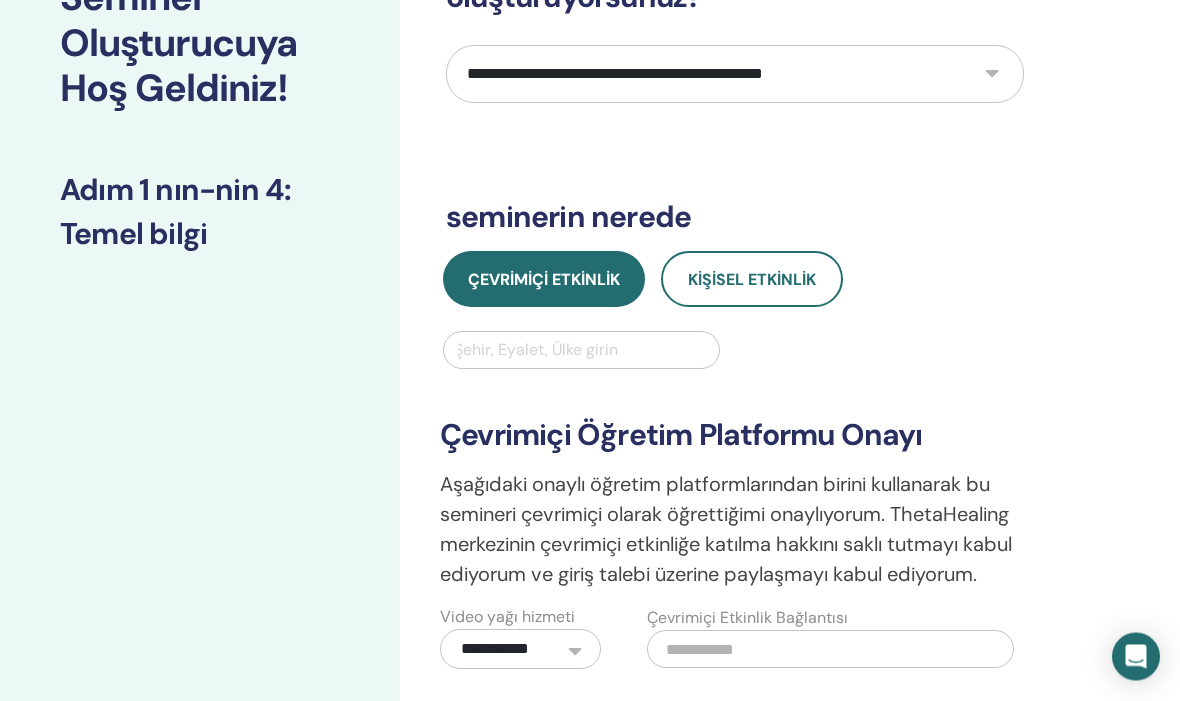 click at bounding box center [581, 351] 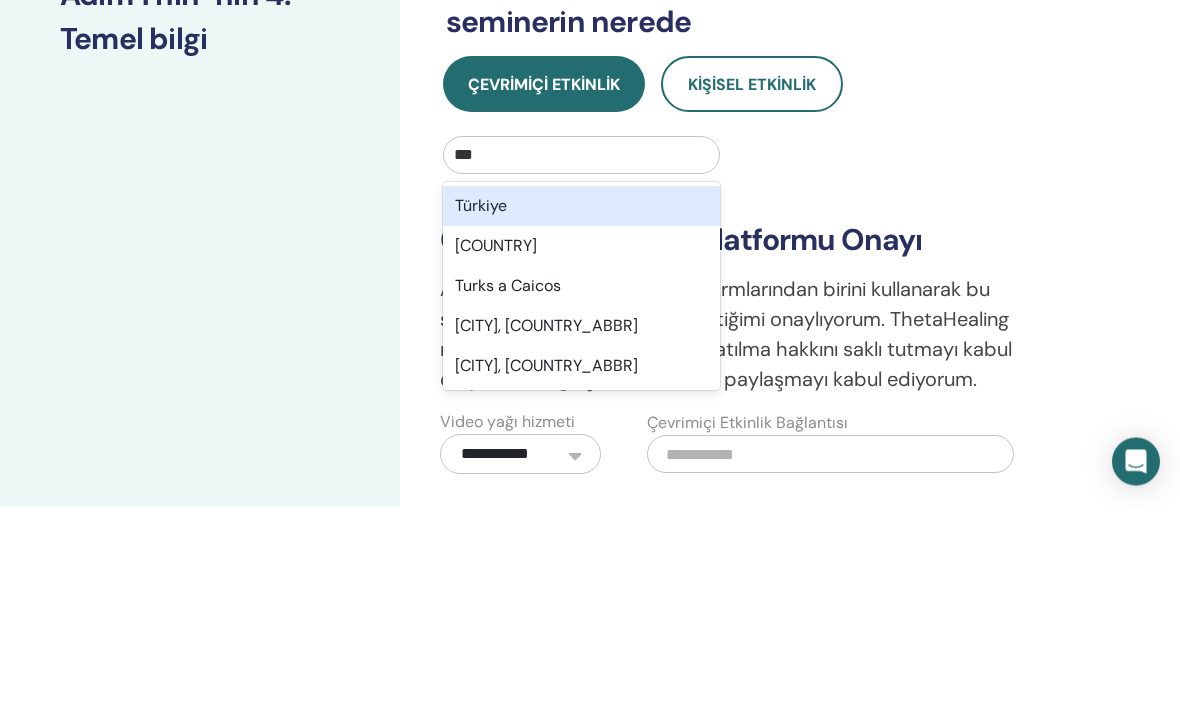 click on "Türkiye" at bounding box center [581, 402] 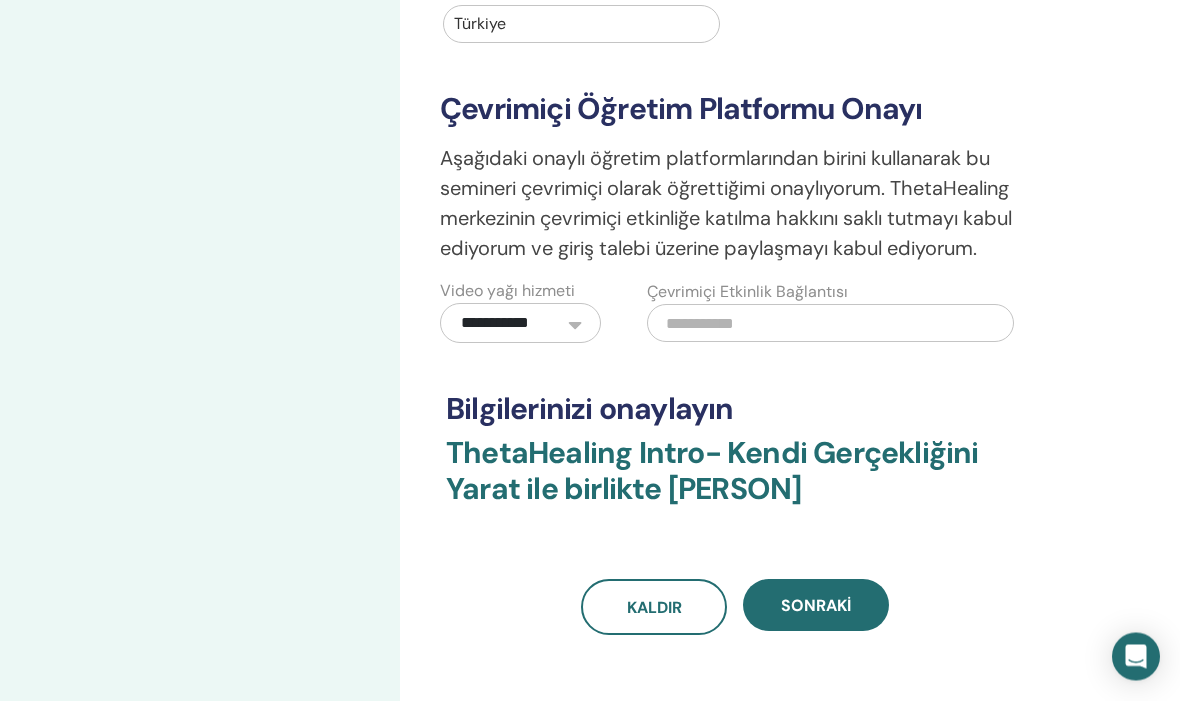 scroll, scrollTop: 484, scrollLeft: 0, axis: vertical 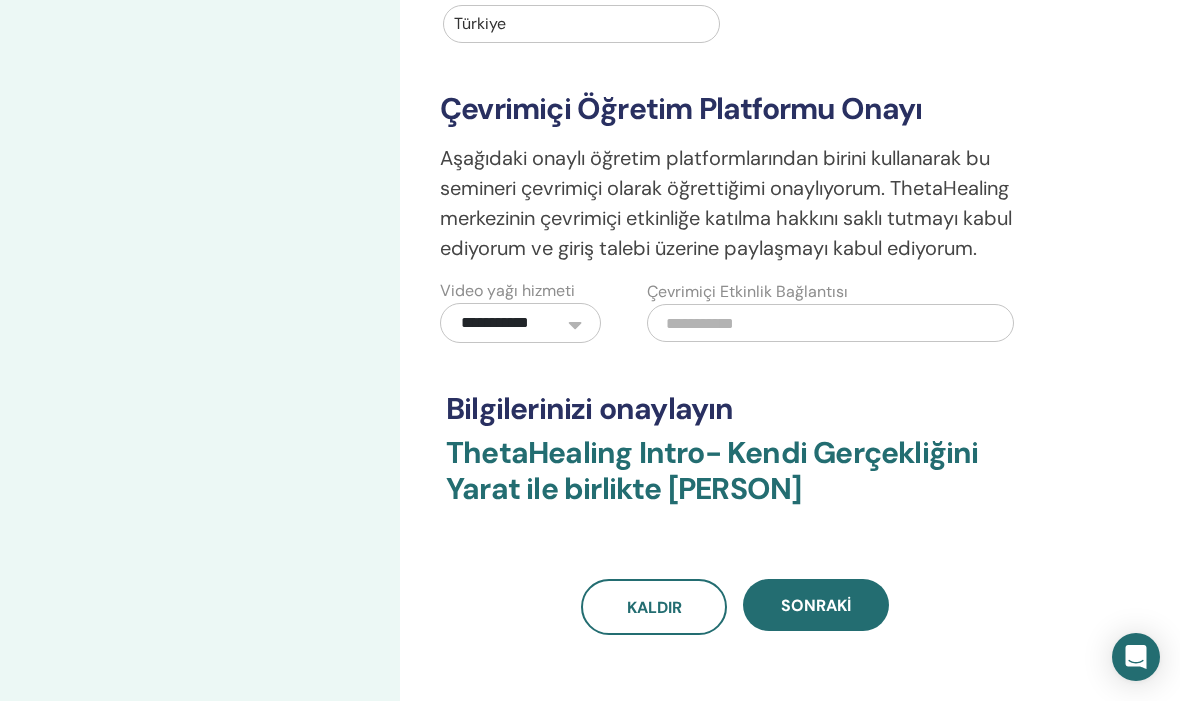 click on "Sonraki" at bounding box center [816, 605] 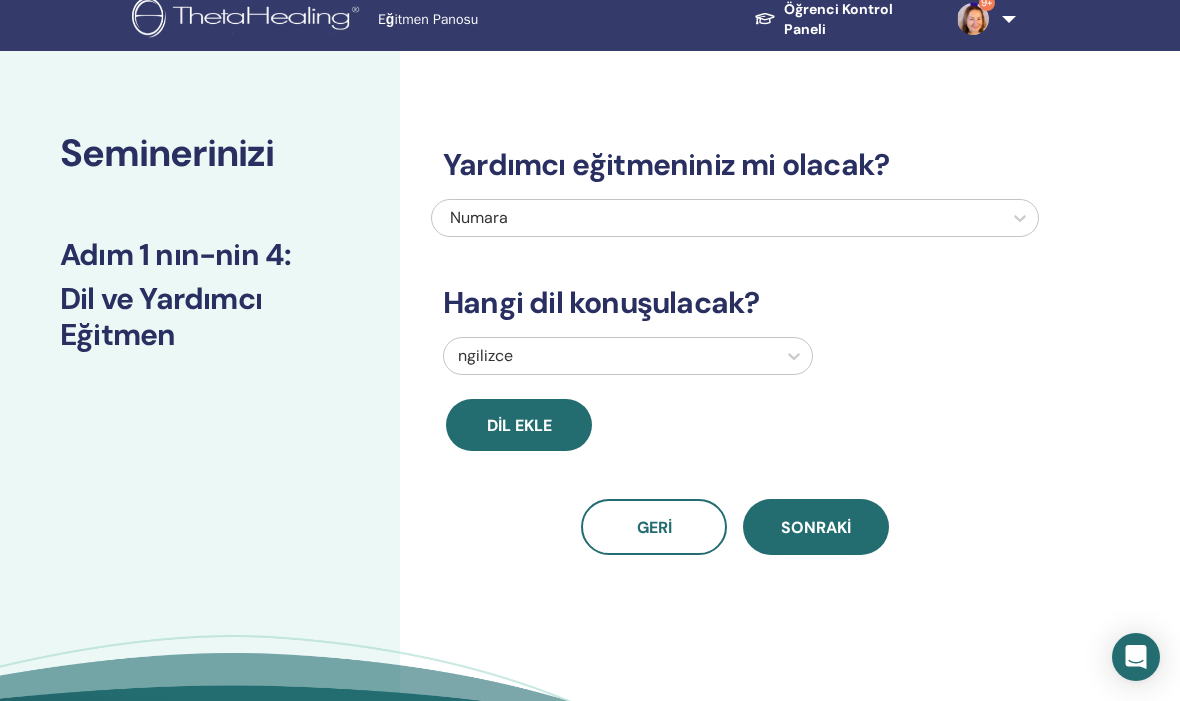 scroll, scrollTop: 0, scrollLeft: 0, axis: both 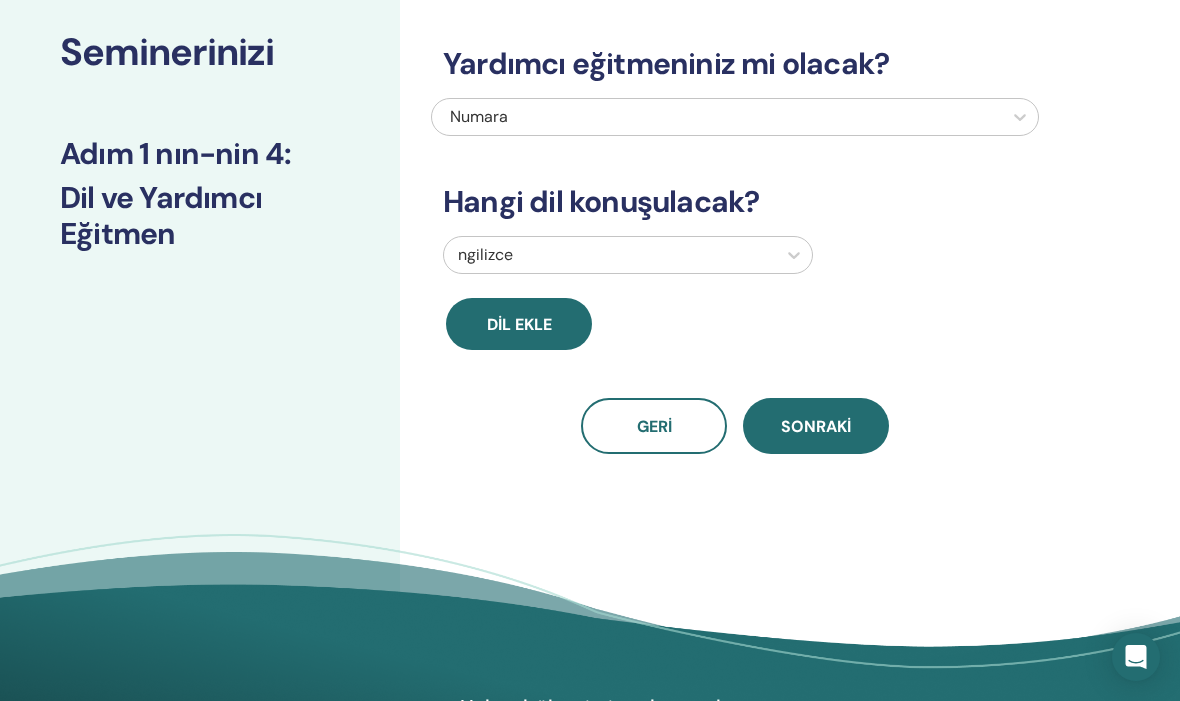 click on "Yardımcı eğitmeniniz mi olacak? Numara Hangi dil konuşulacak? İngilizce Dil ekle Geri Sonraki" at bounding box center (800, 342) 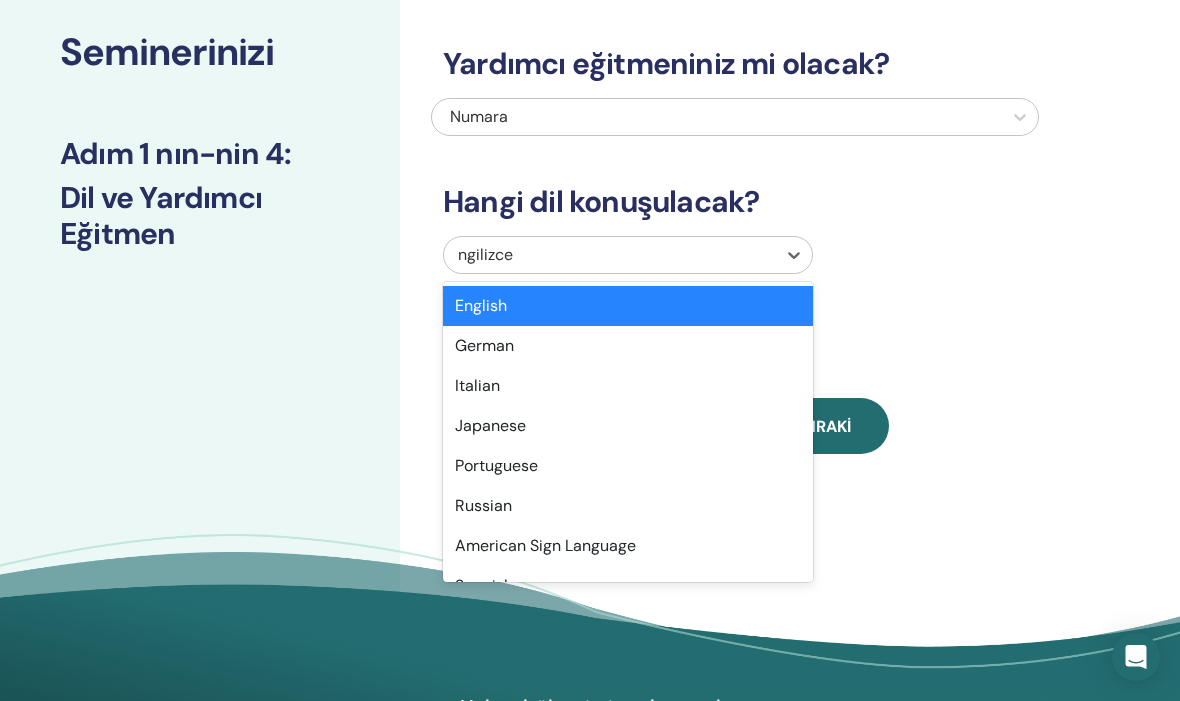 scroll, scrollTop: 113, scrollLeft: 0, axis: vertical 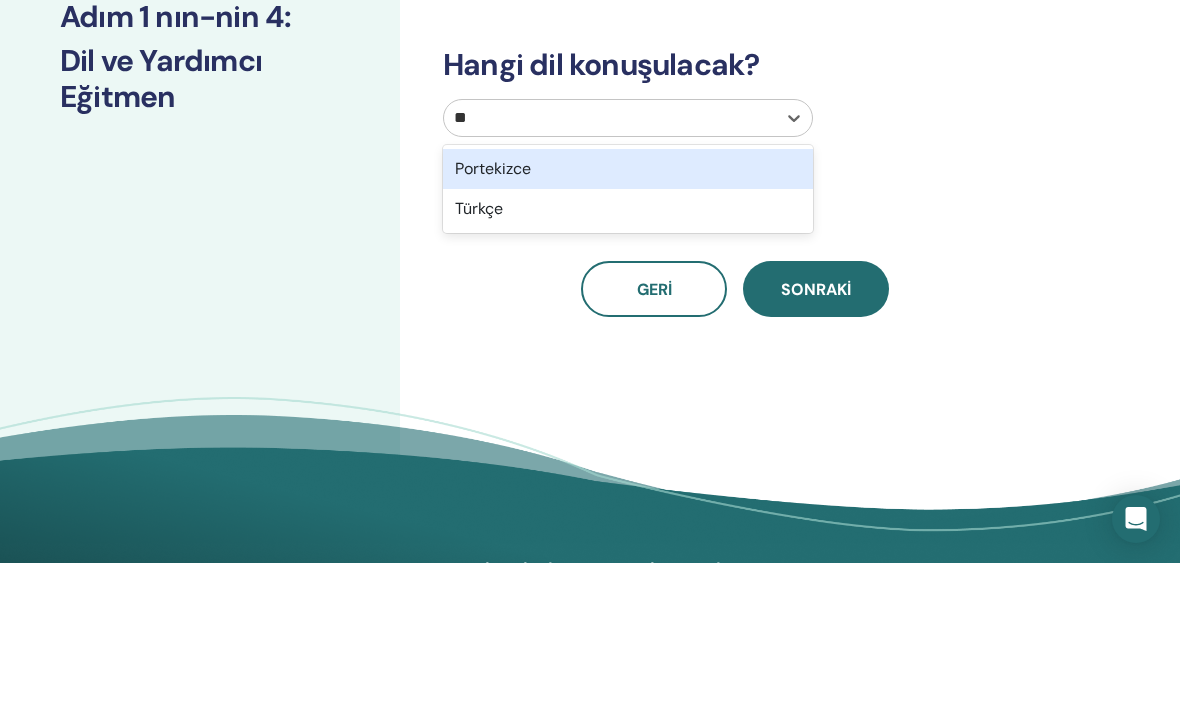 type on "***" 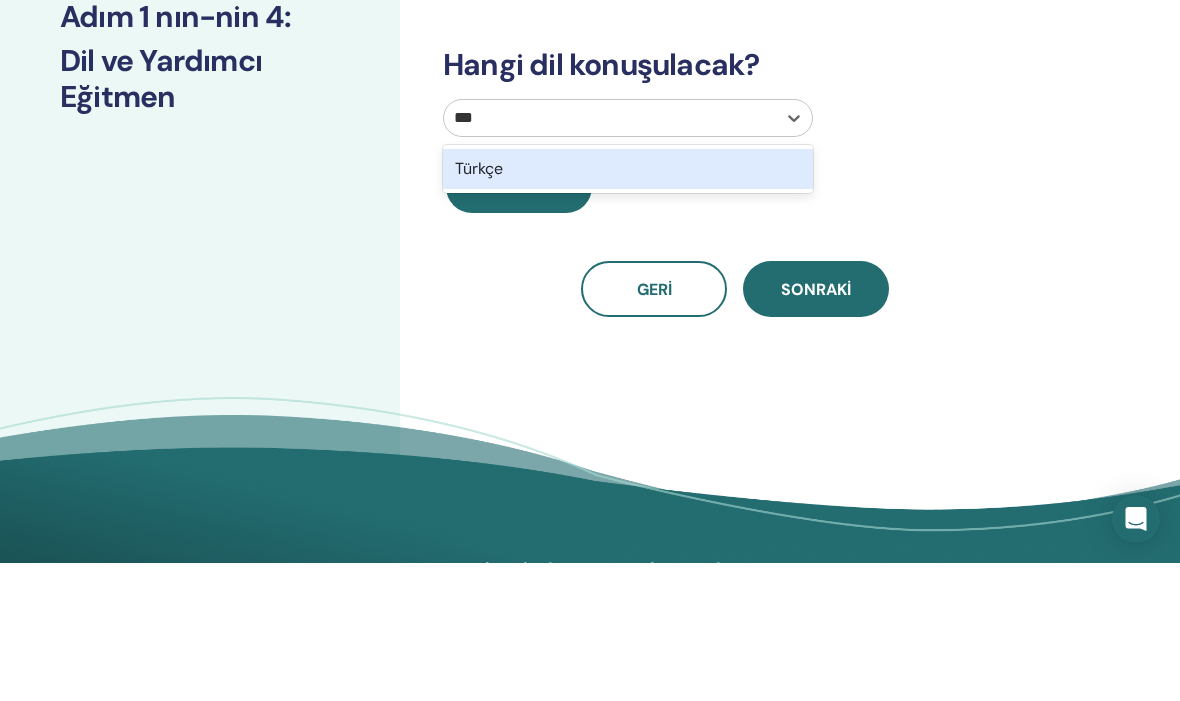 click on "Türkçe" at bounding box center [628, 307] 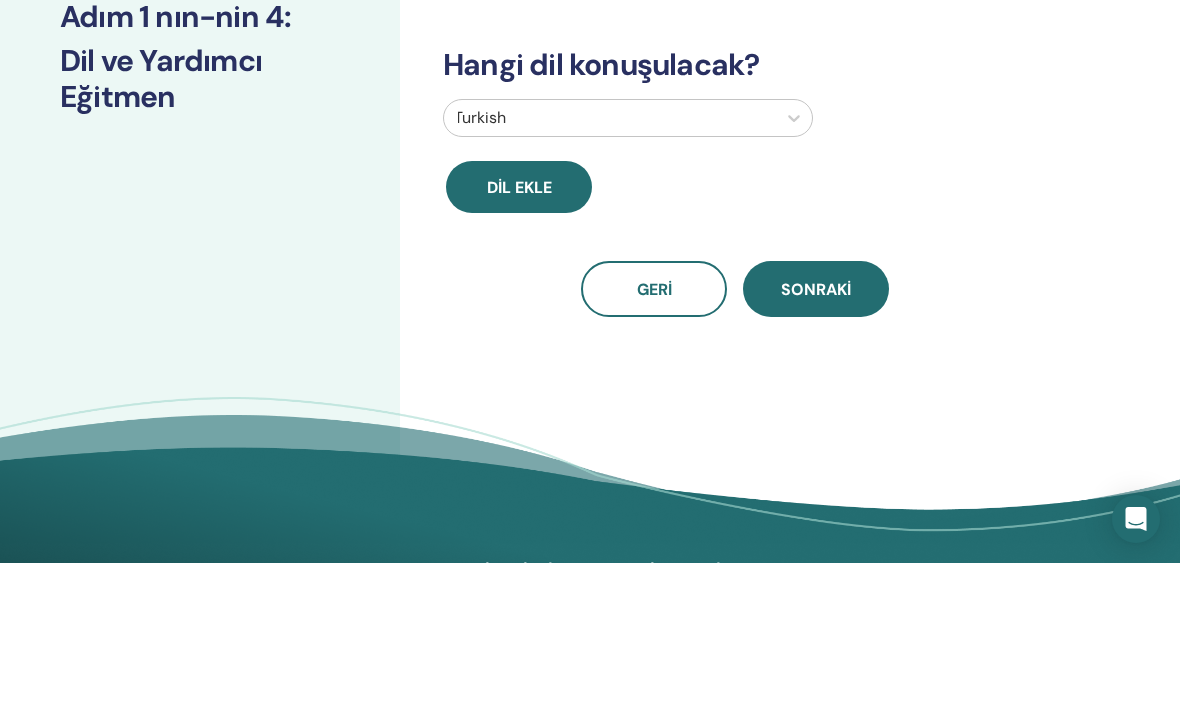scroll, scrollTop: 252, scrollLeft: 0, axis: vertical 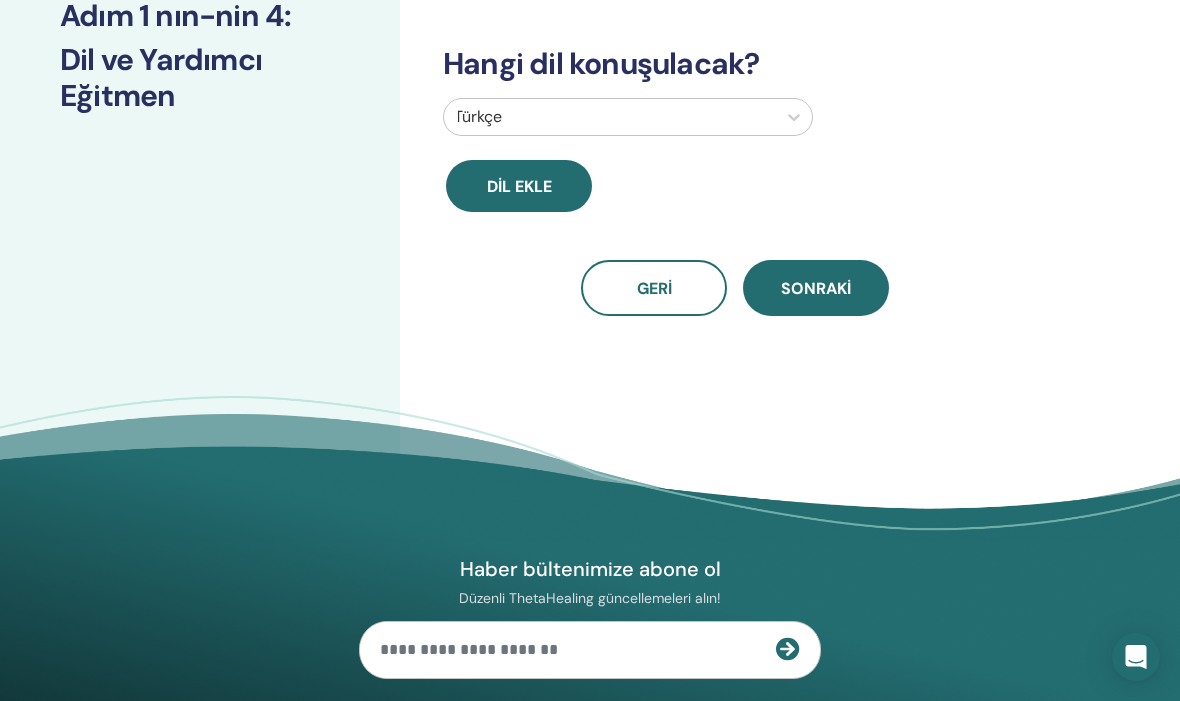 click on "Sonraki" at bounding box center [816, 288] 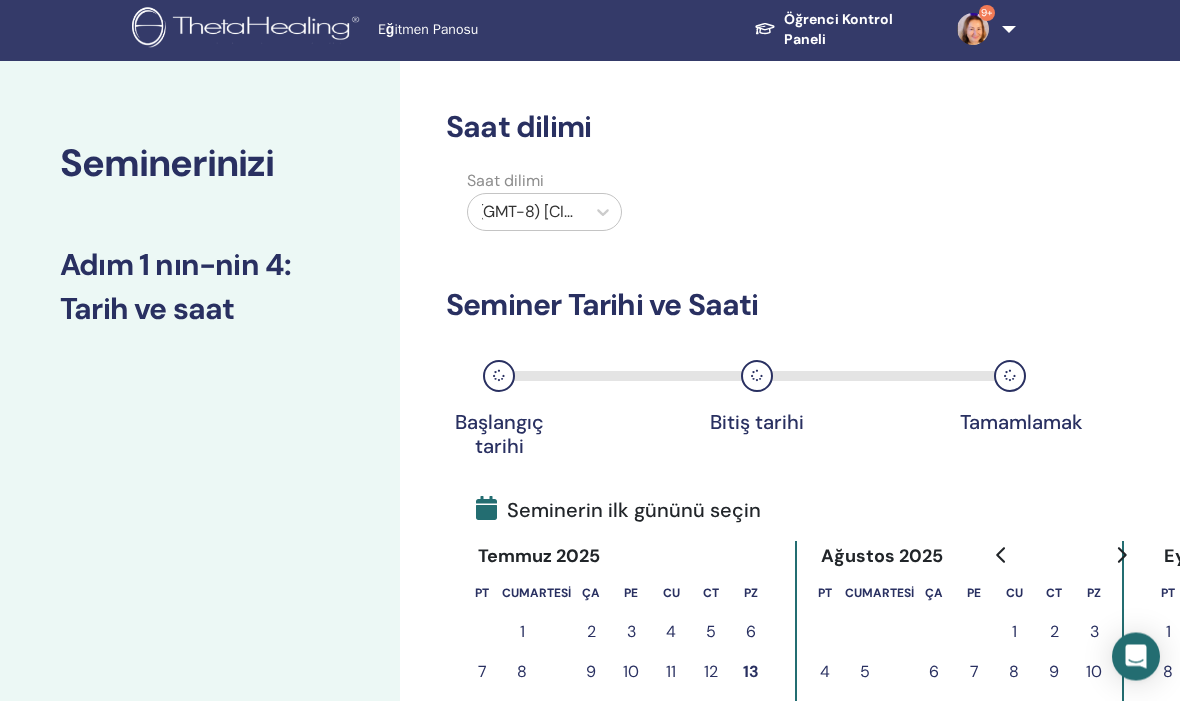 scroll, scrollTop: 0, scrollLeft: 0, axis: both 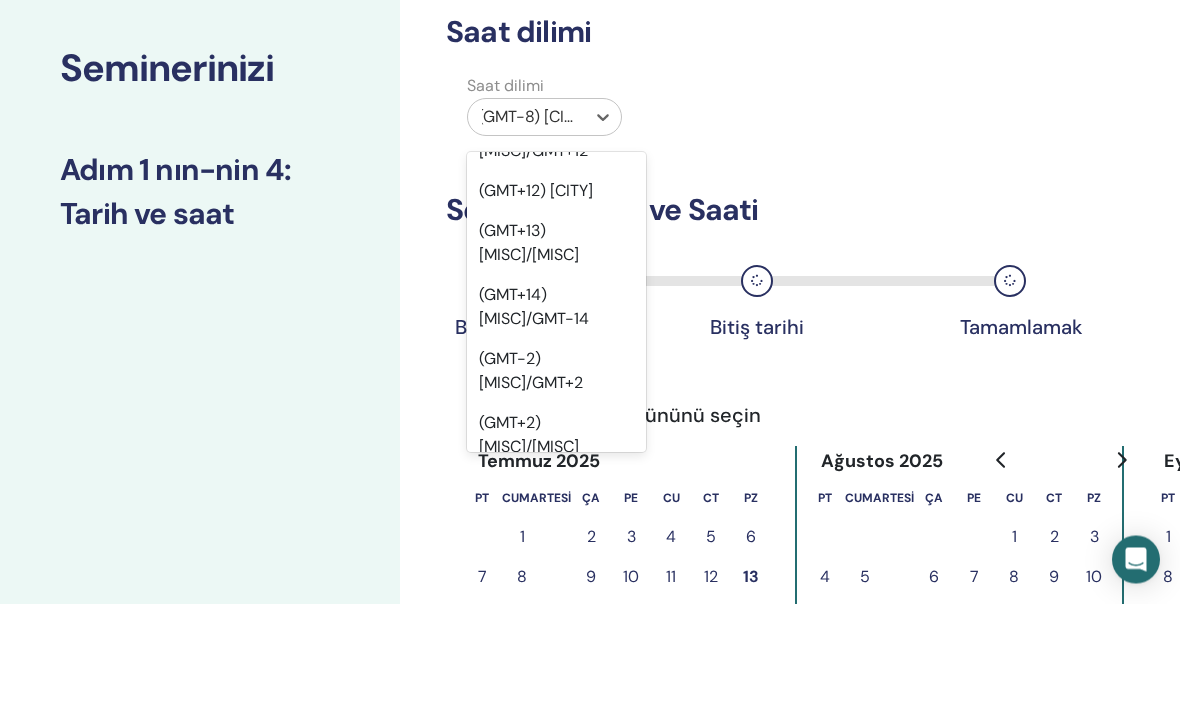 click on "(GMT-3) [CITY]/[CITY]" at bounding box center (529, 660) 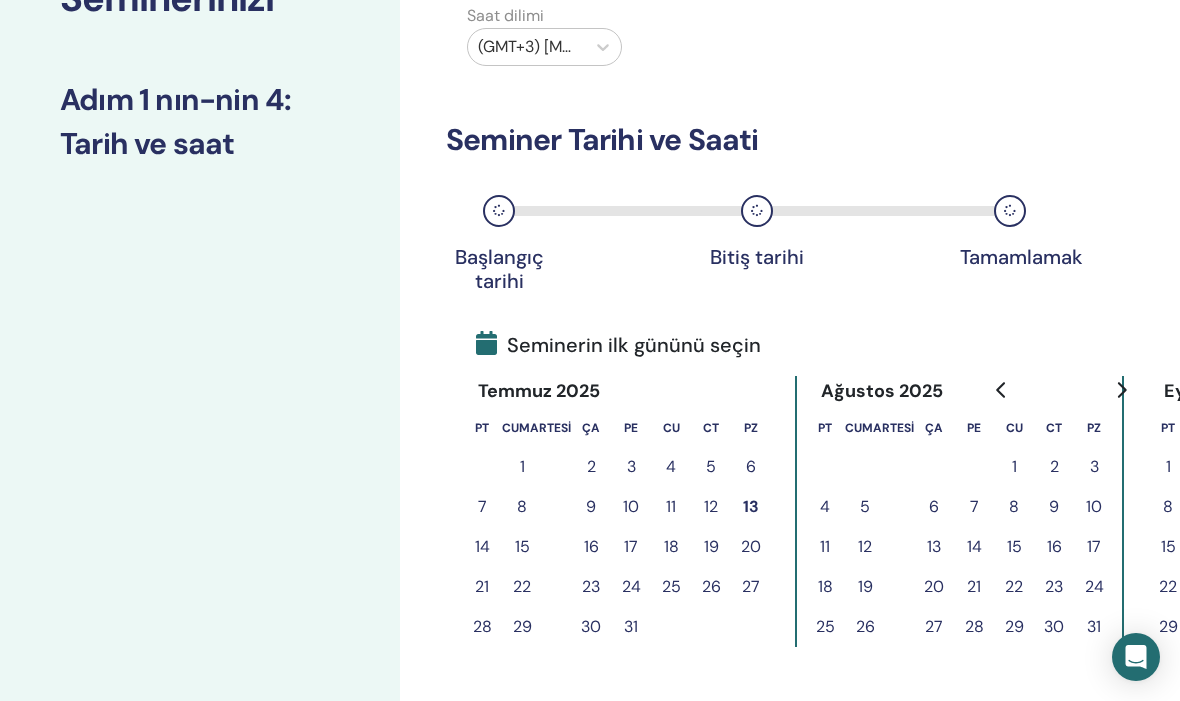 click on "23" at bounding box center (591, 586) 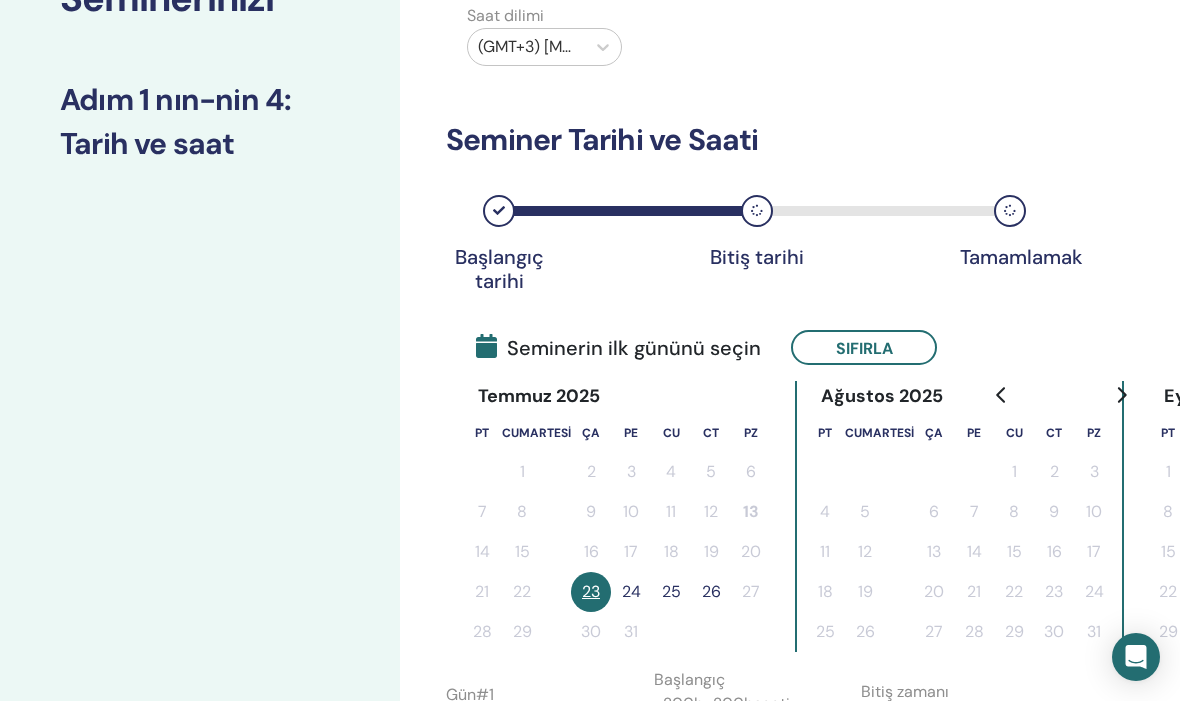 click on "24" at bounding box center [631, 591] 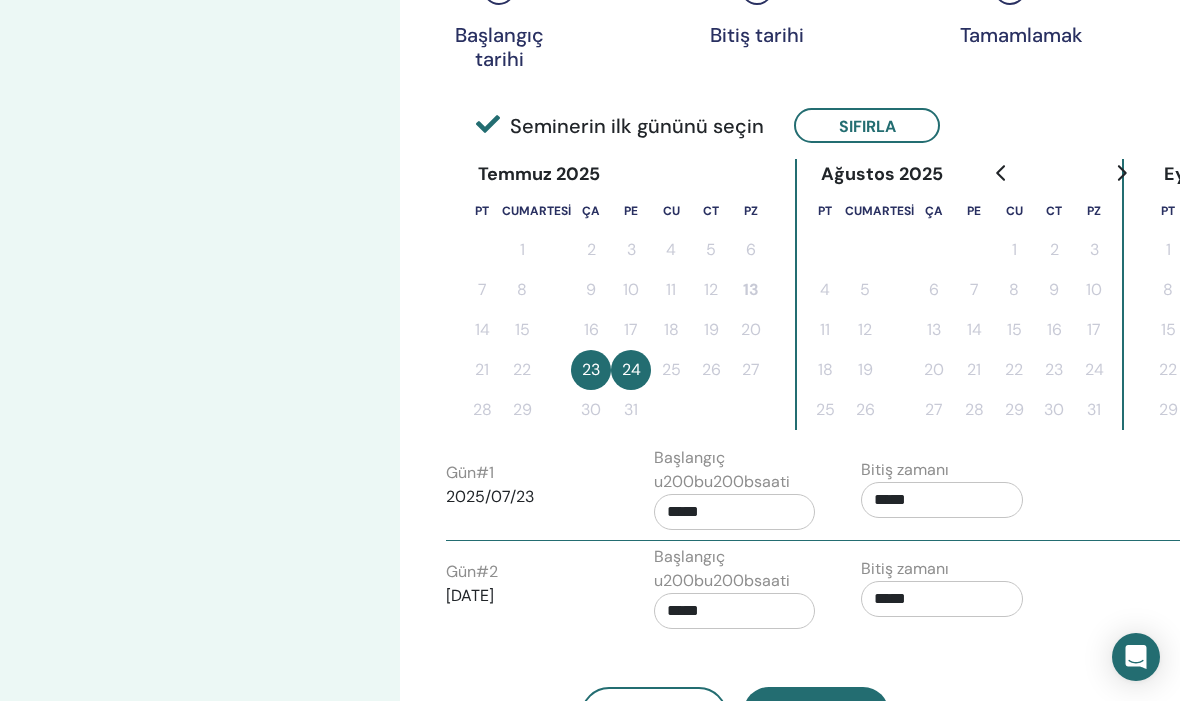 click on "*****" at bounding box center (735, 512) 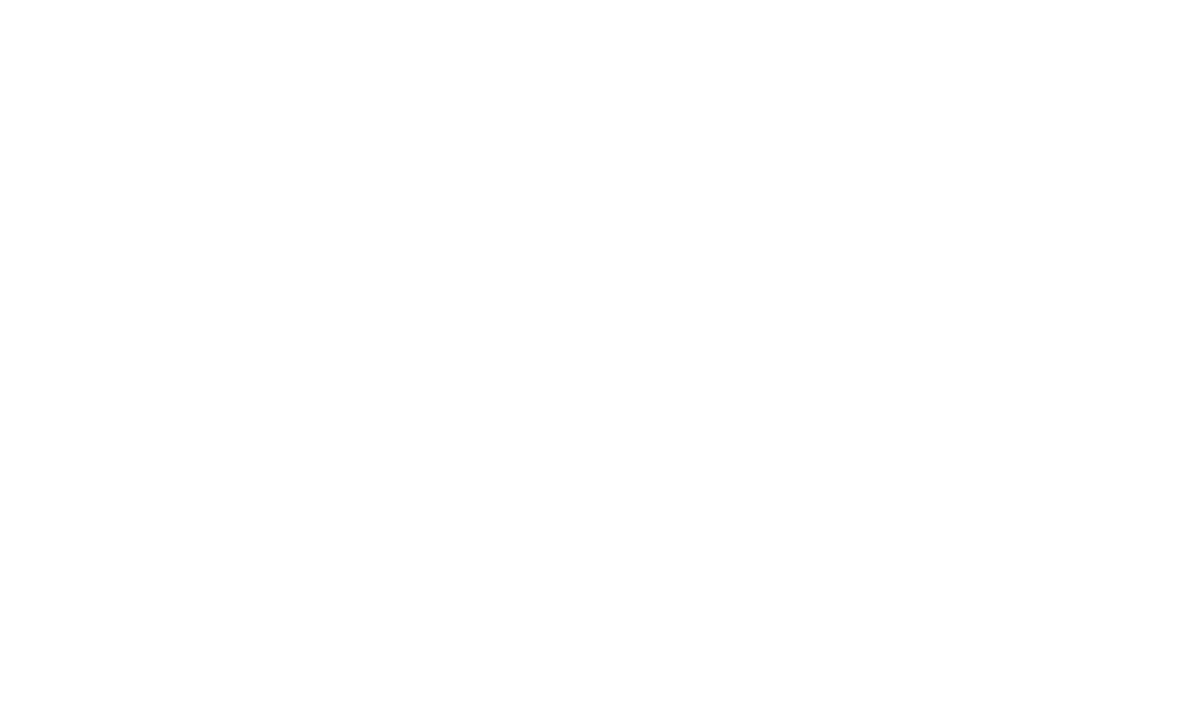 scroll, scrollTop: 0, scrollLeft: 0, axis: both 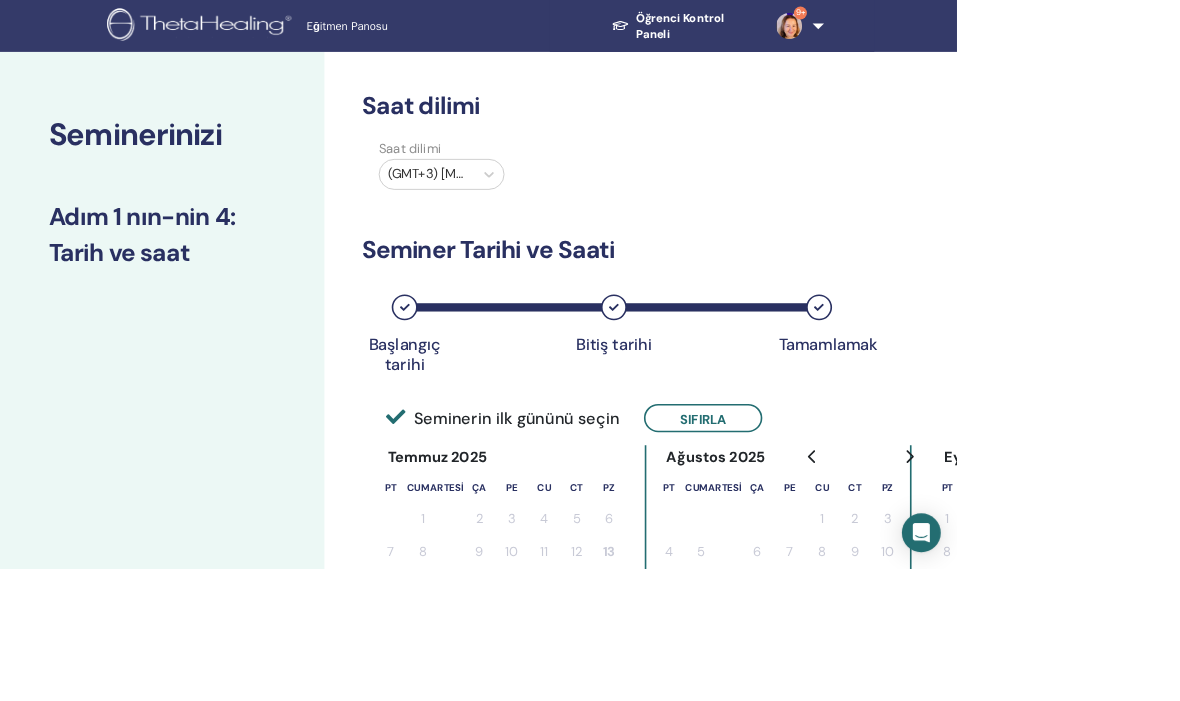 click on "(GMT-3) [CITY]/[CITY]" at bounding box center (544, 219) 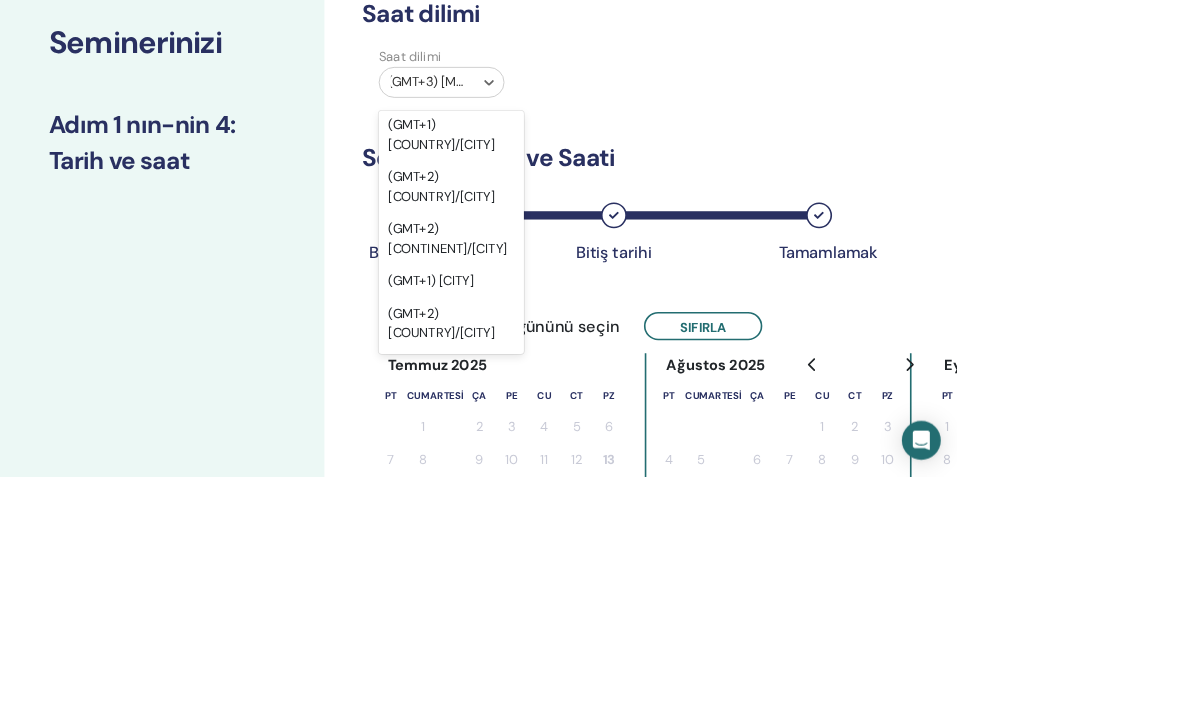 scroll, scrollTop: 5023, scrollLeft: 0, axis: vertical 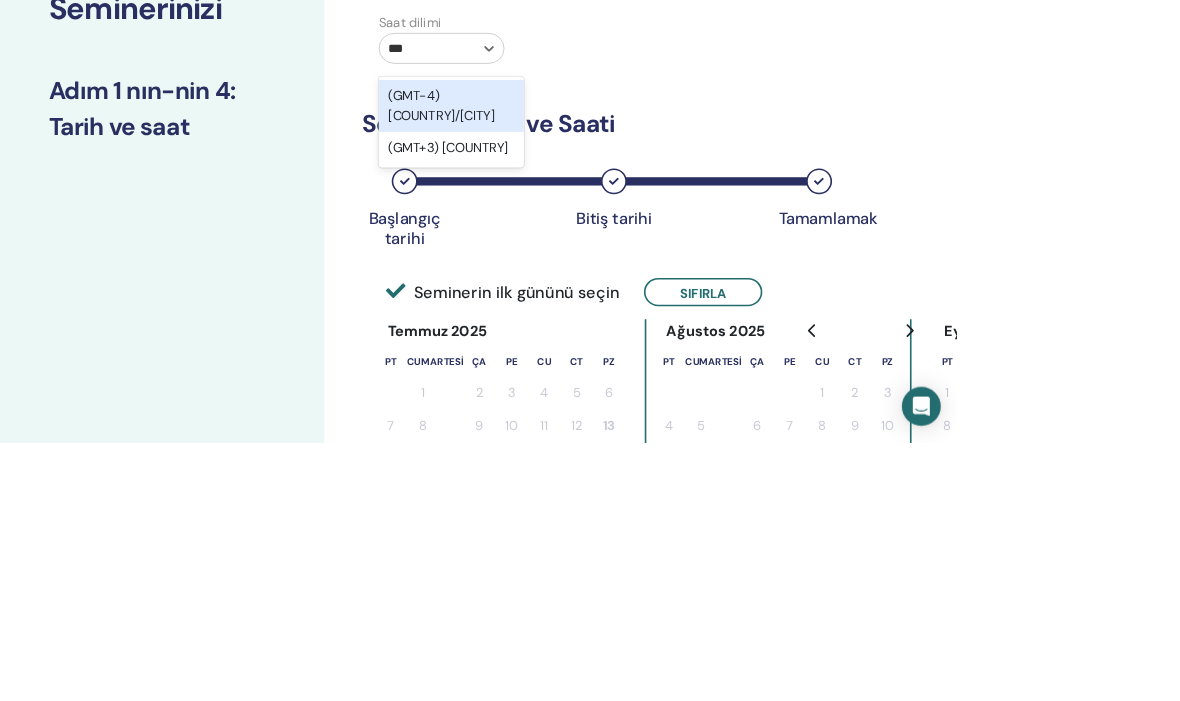 click on "(GMT+3) [COUNTRY]" at bounding box center [553, 337] 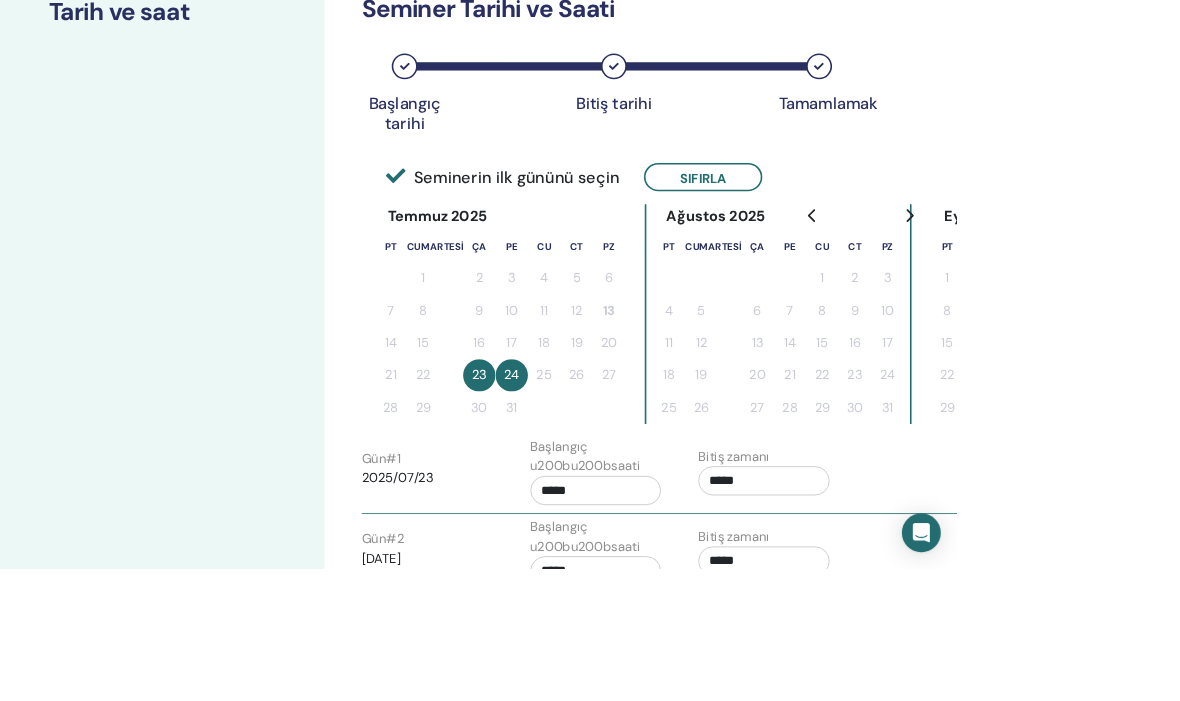 click on "*****" at bounding box center [735, 605] 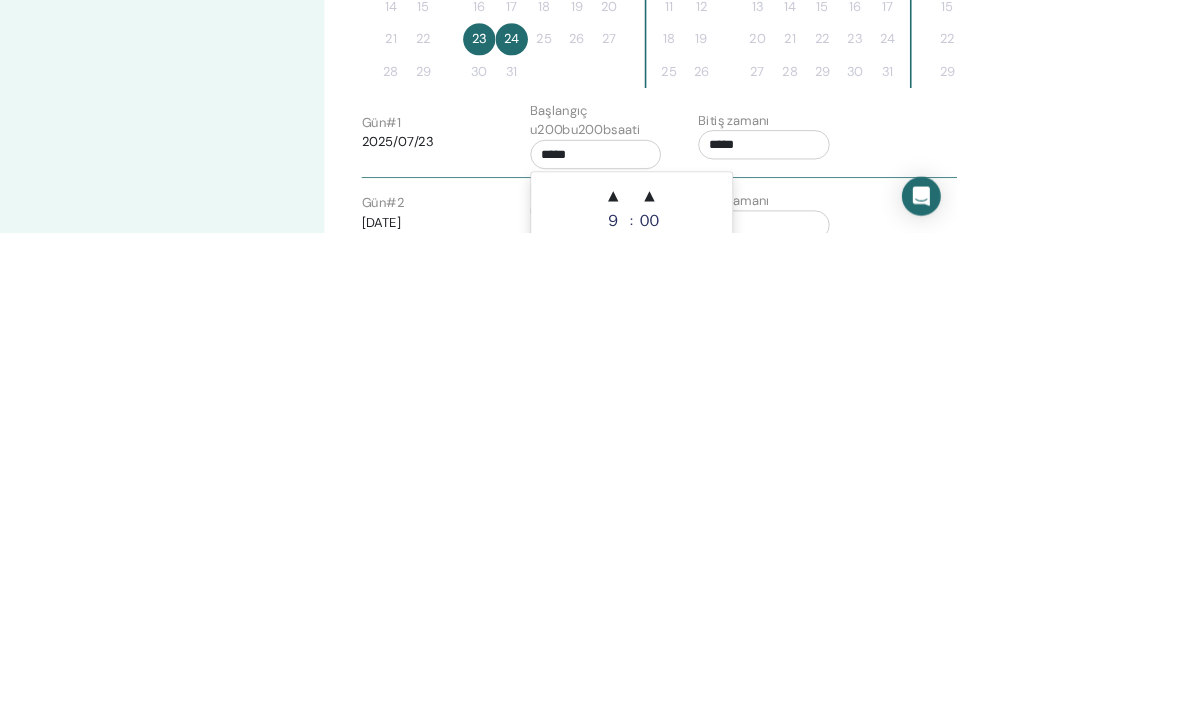 click on "▲" at bounding box center [756, 658] 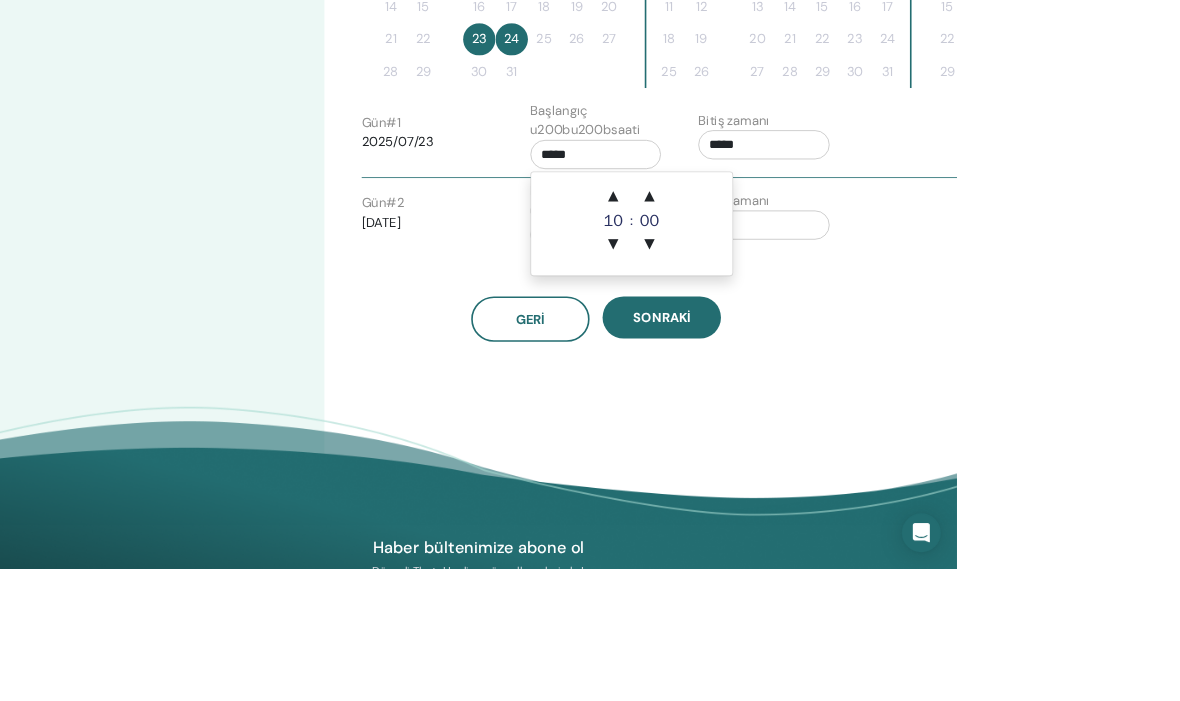 click on "▲" at bounding box center [756, 243] 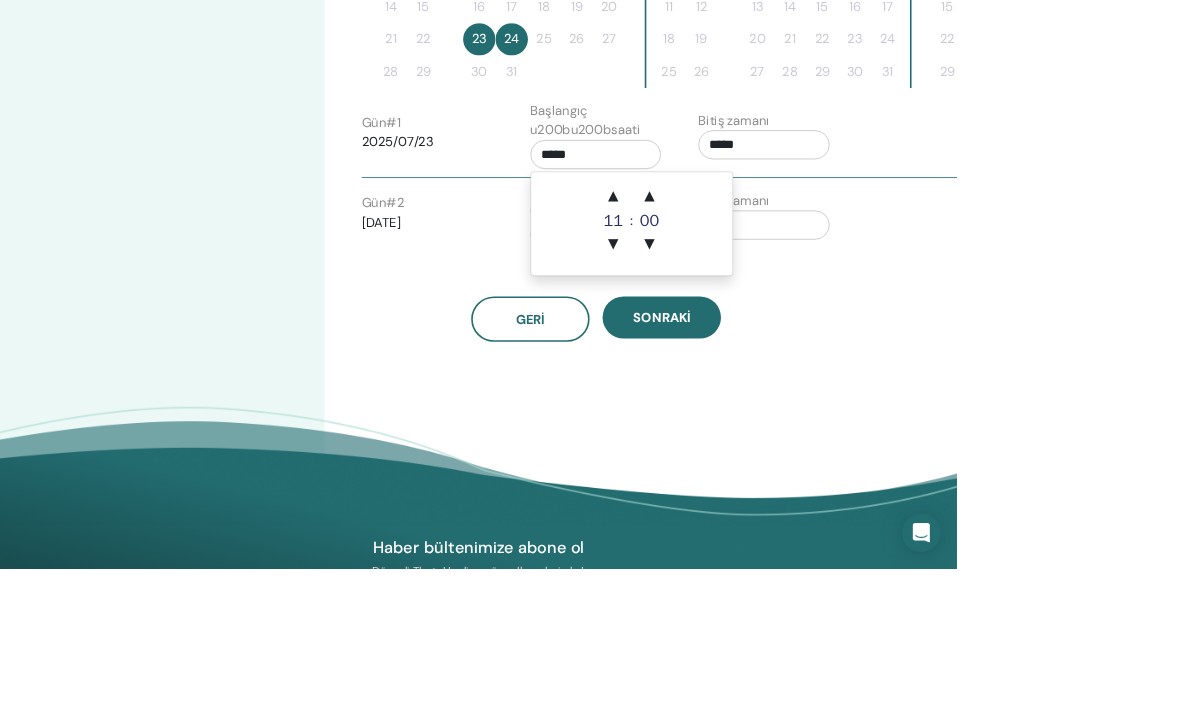 click on "▲" at bounding box center (756, 243) 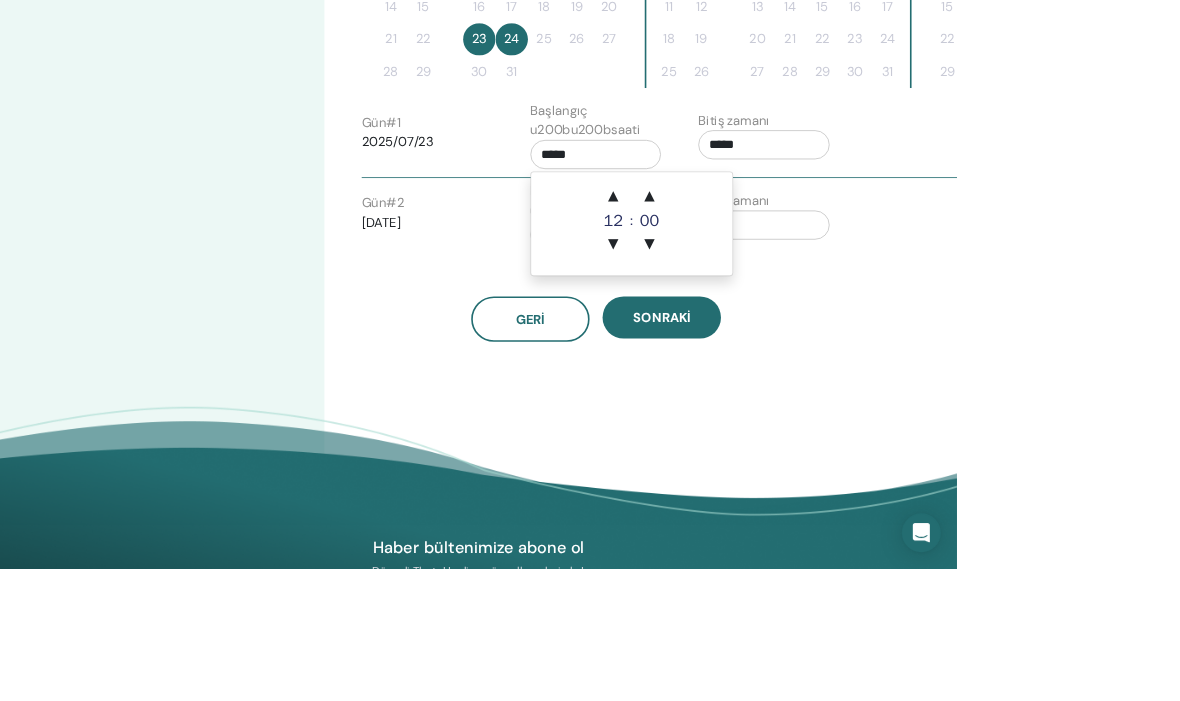 click on "▲" at bounding box center [756, 243] 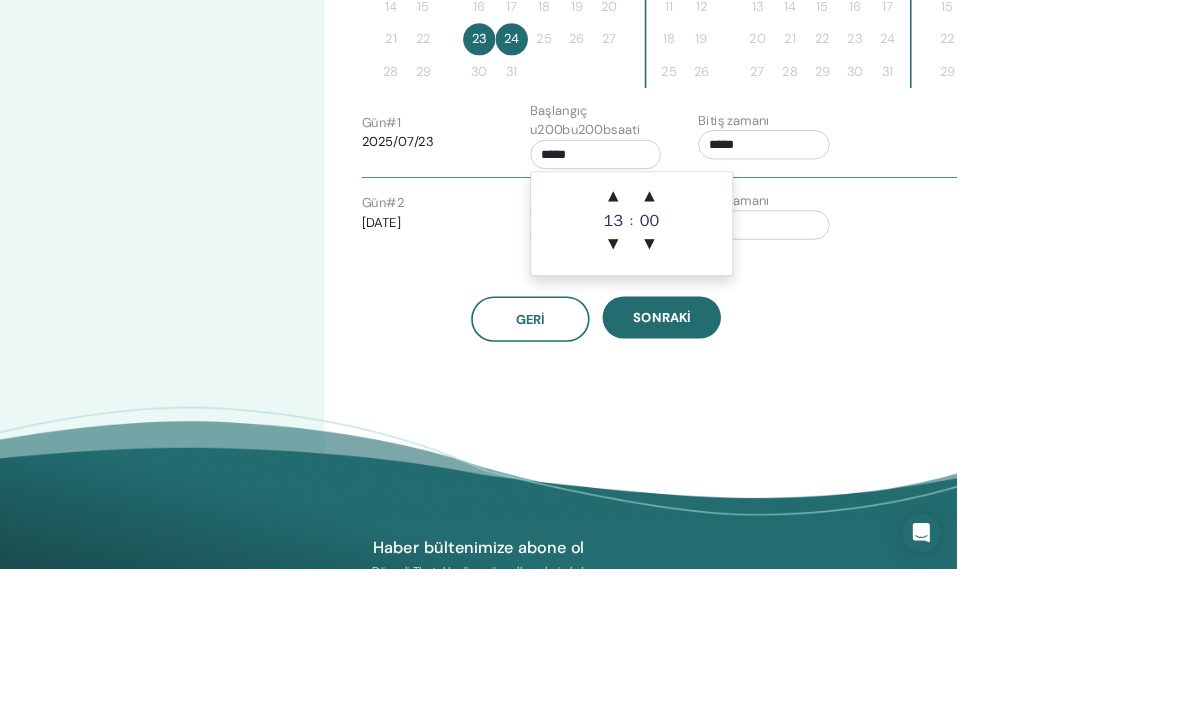 click on "▲" at bounding box center (756, 243) 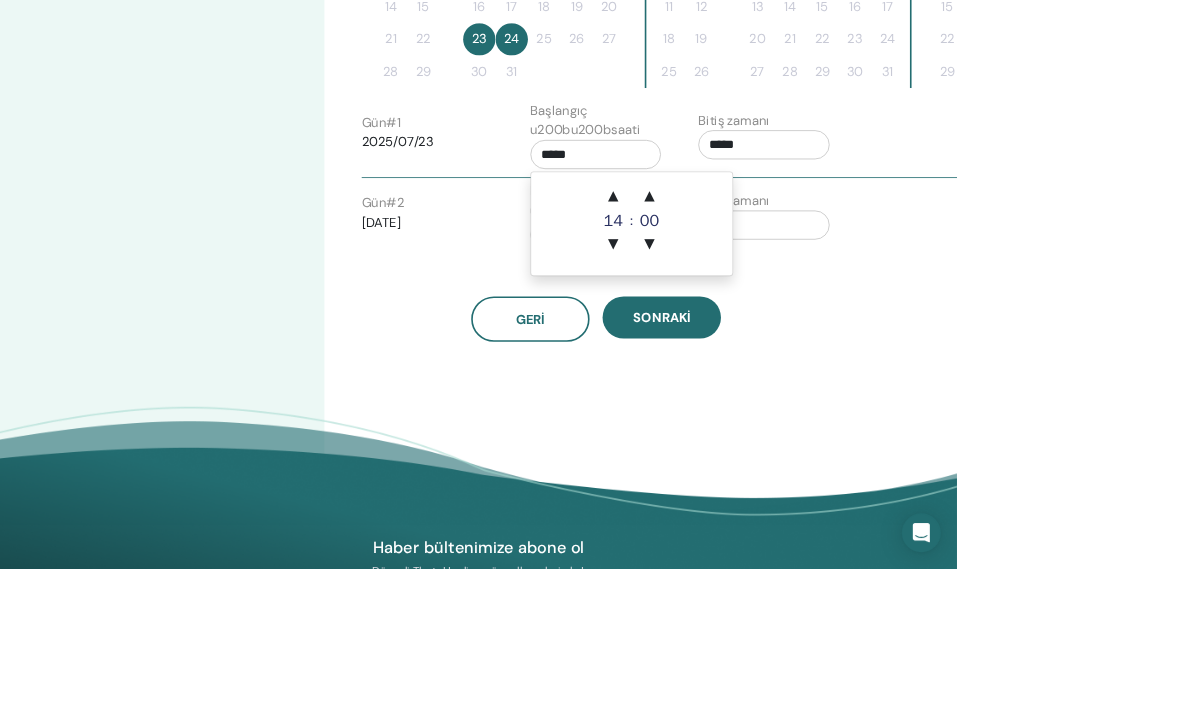 click on "▲" at bounding box center [756, 243] 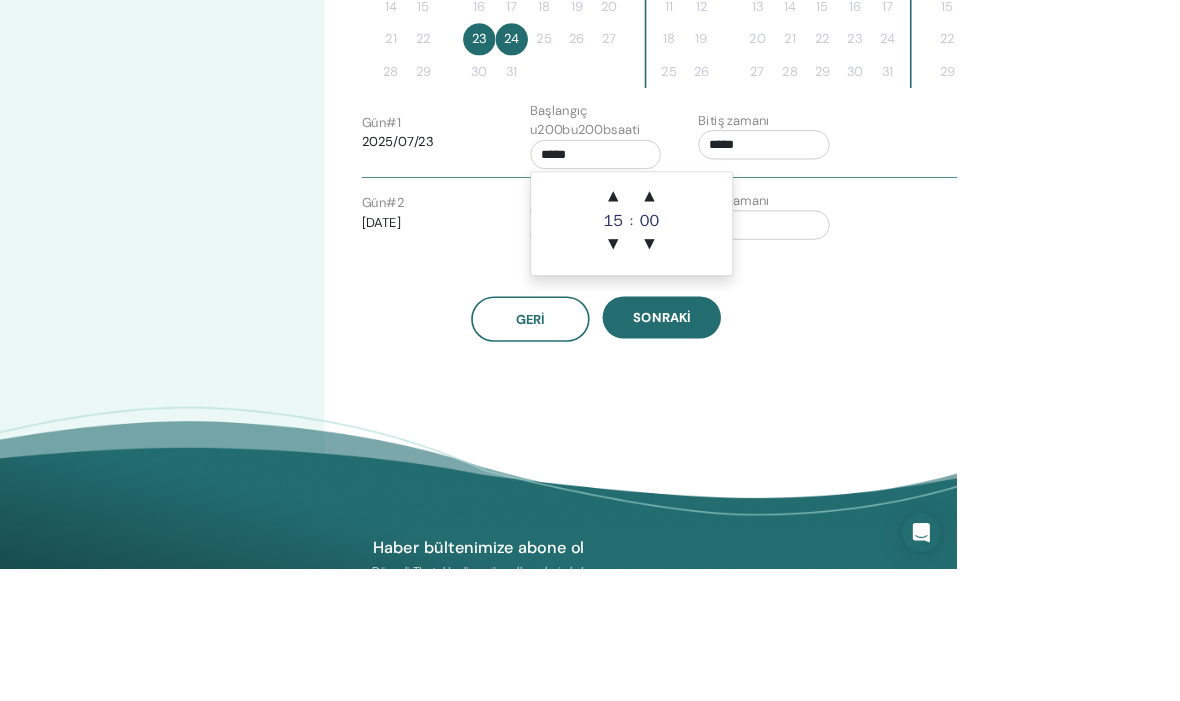 click on "▲" at bounding box center (756, 243) 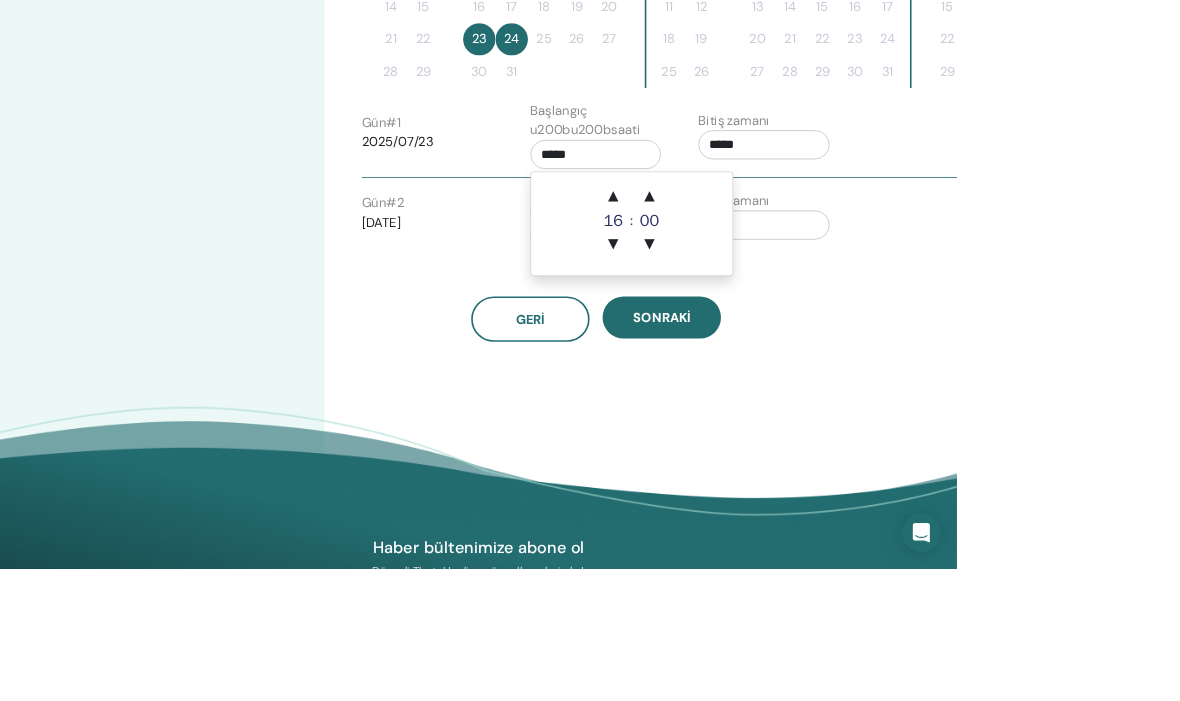 click on "▲" at bounding box center [756, 243] 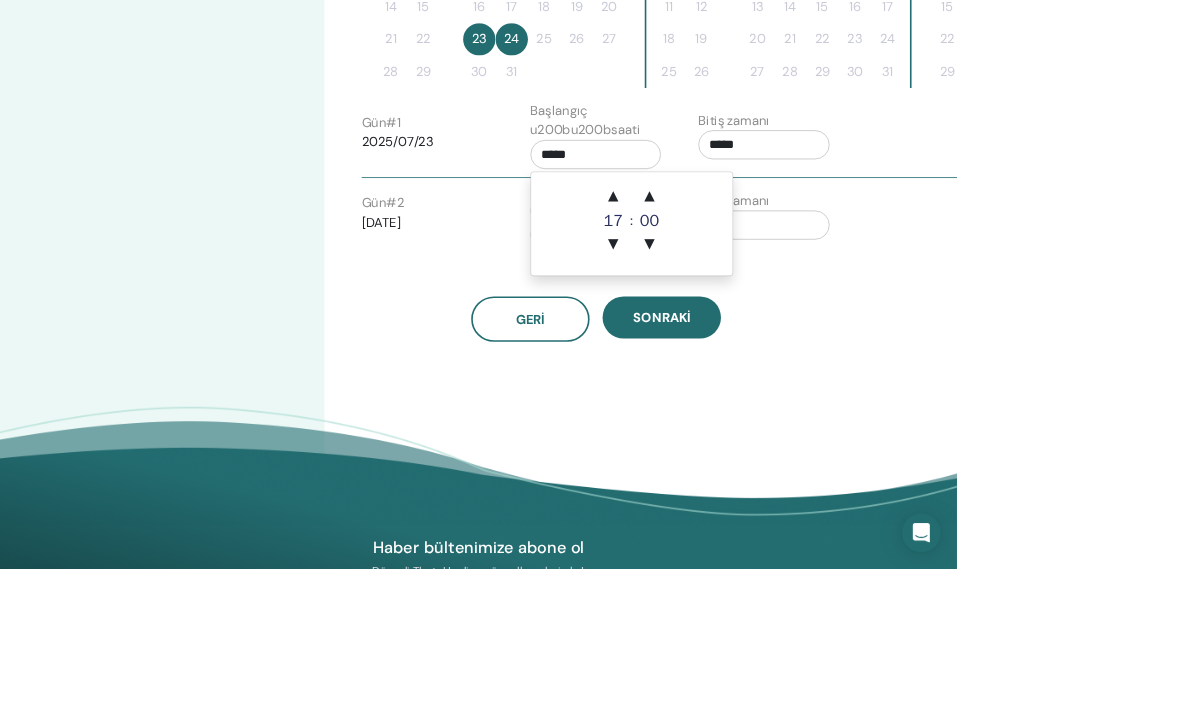 click on "▲" at bounding box center [756, 243] 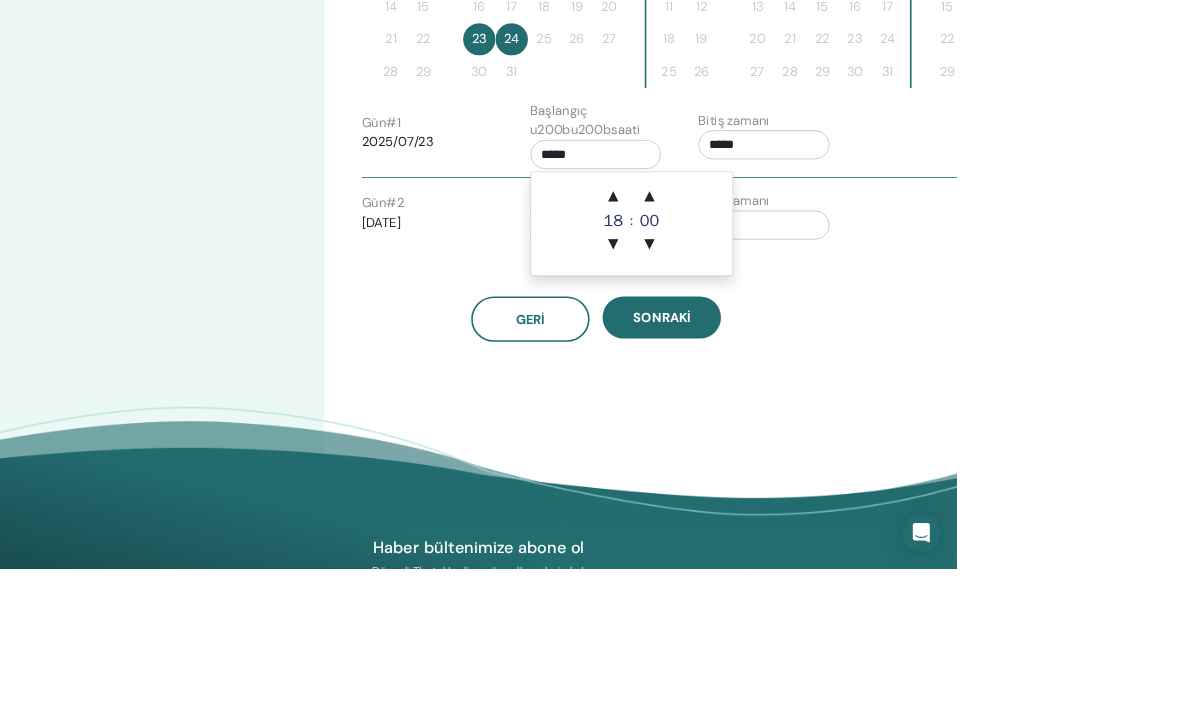 click on "▲" at bounding box center [756, 243] 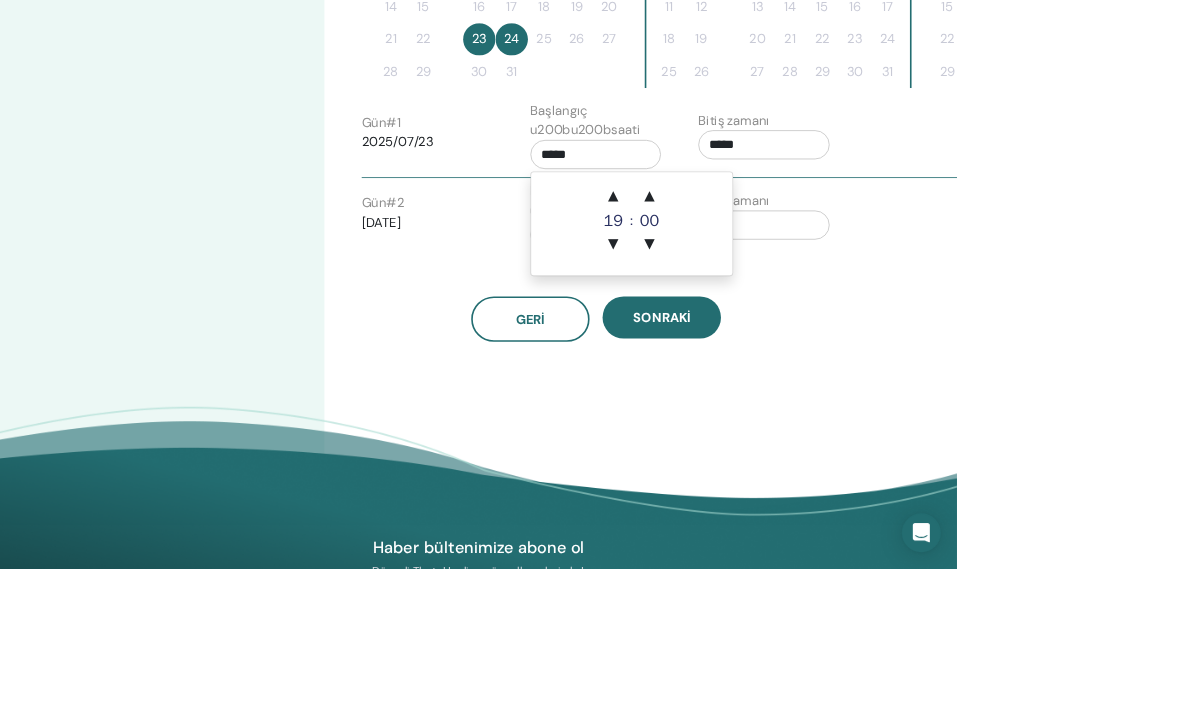 click on "▲" at bounding box center (756, 243) 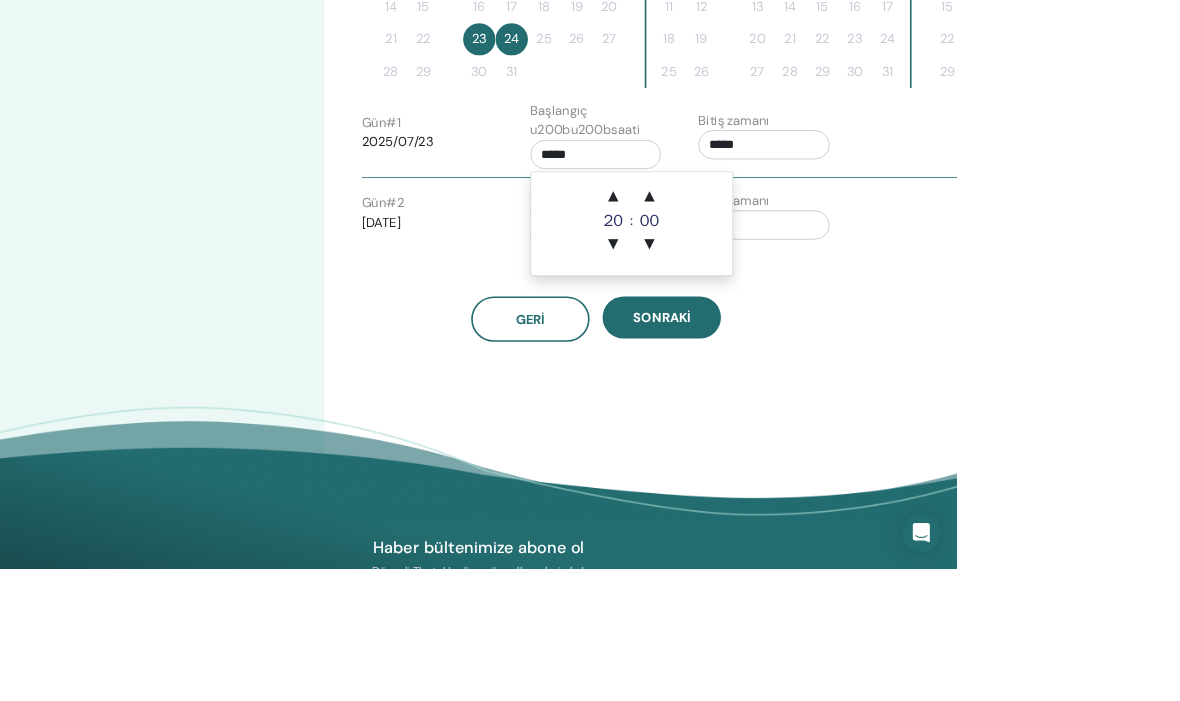 click on "▼" at bounding box center (756, 303) 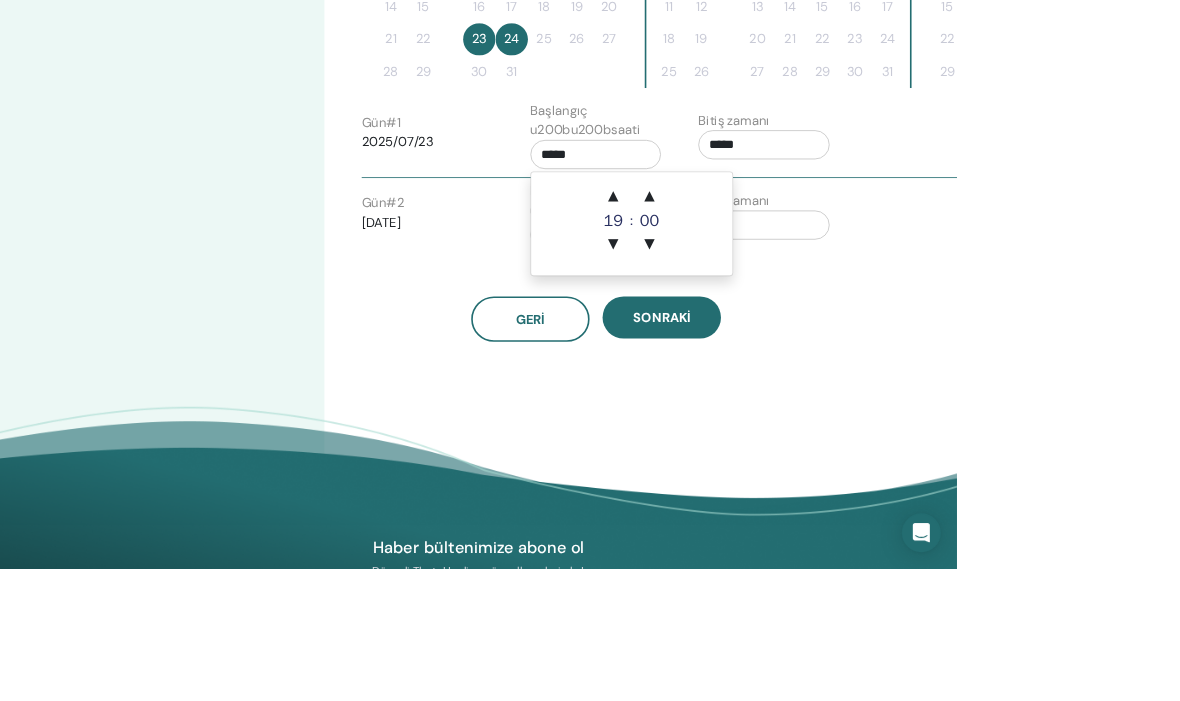 click on "▲" at bounding box center [801, 243] 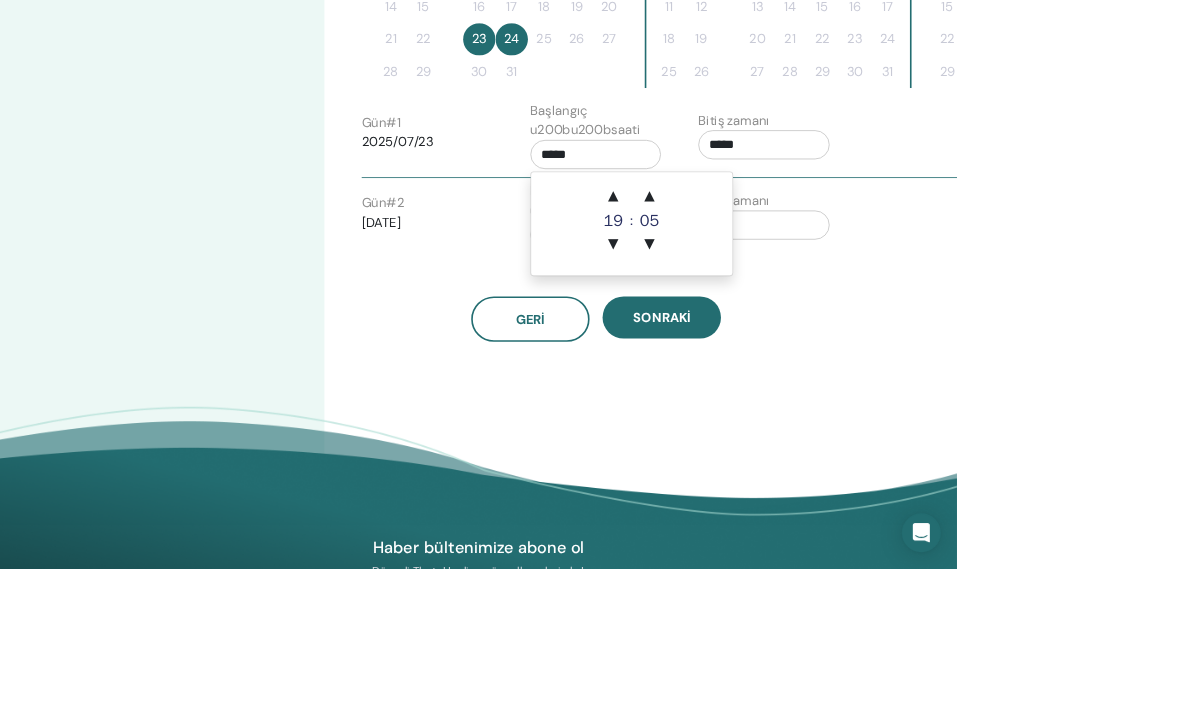 click on "▲" at bounding box center (801, 243) 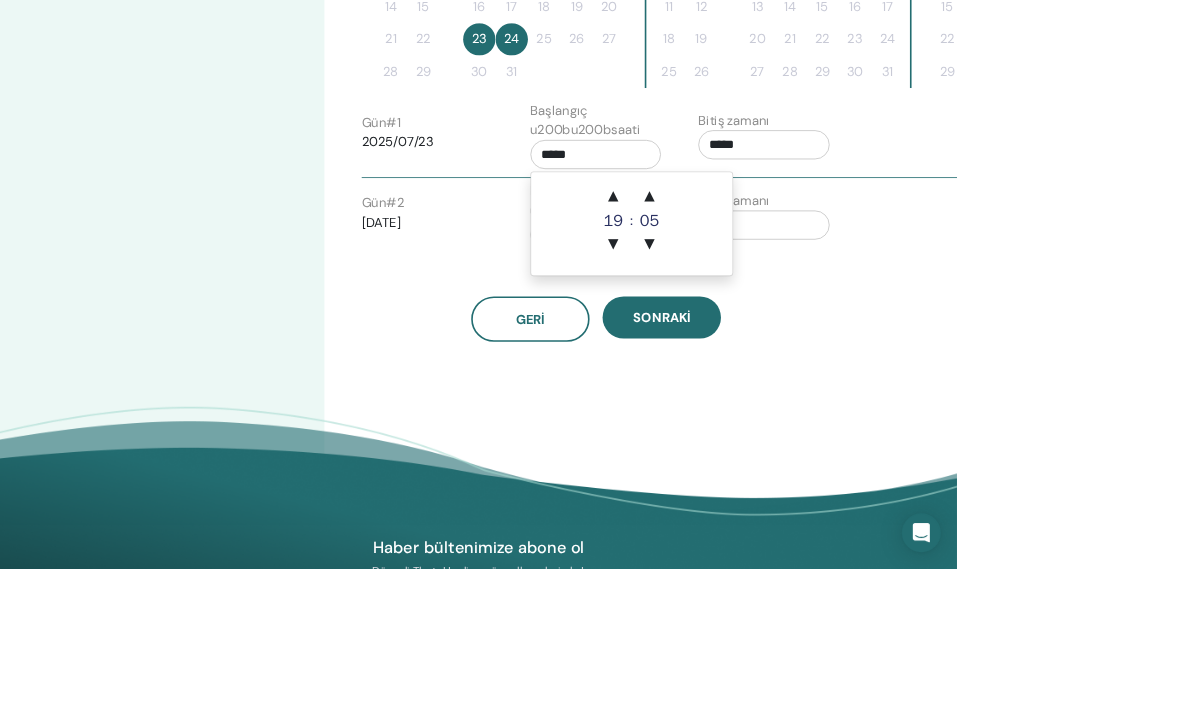 click on "▲" at bounding box center (801, 243) 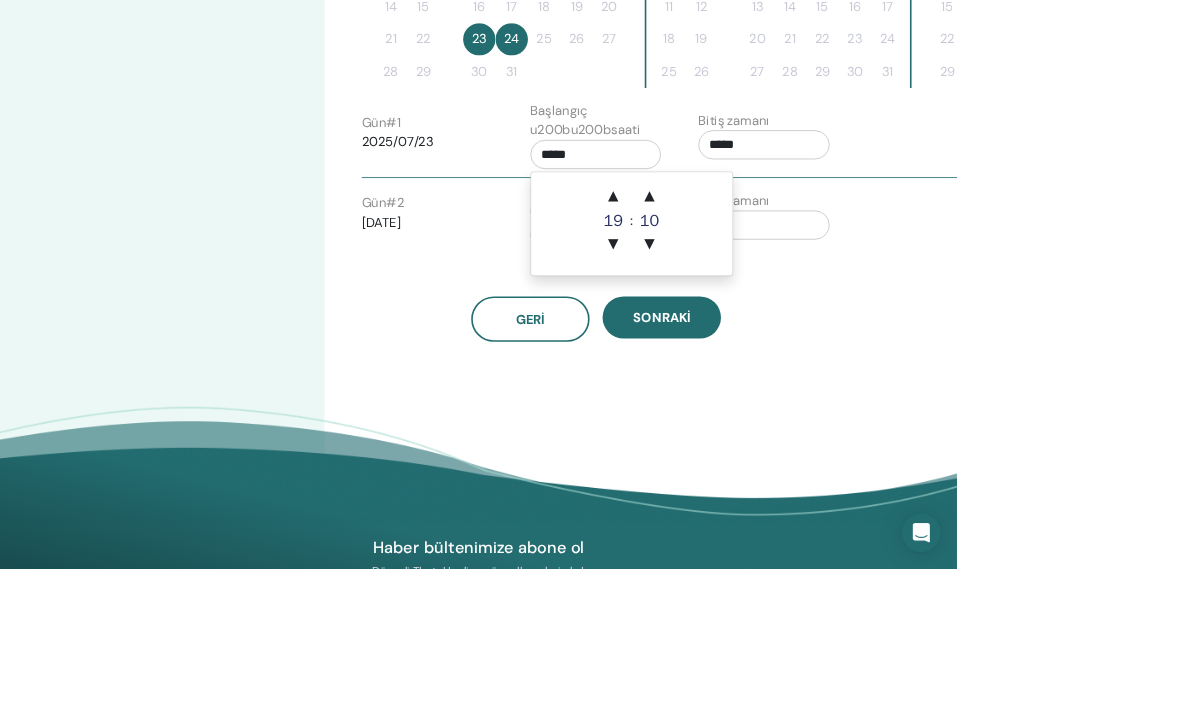 click on "▲" at bounding box center (801, 243) 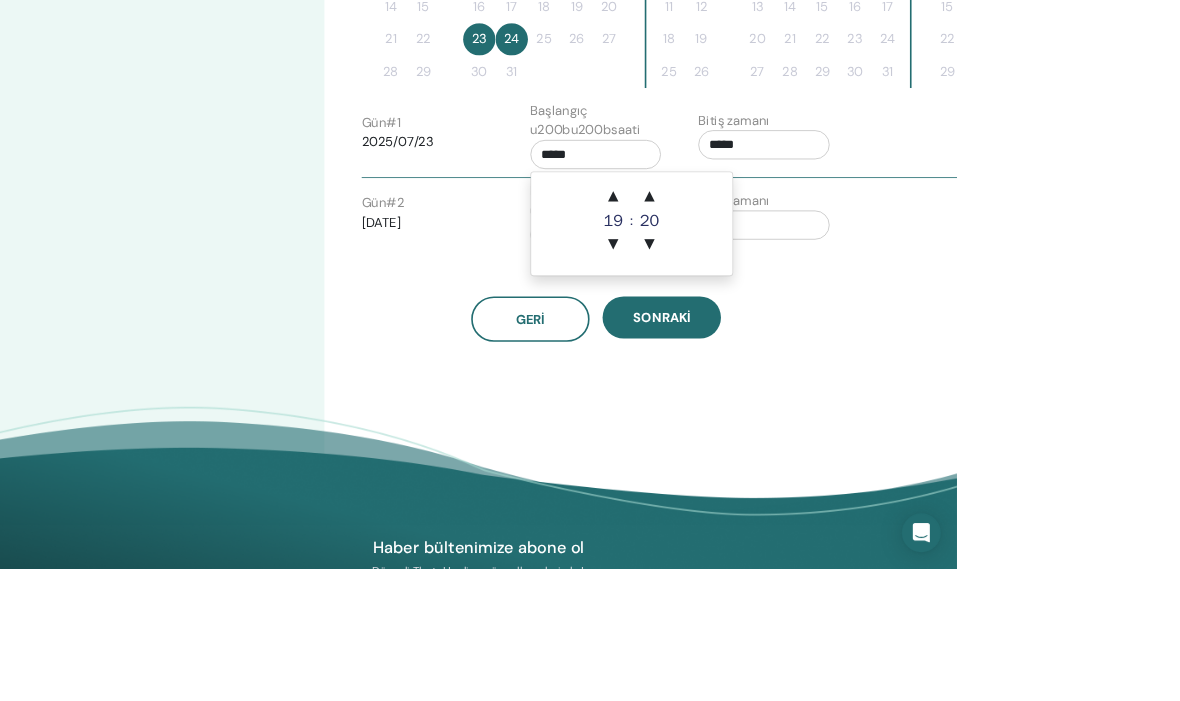 click on "▲" at bounding box center [801, 243] 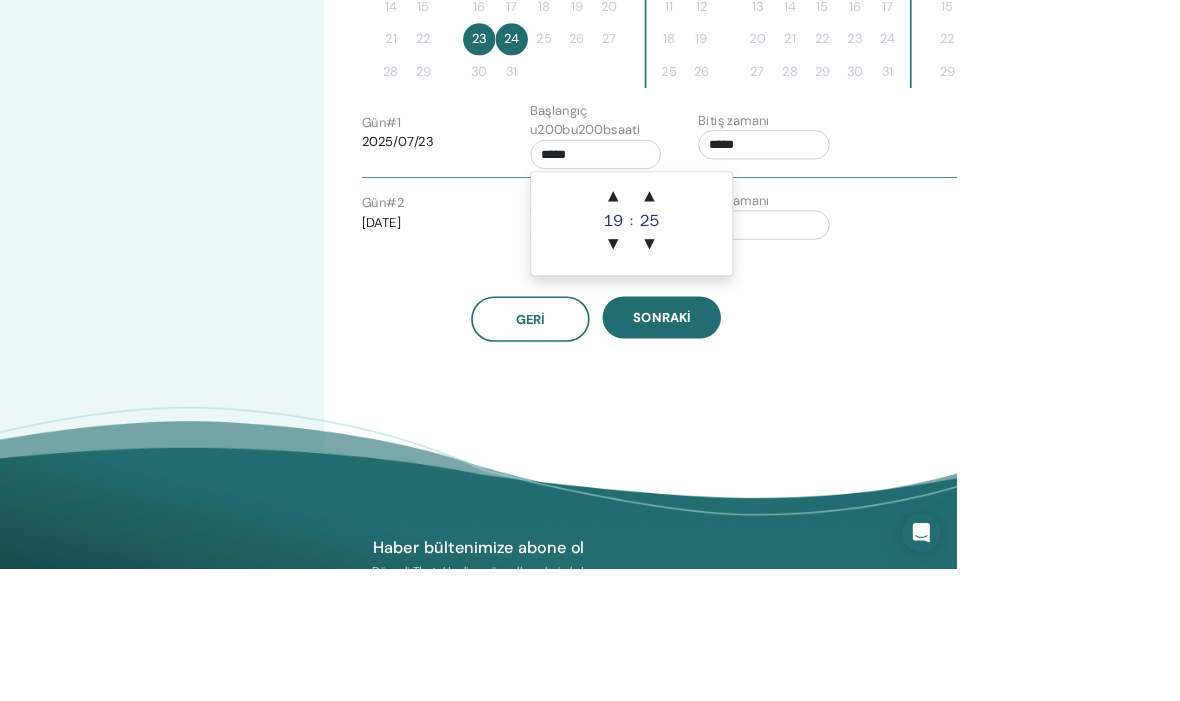 click on "▲" at bounding box center (801, 243) 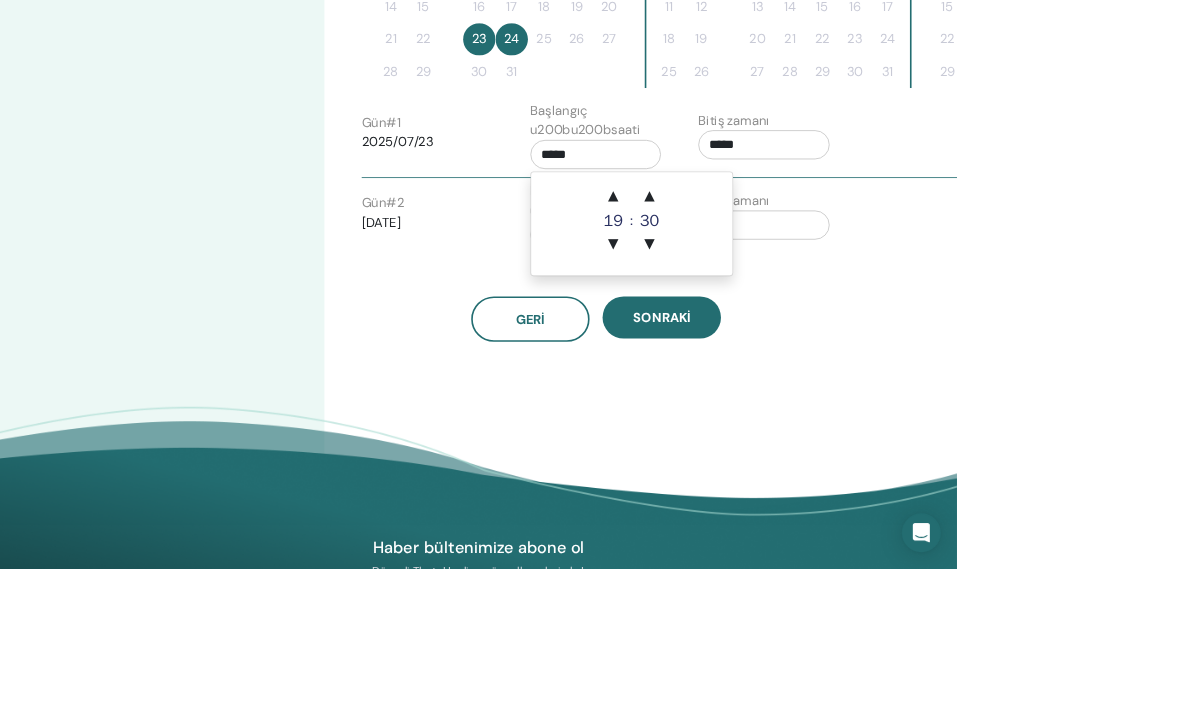 click on "▲ 19 ▼ : ▲ 30 ▼" at bounding box center [779, 276] 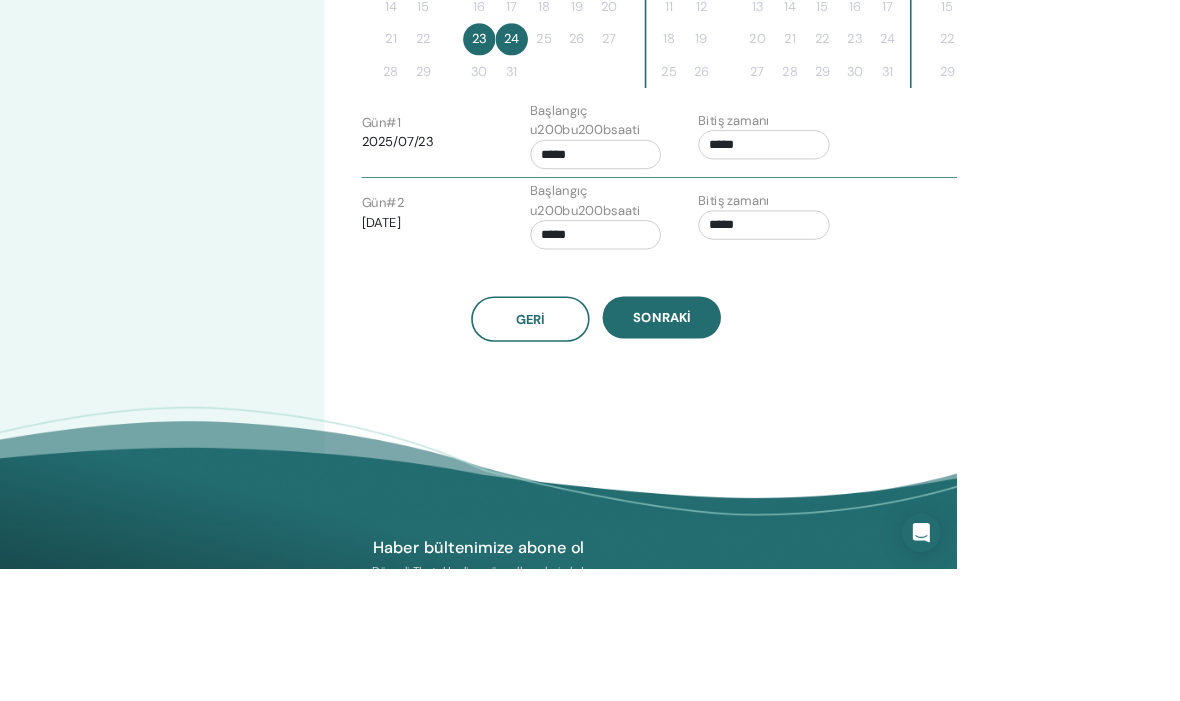 click on "Sonraki" at bounding box center [816, 392] 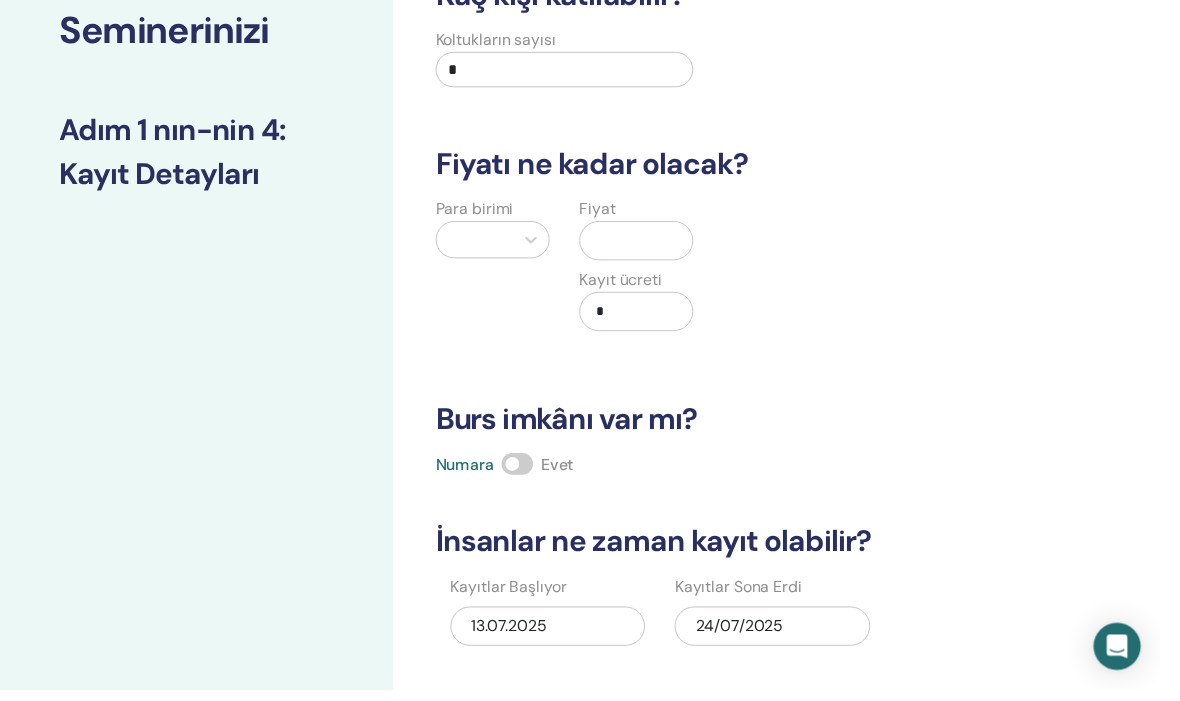 scroll, scrollTop: 0, scrollLeft: 0, axis: both 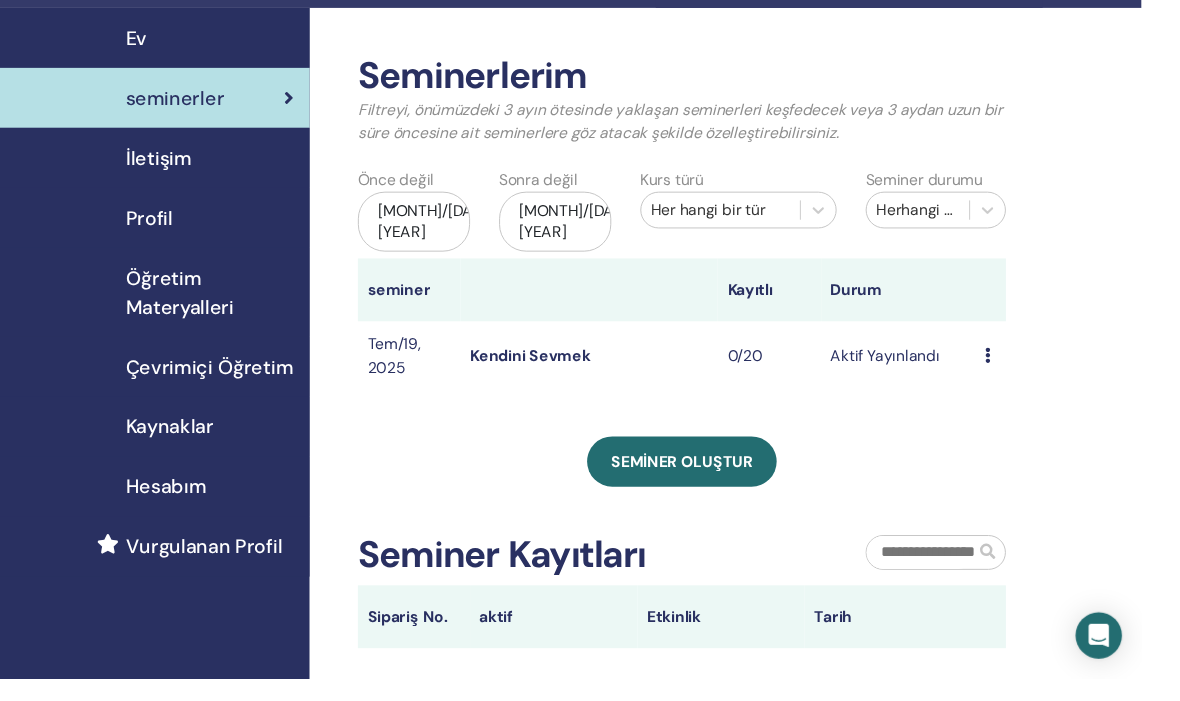 click on "Çevrimiçi Öğretim" at bounding box center (216, 379) 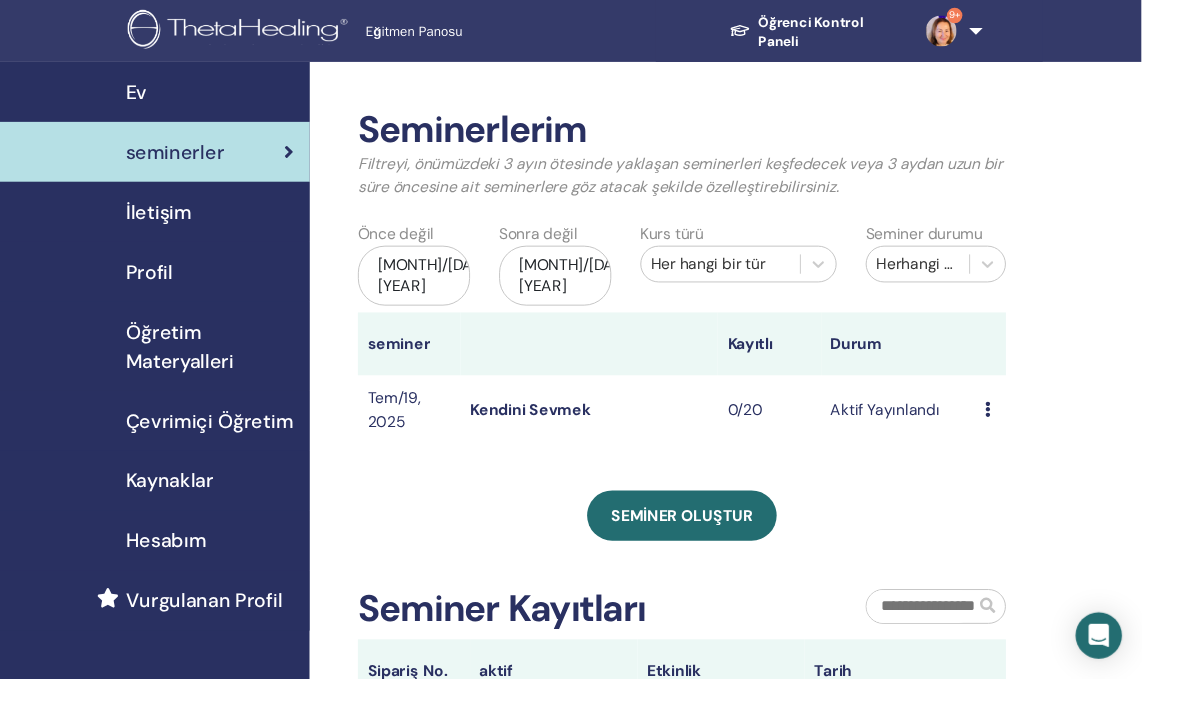 click on "Seminer oluştur" at bounding box center (705, 533) 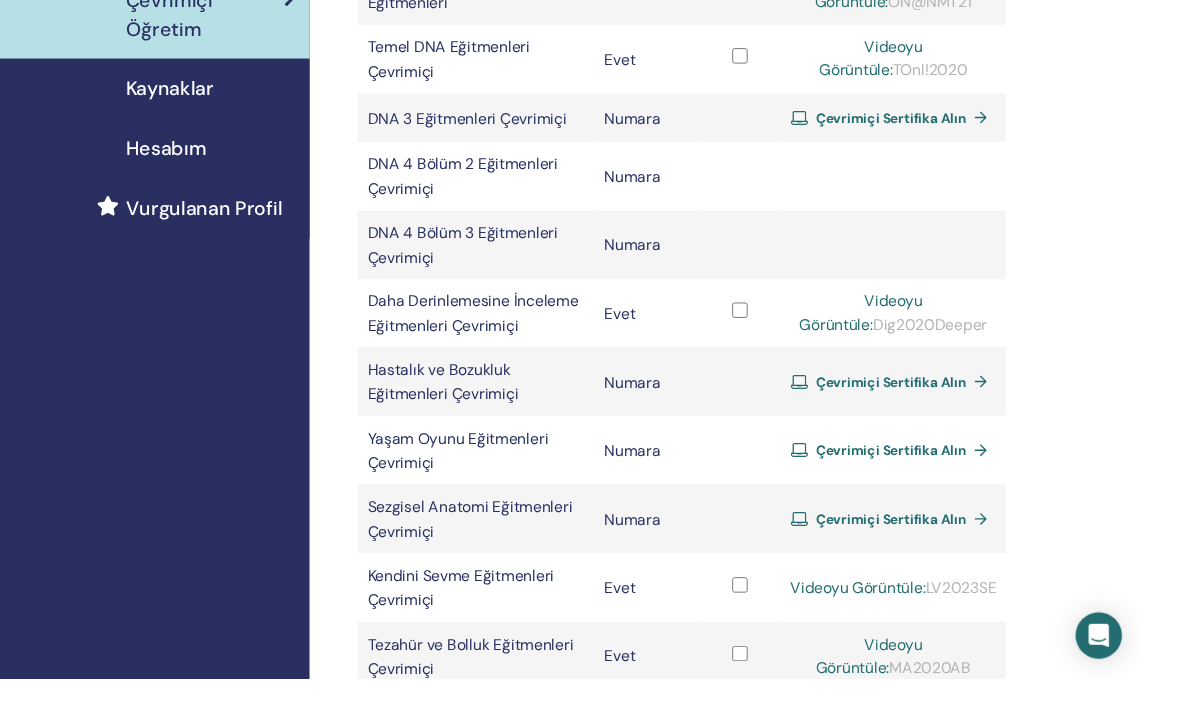 scroll, scrollTop: 464, scrollLeft: 0, axis: vertical 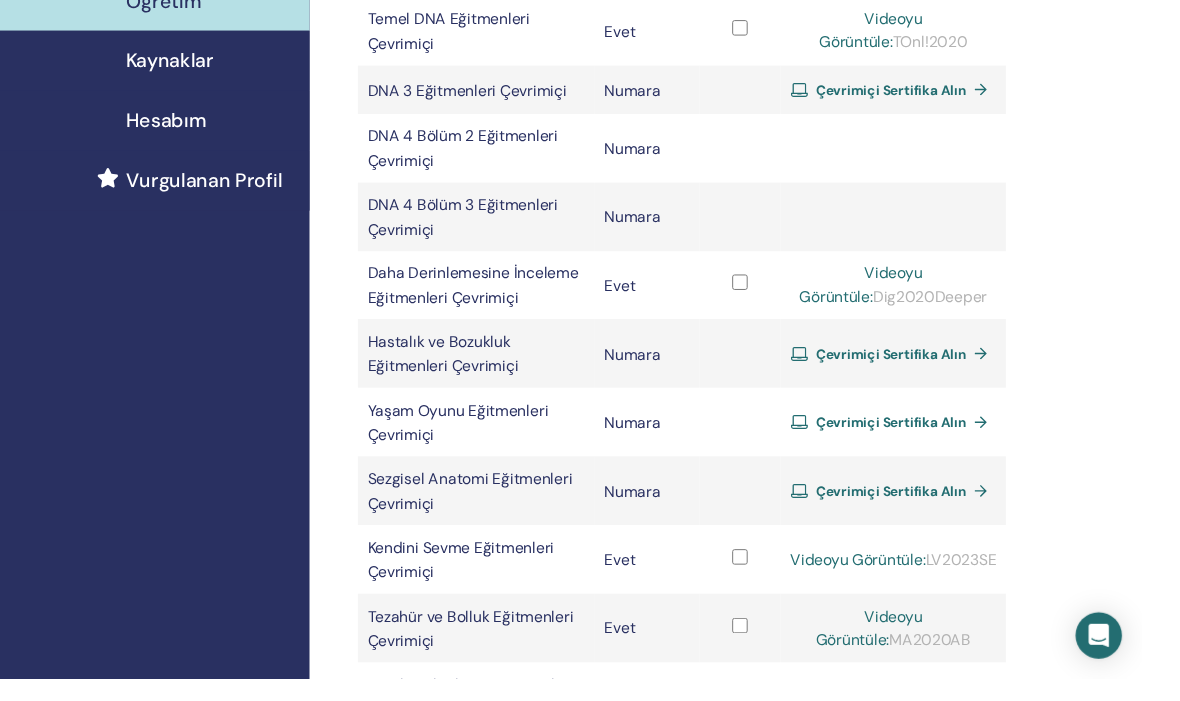 click on "Kendini Sevme Eğitmenleri Çevrimiçi" at bounding box center [476, 579] 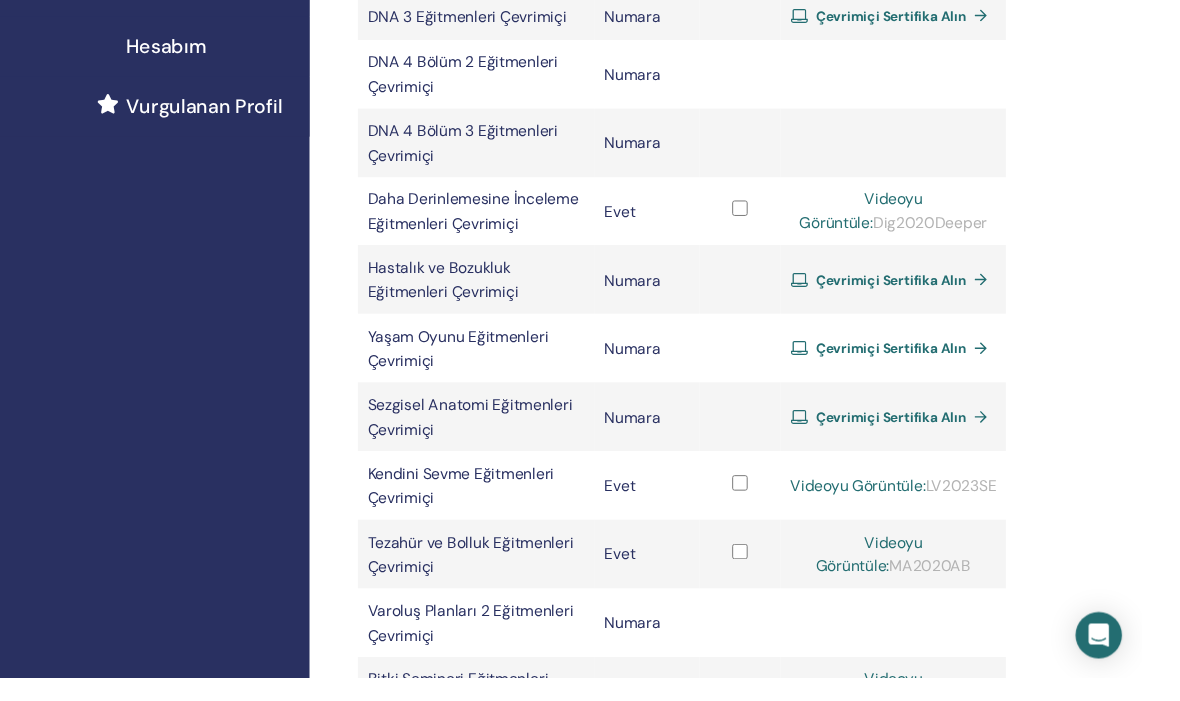 scroll, scrollTop: 546, scrollLeft: 0, axis: vertical 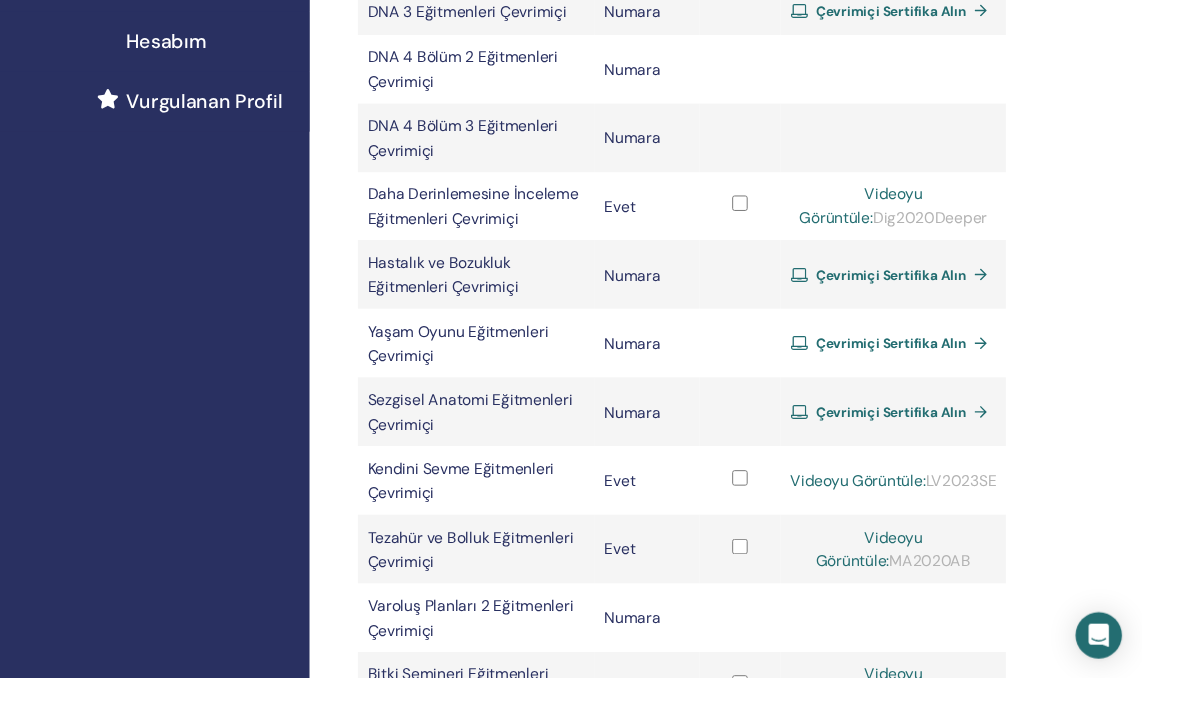 click on "Evet" at bounding box center [641, 496] 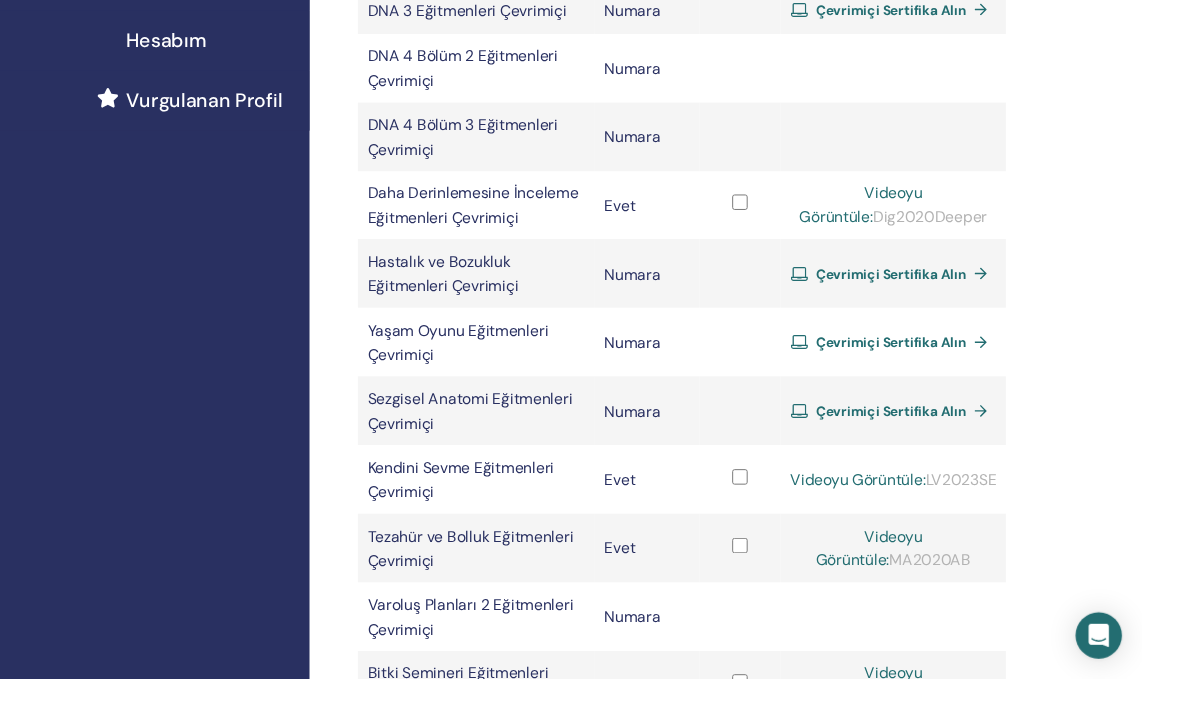 scroll, scrollTop: 517, scrollLeft: 0, axis: vertical 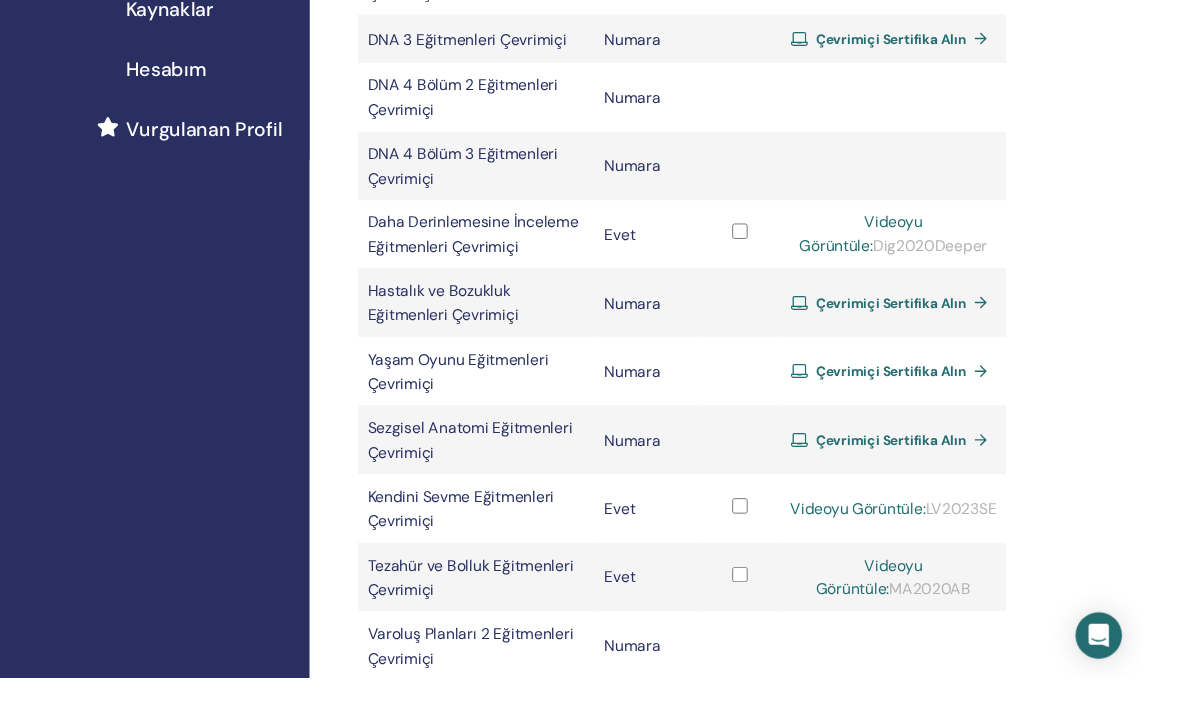 click on "Evet" at bounding box center [641, 596] 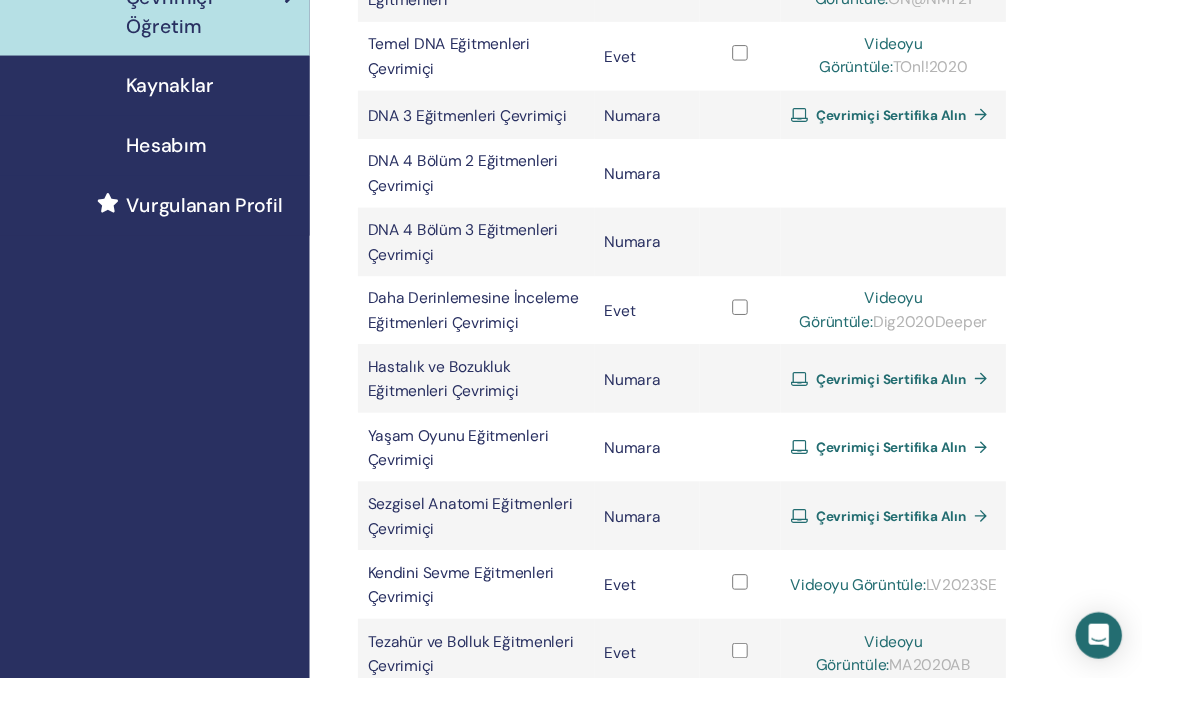 scroll, scrollTop: 440, scrollLeft: 0, axis: vertical 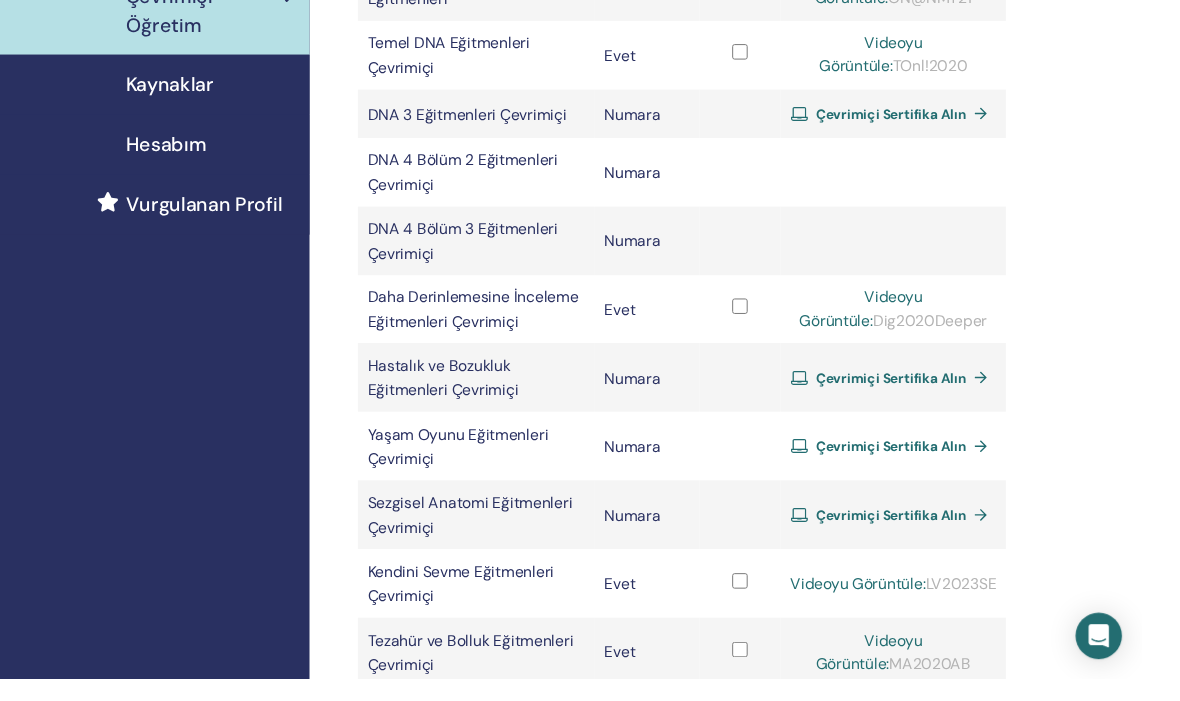 click on "Kendini Sevme Eğitmenleri Çevrimiçi" at bounding box center [476, 603] 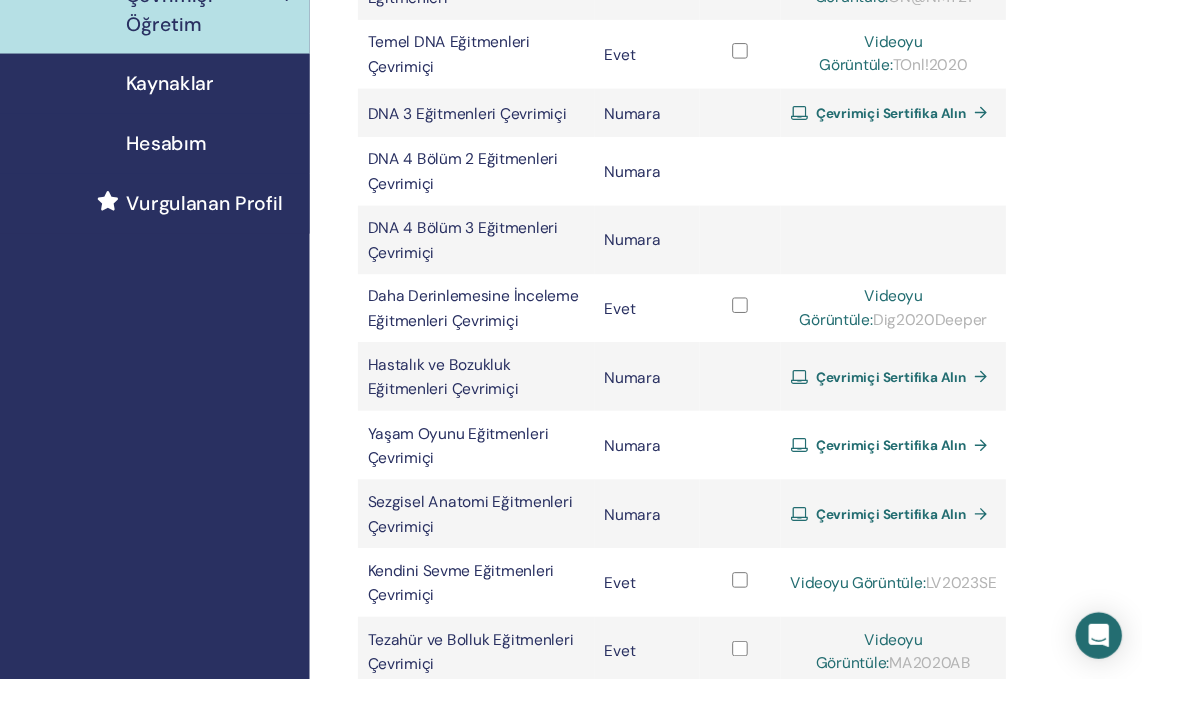 click on "Kendini Sevme Eğitmenleri Çevrimiçi" at bounding box center [476, 603] 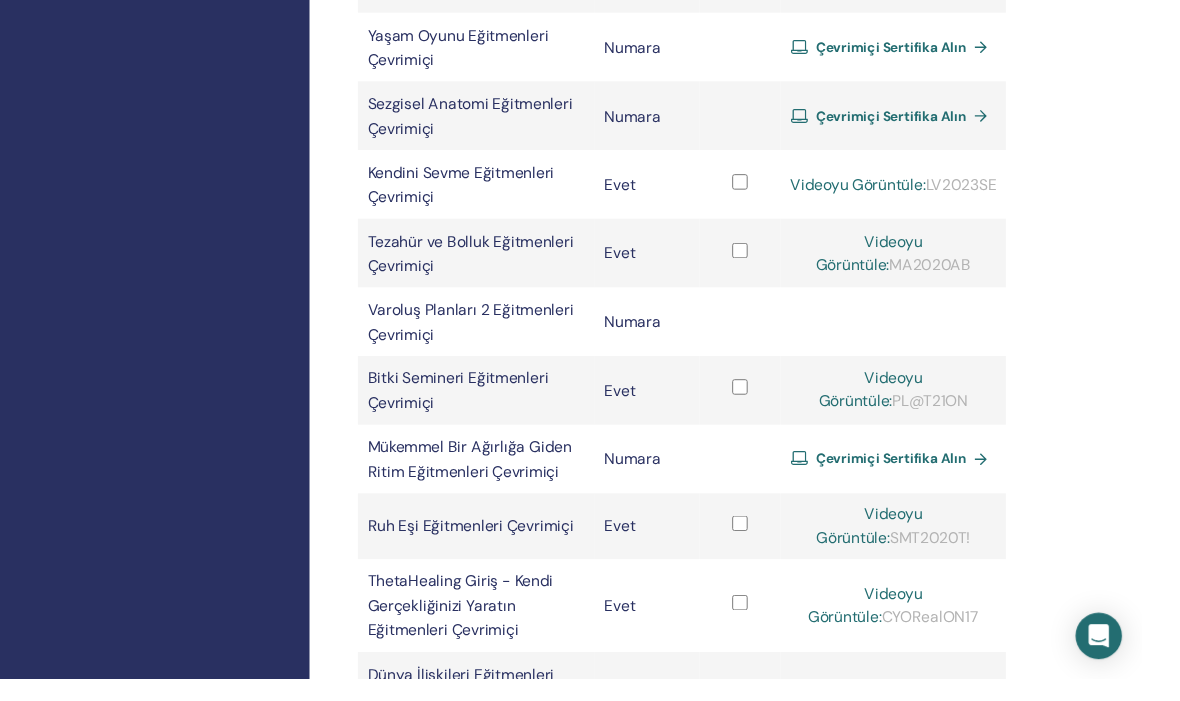scroll, scrollTop: 844, scrollLeft: 0, axis: vertical 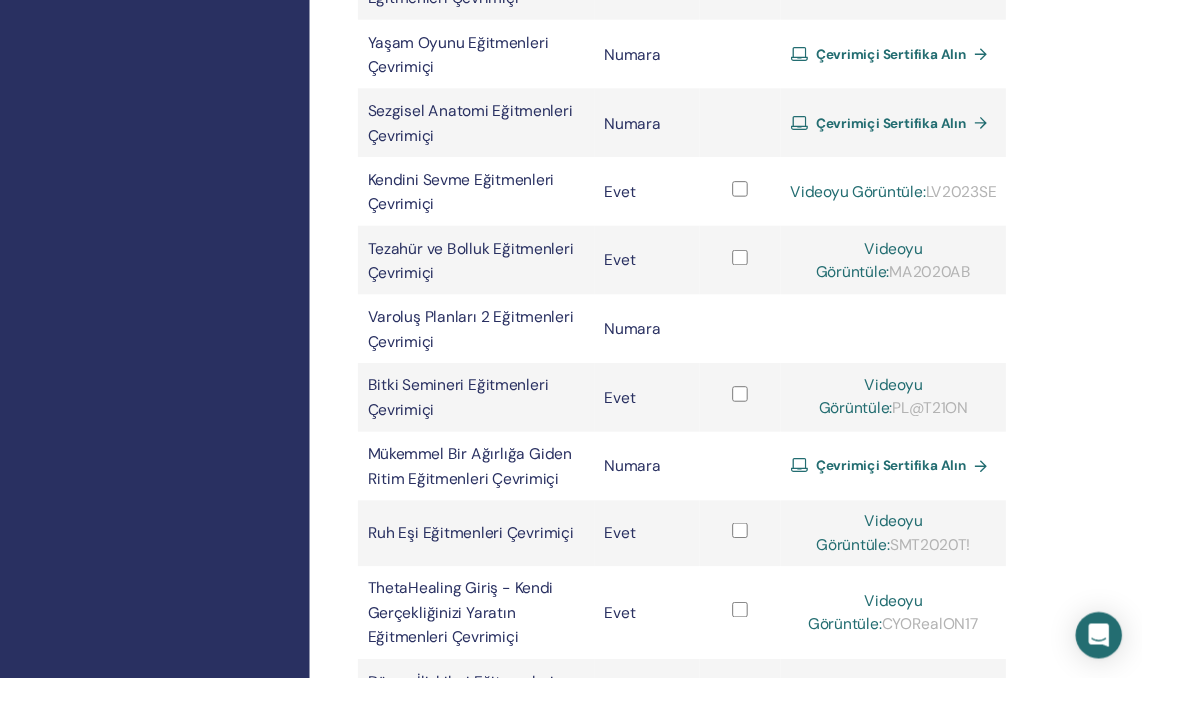 click on "Evet" at bounding box center (641, 198) 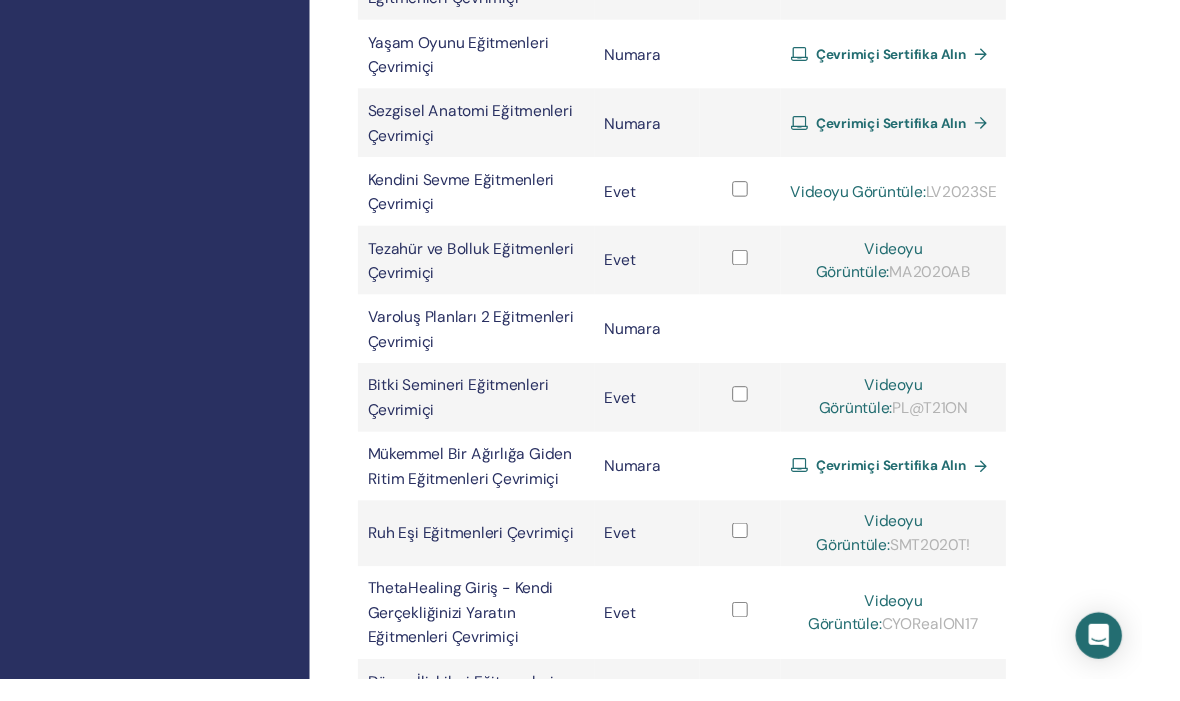 click on "Evet" at bounding box center [669, 197] 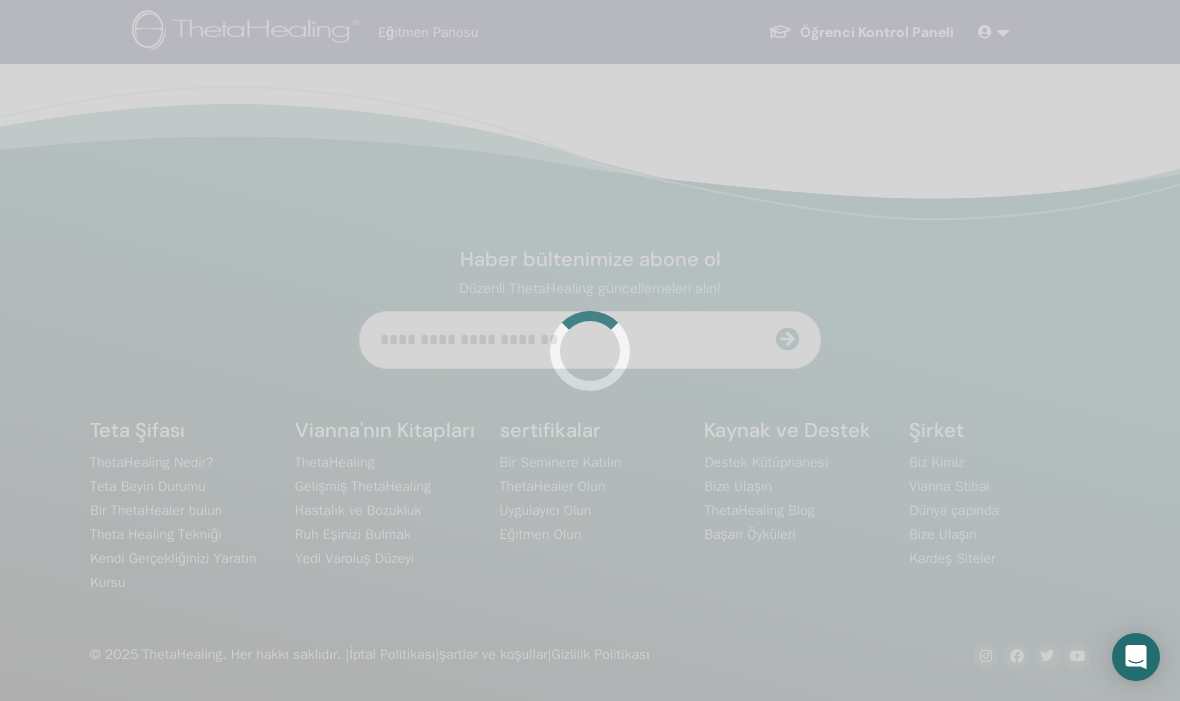 scroll, scrollTop: 0, scrollLeft: 0, axis: both 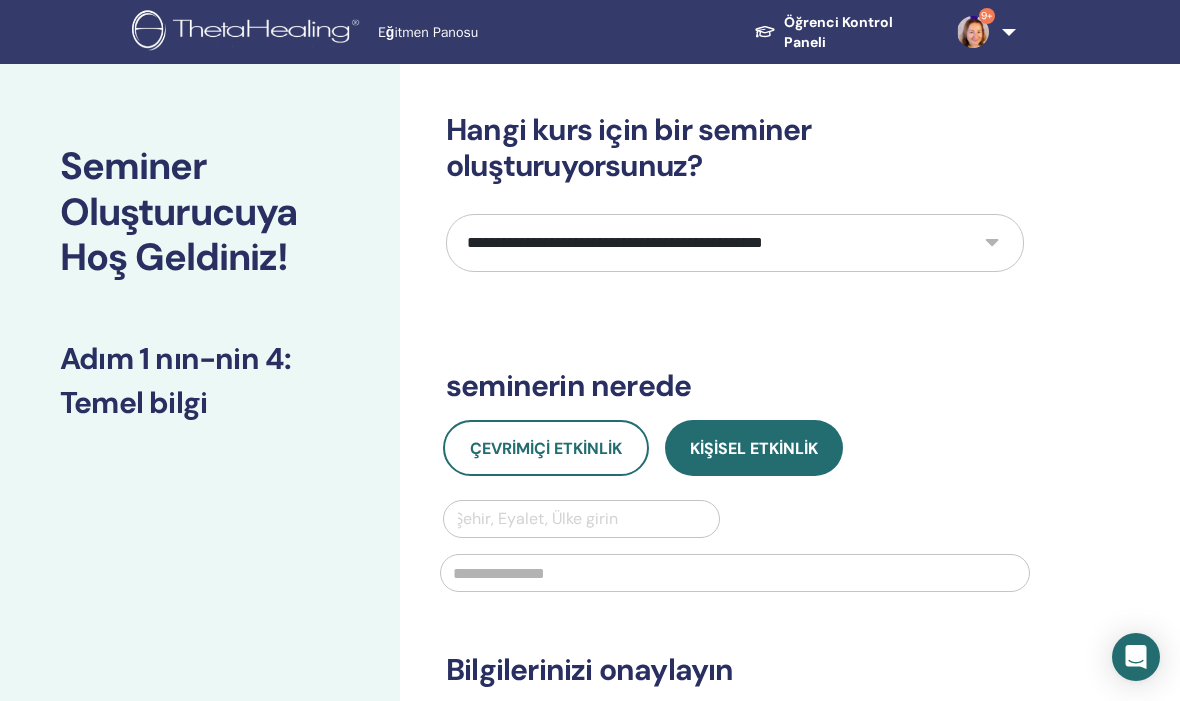 click on "**********" at bounding box center (735, 243) 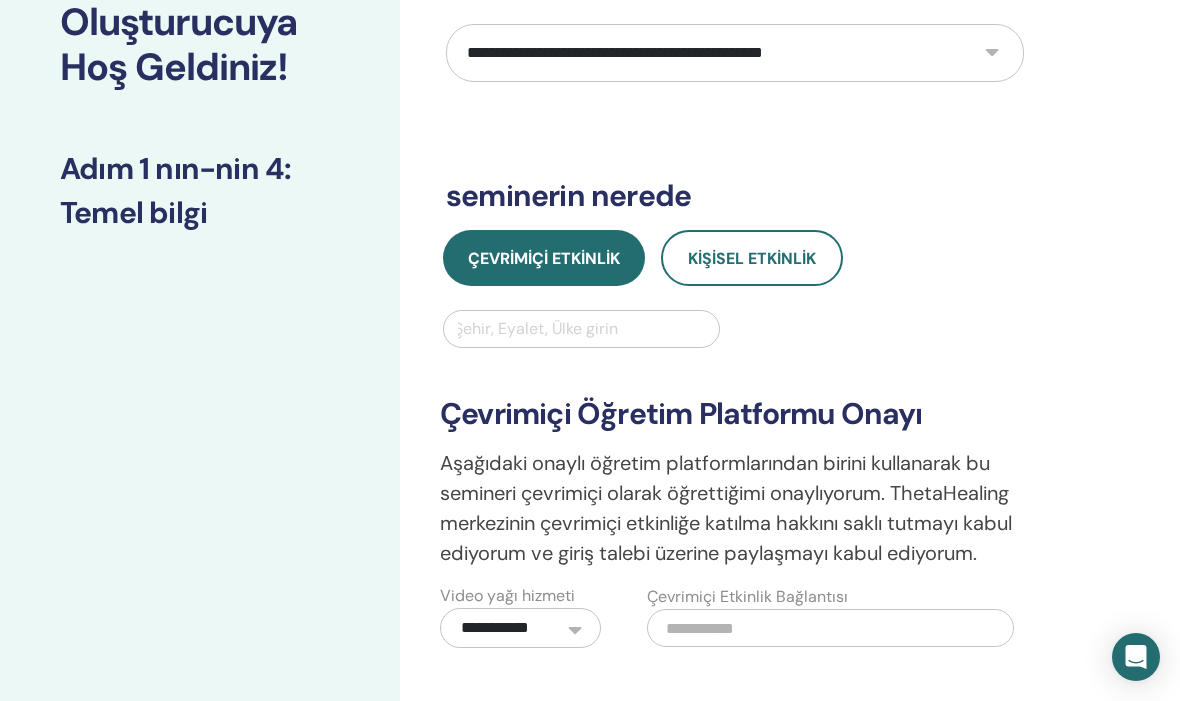 scroll, scrollTop: 195, scrollLeft: 0, axis: vertical 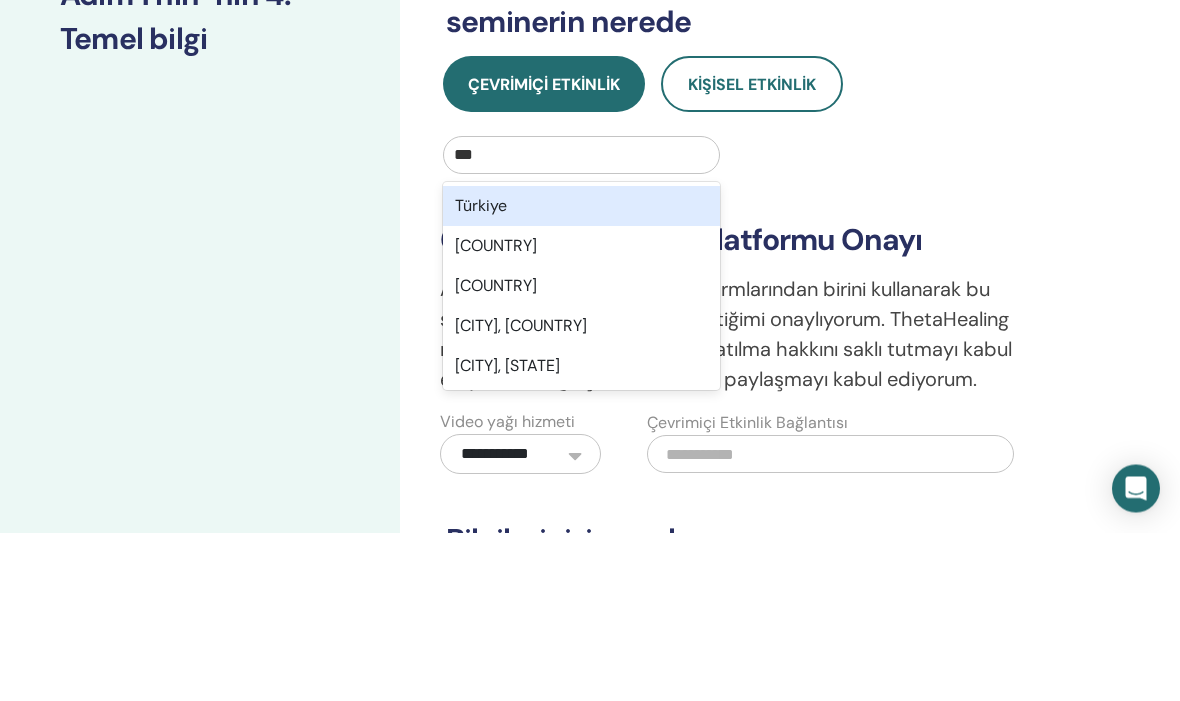 click on "Türkiye" at bounding box center [581, 375] 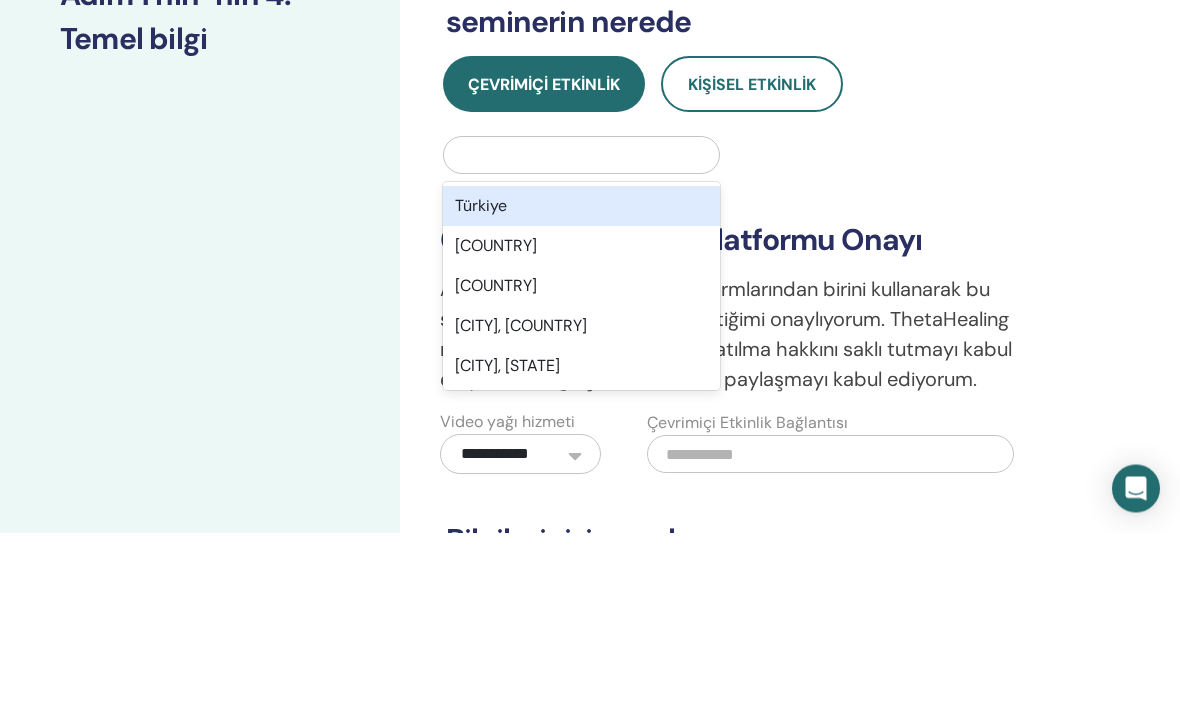 scroll, scrollTop: 364, scrollLeft: 0, axis: vertical 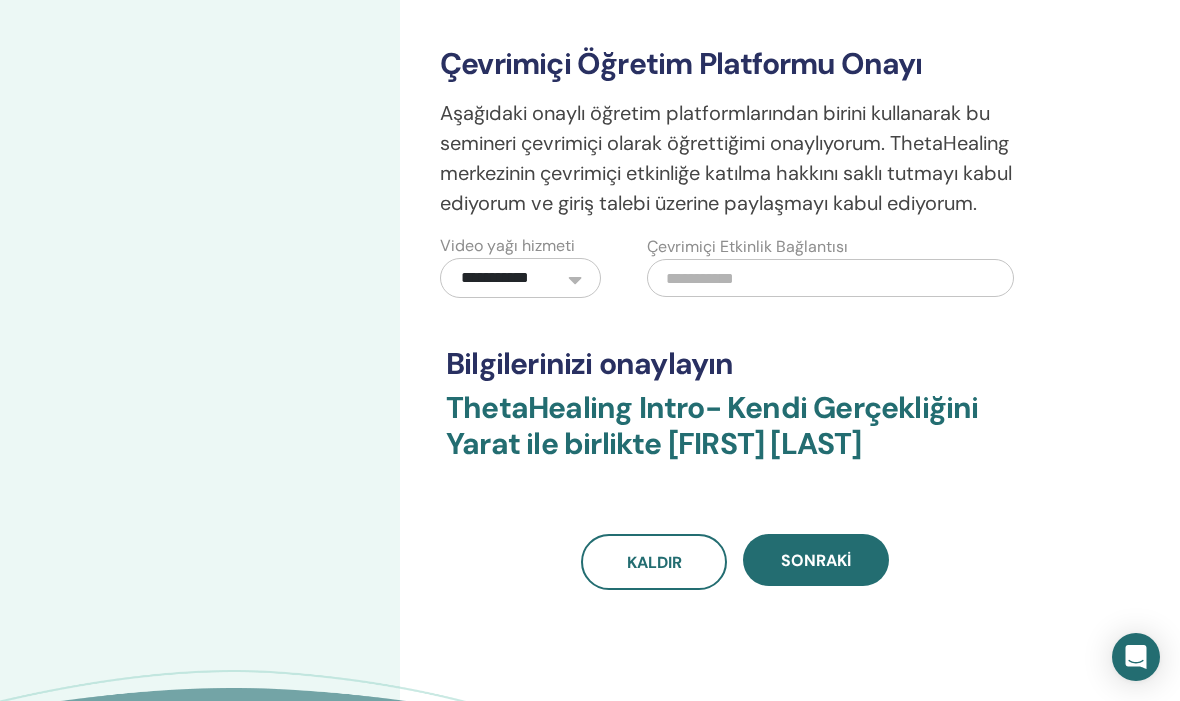 click on "Sonraki" at bounding box center [816, 560] 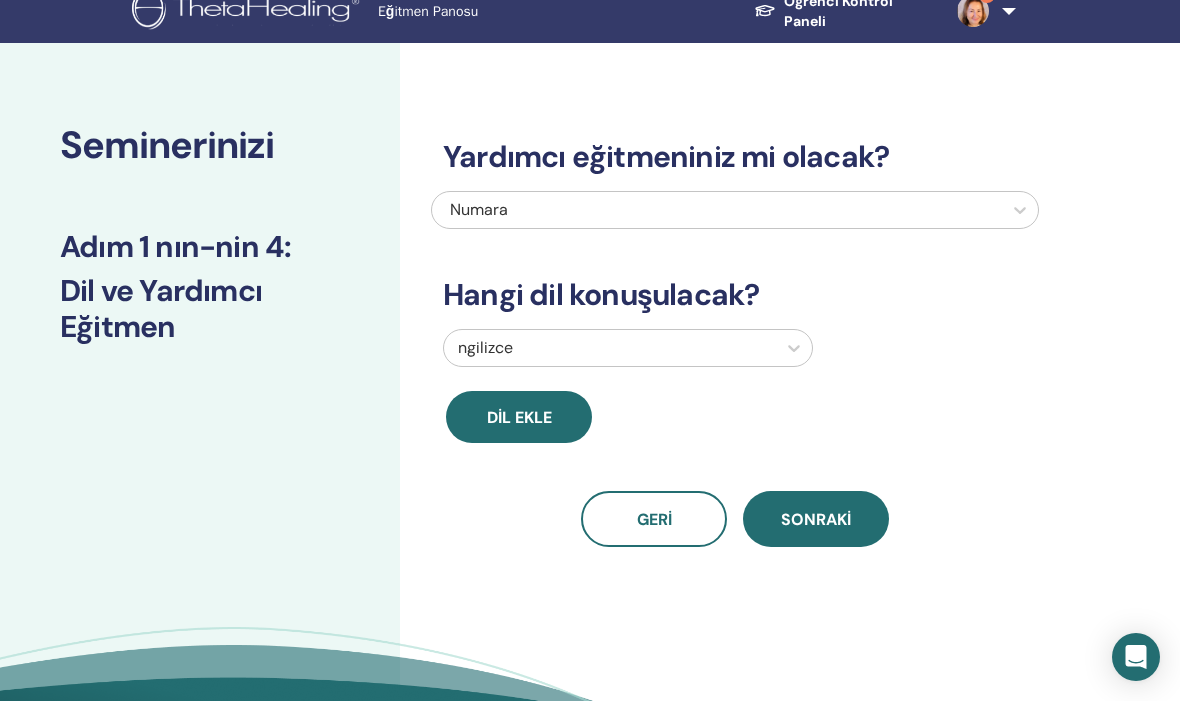 scroll, scrollTop: 0, scrollLeft: 0, axis: both 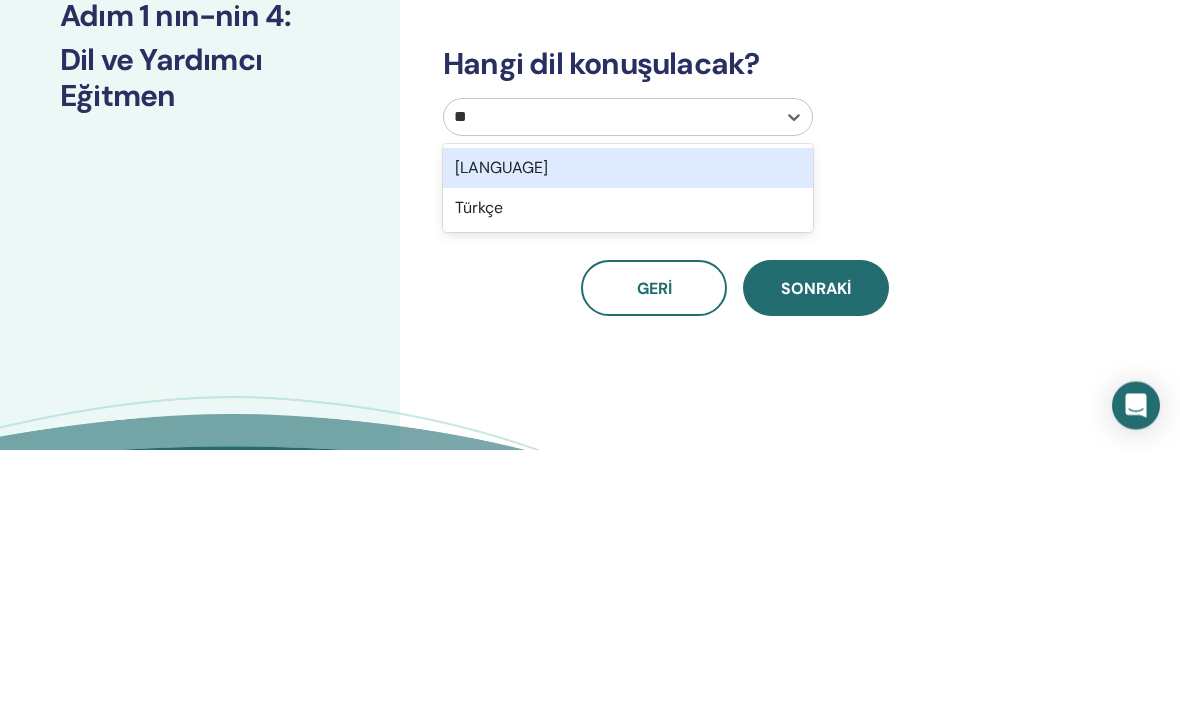 type on "***" 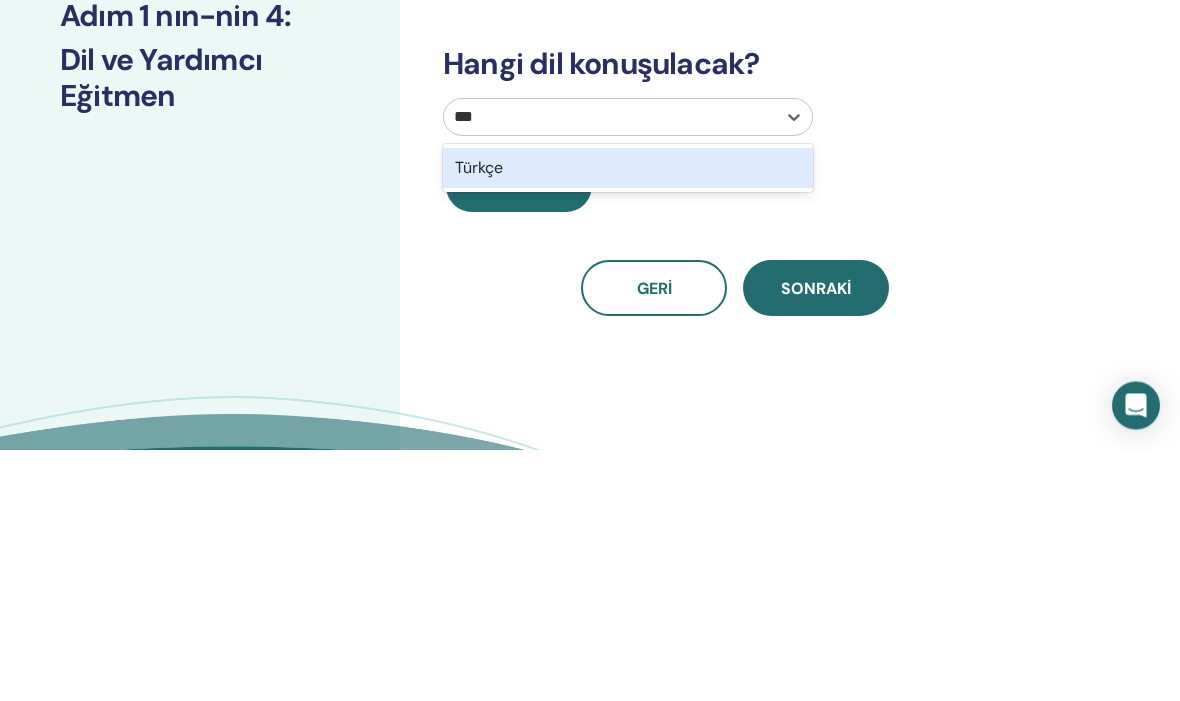 click on "Türkçe" at bounding box center [628, 420] 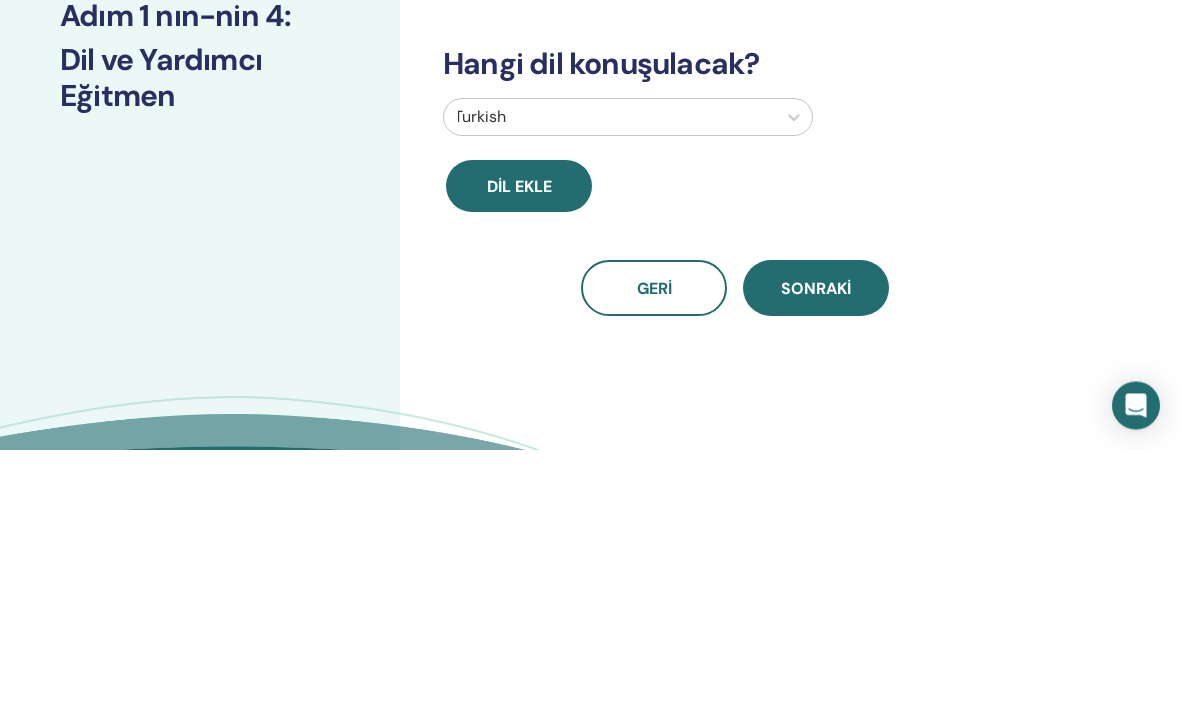scroll, scrollTop: 252, scrollLeft: 0, axis: vertical 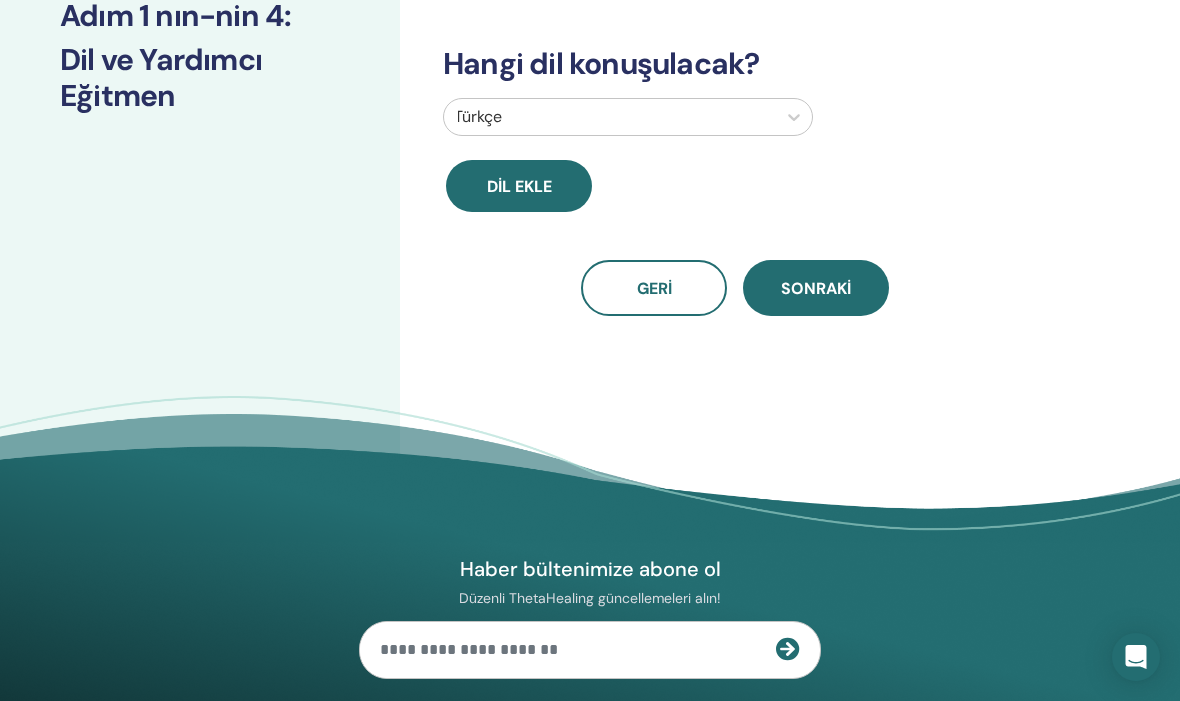 click on "Sonraki" at bounding box center (816, 288) 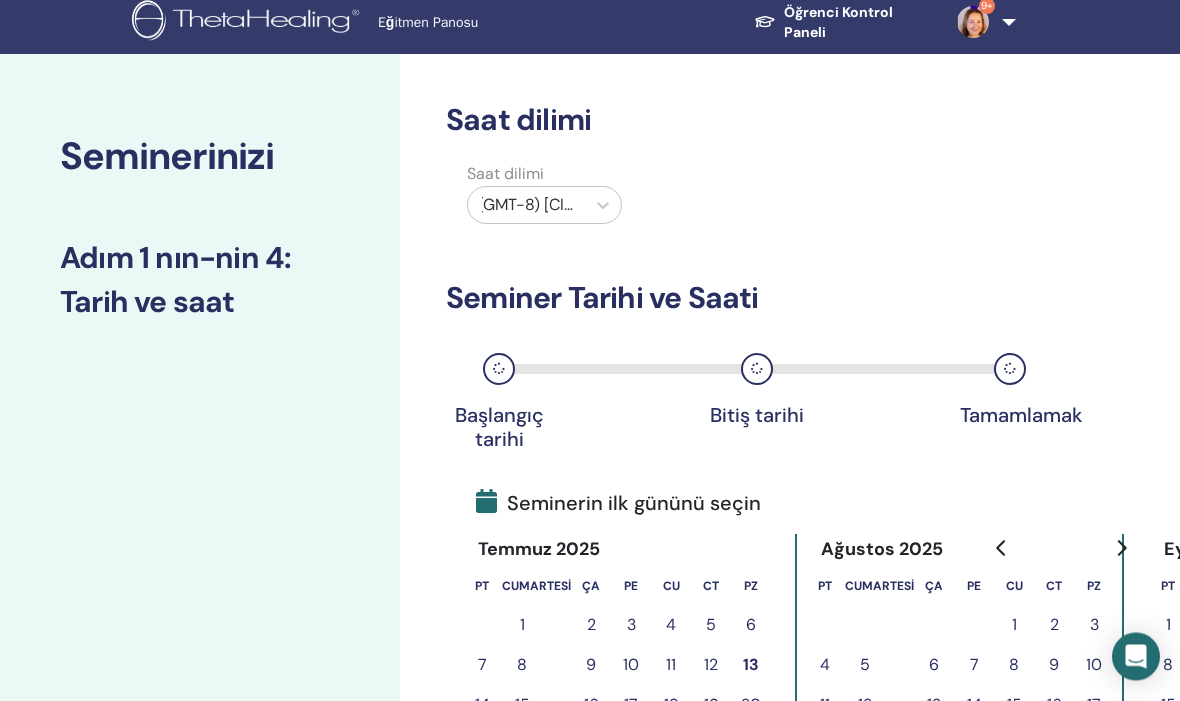 scroll, scrollTop: 0, scrollLeft: 0, axis: both 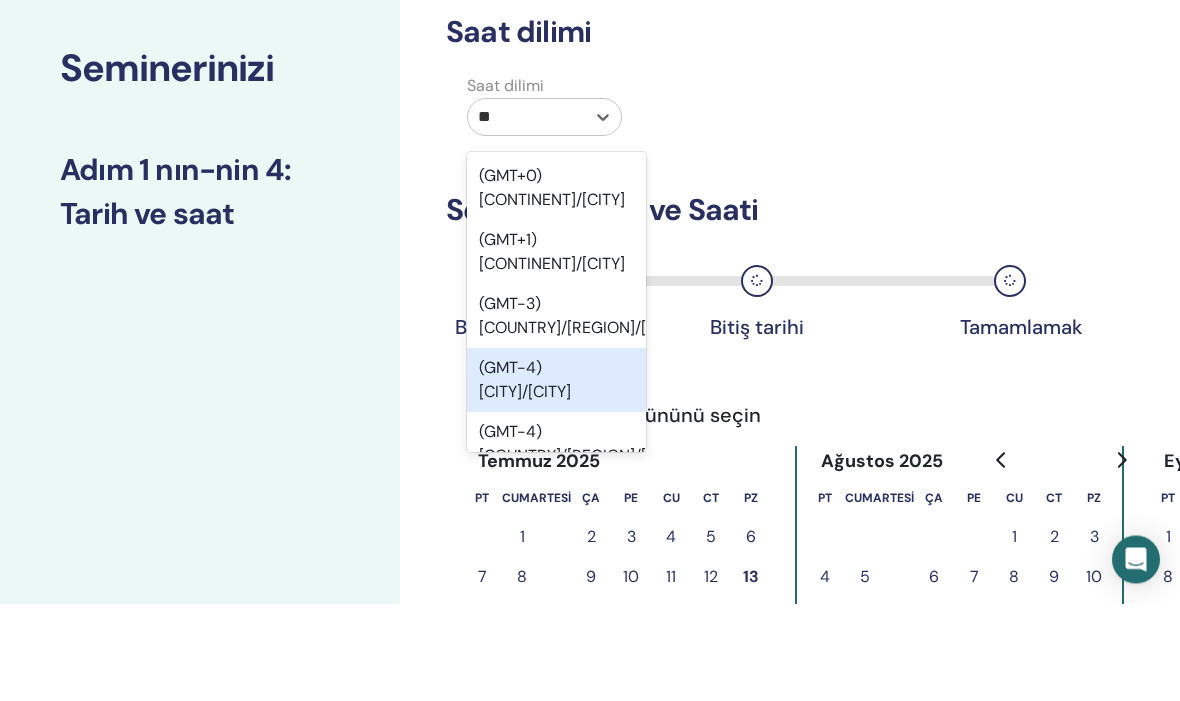 type on "*" 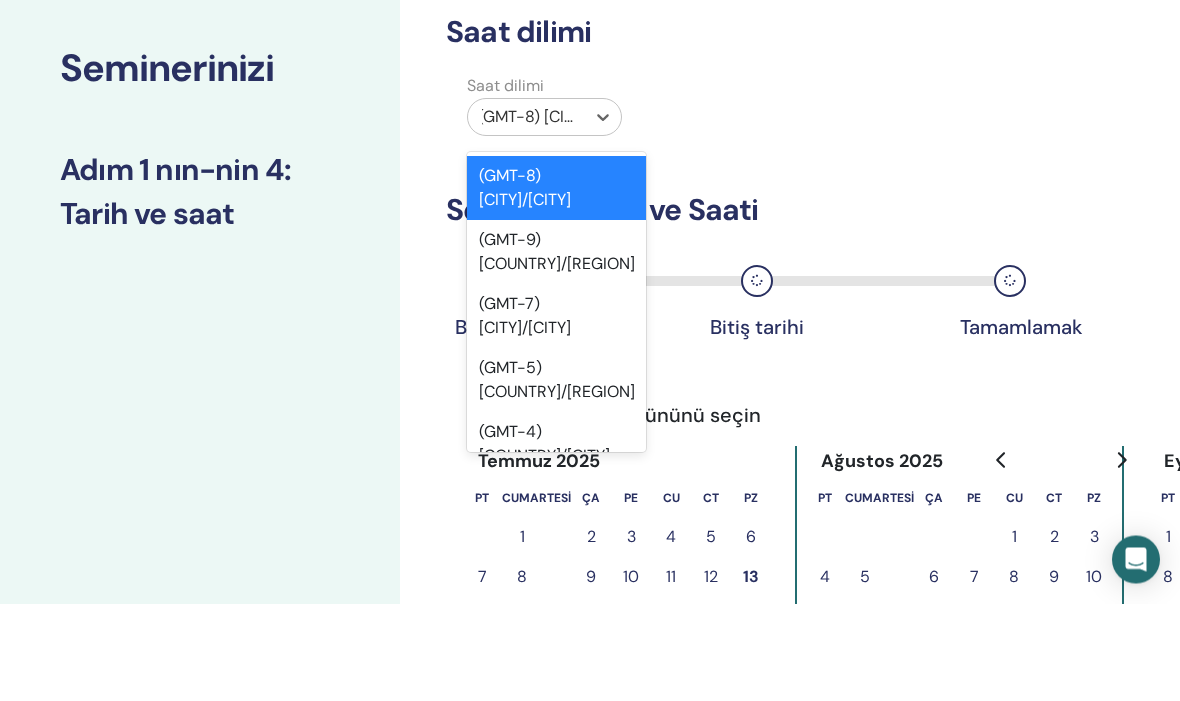 type on "*" 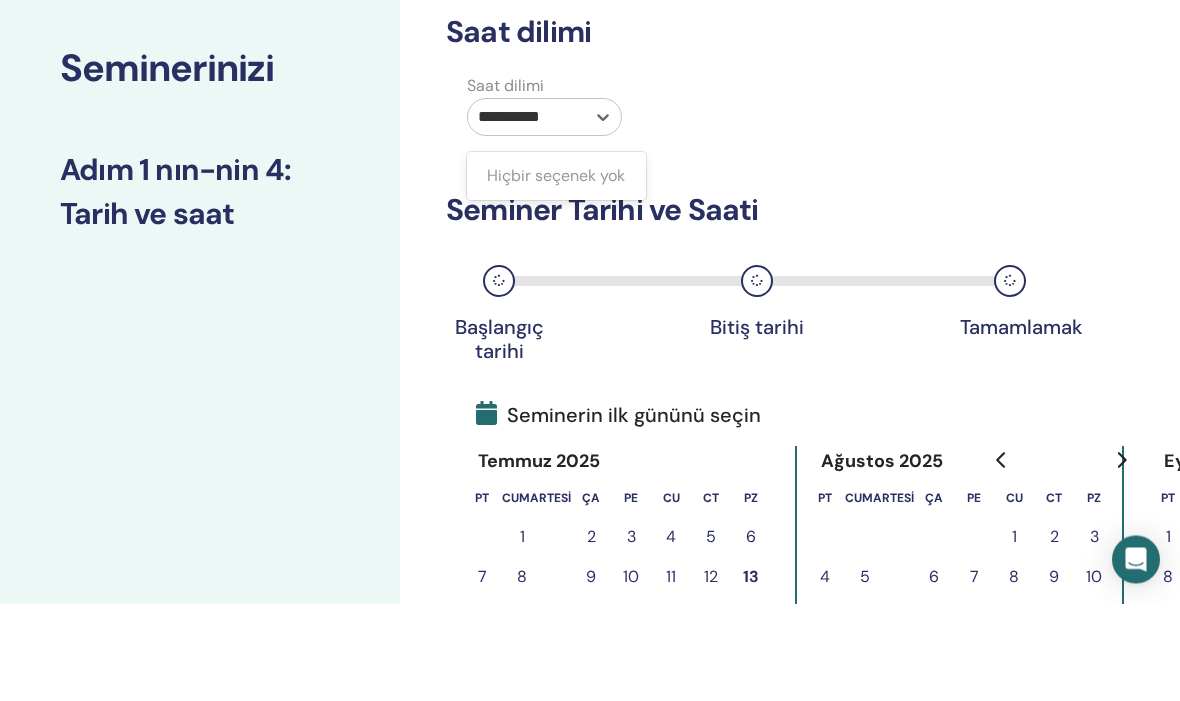 type on "**********" 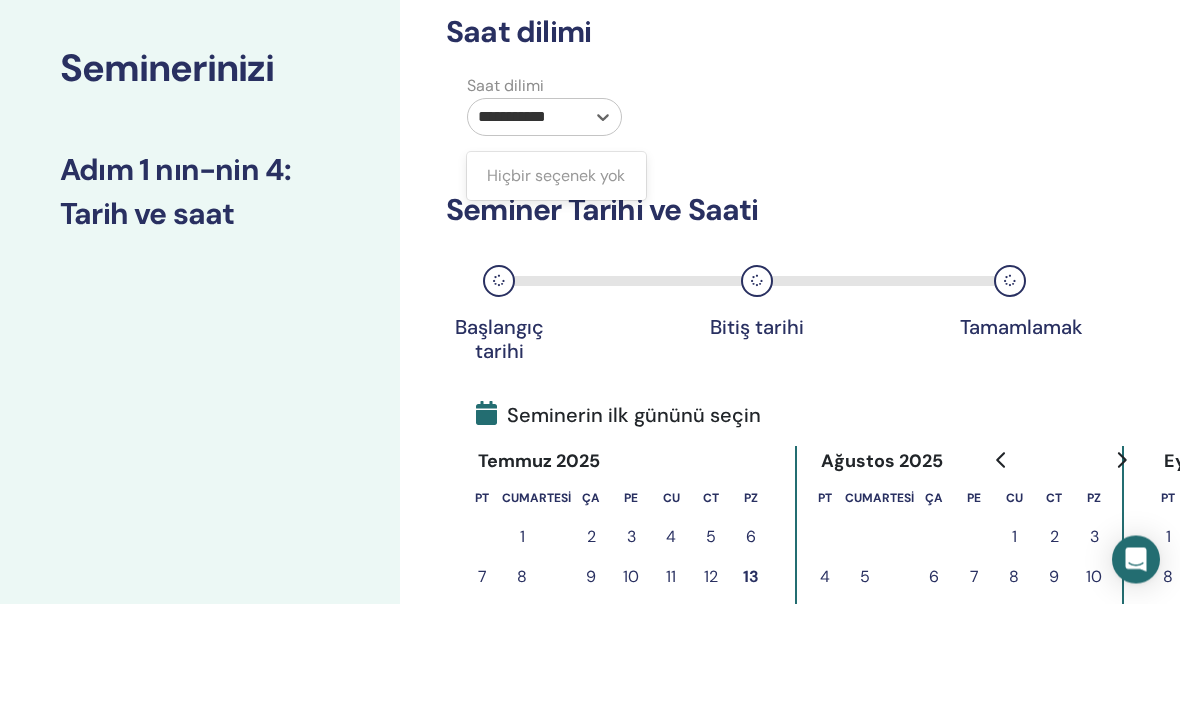 type 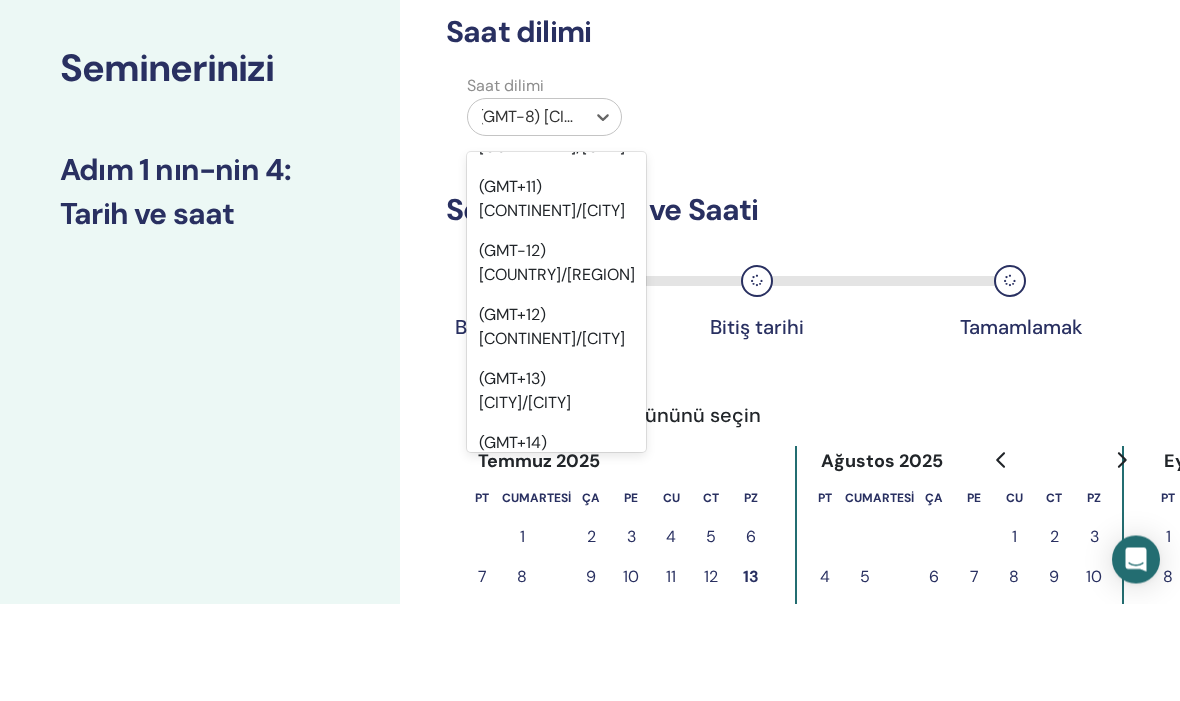 scroll, scrollTop: 1330, scrollLeft: 0, axis: vertical 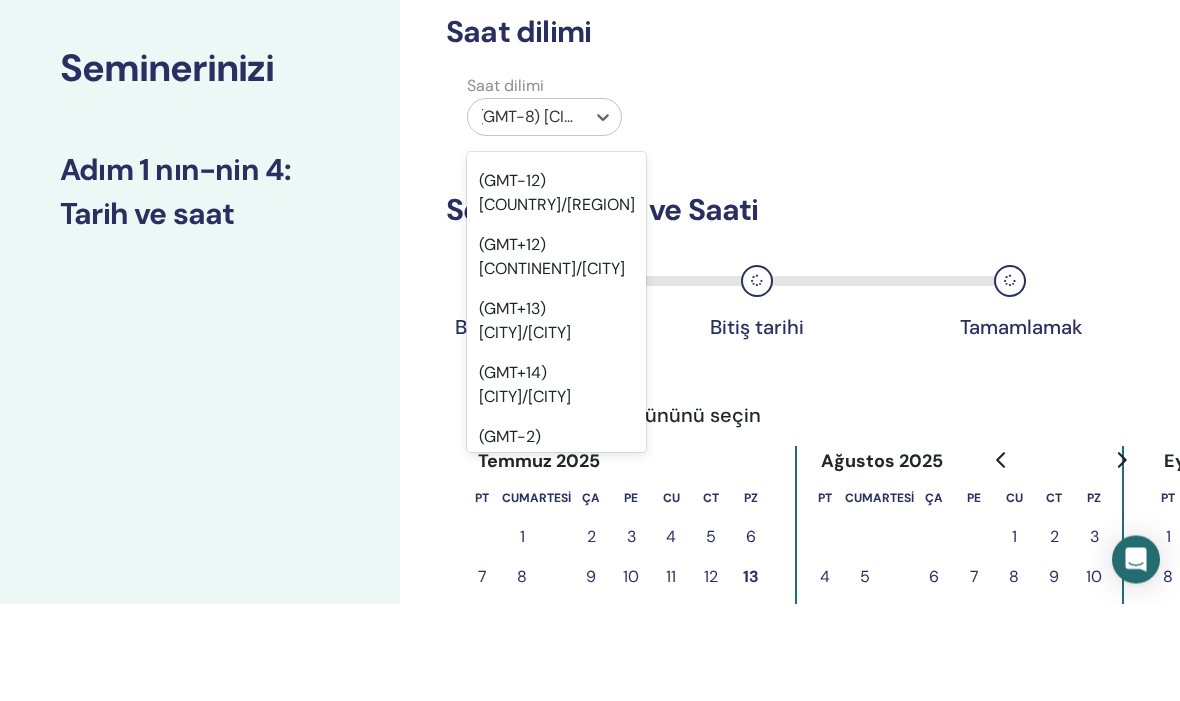 click on "(GMT-3) [CITY]/[CITY]" at bounding box center (525, 738) 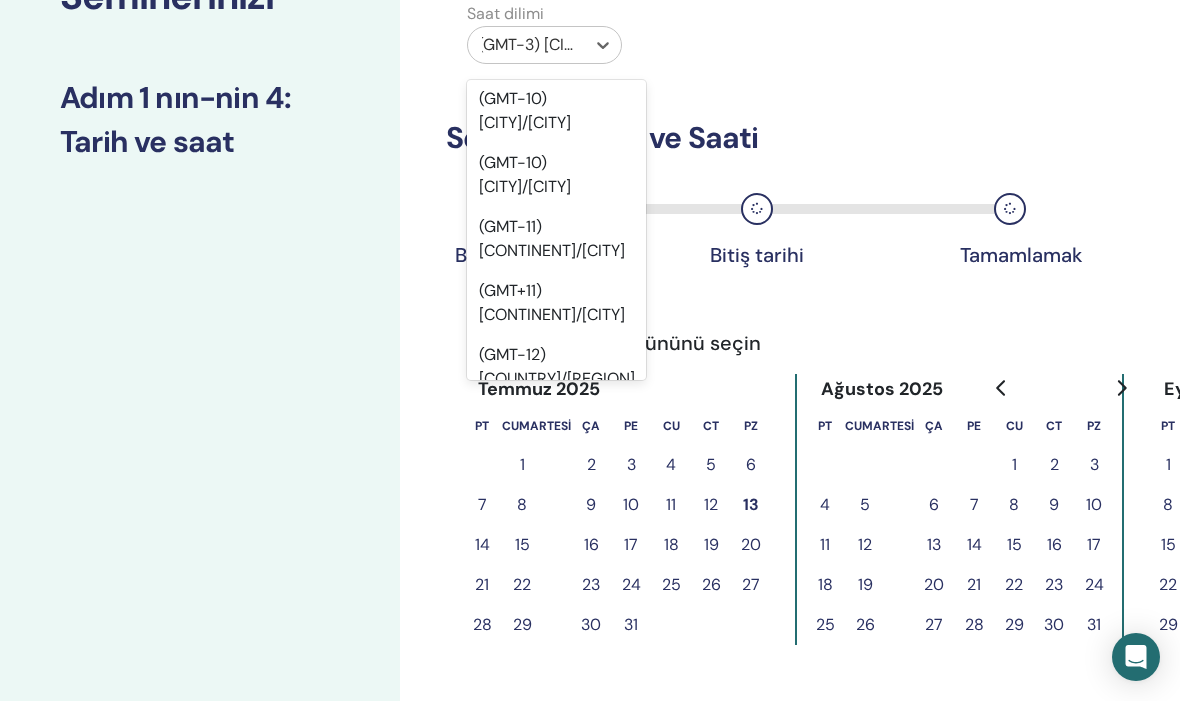 click on "option (GMT+3) [COUNTRY]/[REGION] selected, 30 of 595. 595 results available. Use Up and Down to choose options, press Enter to select the currently focused option, press Escape to exit the menu, press Tab to select the option and exit the menu. (GMT+3) [COUNTRY]/[REGION] (GMT-8) [COUNTRY]/[REGION] (GMT-9) [COUNTRY]/[REGION] (GMT-7) [COUNTRY]/[REGION] (GMT-5) [COUNTRY]/[REGION] (GMT-4) [COUNTRY]/[REGION] (GMT-4) [COUNTRY]/[REGION]/[CITY] (GMT-10) [COUNTRY]/[REGION] (GMT-5) [COUNTRY]/[REGION]/[CITY] (GMT-4) [COUNTRY]/[REGION] (GMT-6) [COUNTRY]/[REGION] (GMT-7) [COUNTRY]/[REGION] (GMT-11) [COUNTRY]/[REGION] (GMT+0) [COUNTRY]/[REGION] (GMT+0) [COUNTRY]/[REGION] (GMT+0) [COUNTRY]/[REGION] (GMT+0) [COUNTRY]/[REGION] (GMT-1) [COUNTRY]/[REGION] (GMT+1) [COUNTRY]/[REGION] (GMT-10) [COUNTRY]/[REGION] (GMT+10) [COUNTRY]/[REGION] (GMT-11) [COUNTRY]/[REGION] (GMT+11) [COUNTRY]/[REGION] (GMT-12) [COUNTRY]/[REGION] (GMT+12) [COUNTRY]/[REGION] (GMT+13) [COUNTRY]/[REGION] (GMT+14) [COUNTRY]/[REGION] (GMT-2) [COUNTRY]/[REGION] (GMT+2) [COUNTRY]/[REGION] (GMT-3) [COUNTRY]/[REGION] (GMT+3) [COUNTRY]/[REGION] (GMT-4) [COUNTRY]/[REGION] (GMT+4) [COUNTRY]/[REGION] (GMT-5) [COUNTRY]/[REGION] (GMT+5) [COUNTRY]/[REGION] (GMT-6) [COUNTRY]/[REGION] (GMT+6) [COUNTRY]/[REGION] (GMT-7) [COUNTRY]/[REGION] (GMT+7) [COUNTRY]/[REGION] (GMT-8) [COUNTRY]/[REGION] (GMT+8) [COUNTRY]/[REGION] (GMT+0) [COUNTRY]/[REGION]" at bounding box center (735, 353) 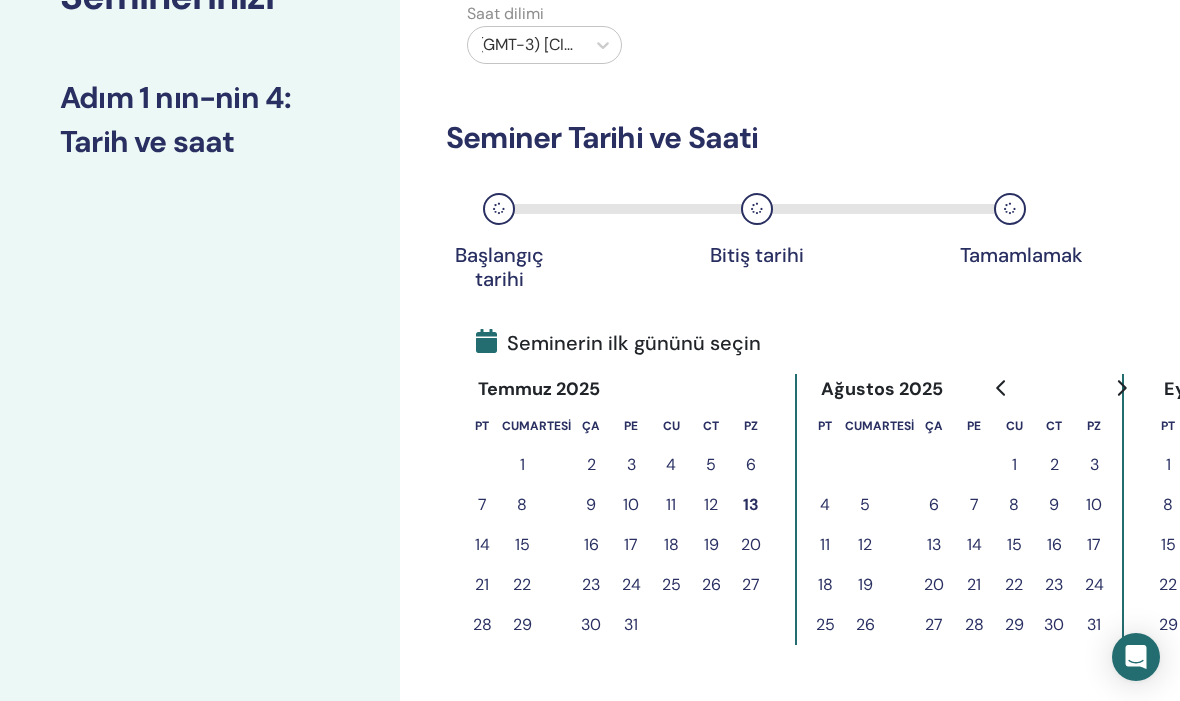 click on "23" at bounding box center (591, 584) 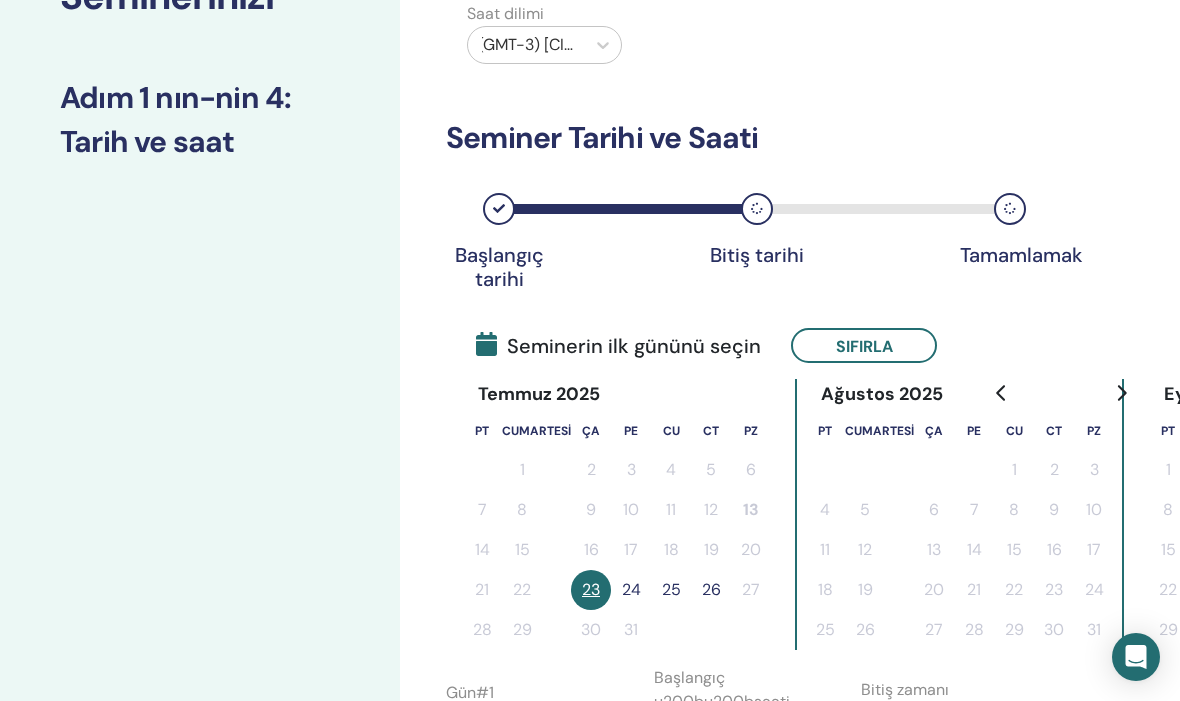 click on "24" at bounding box center [631, 589] 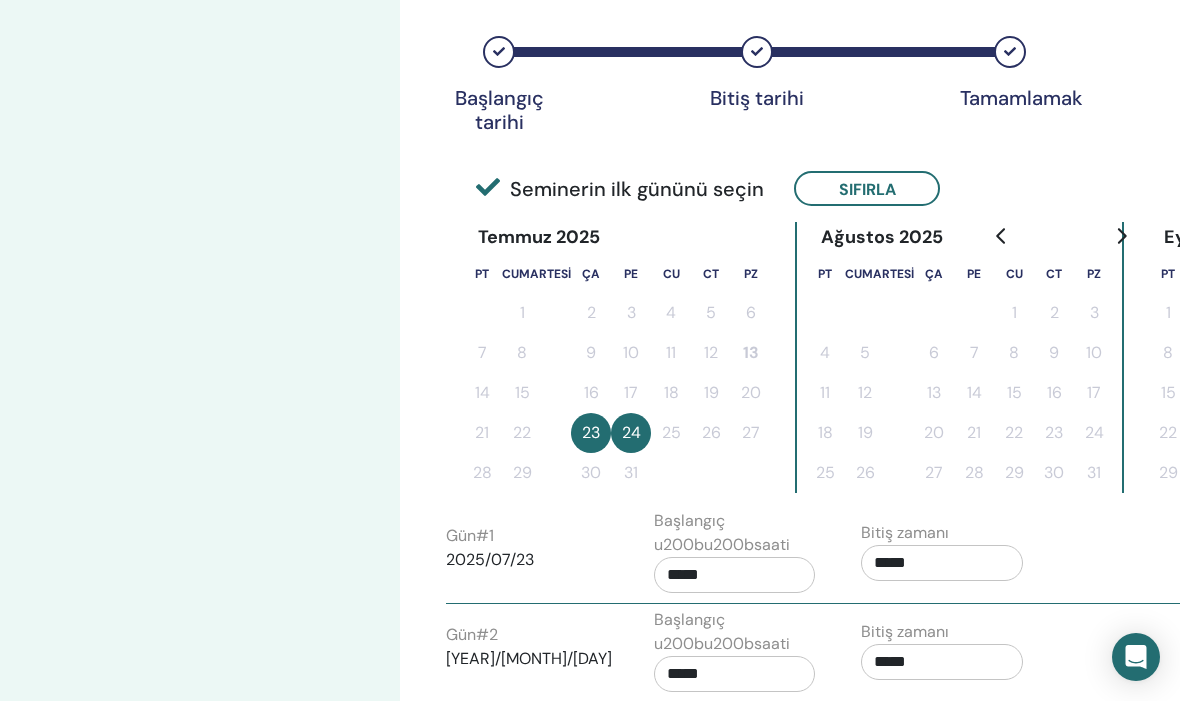 click on "*****" at bounding box center (735, 575) 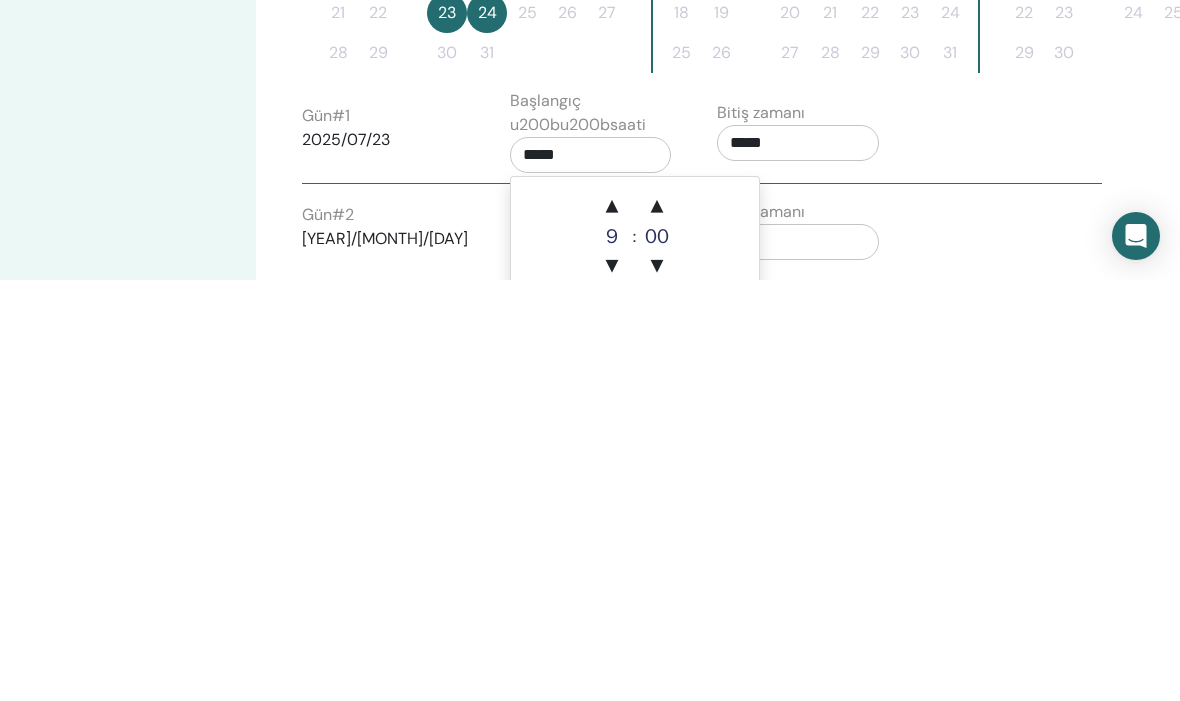 click on "9" at bounding box center (612, 657) 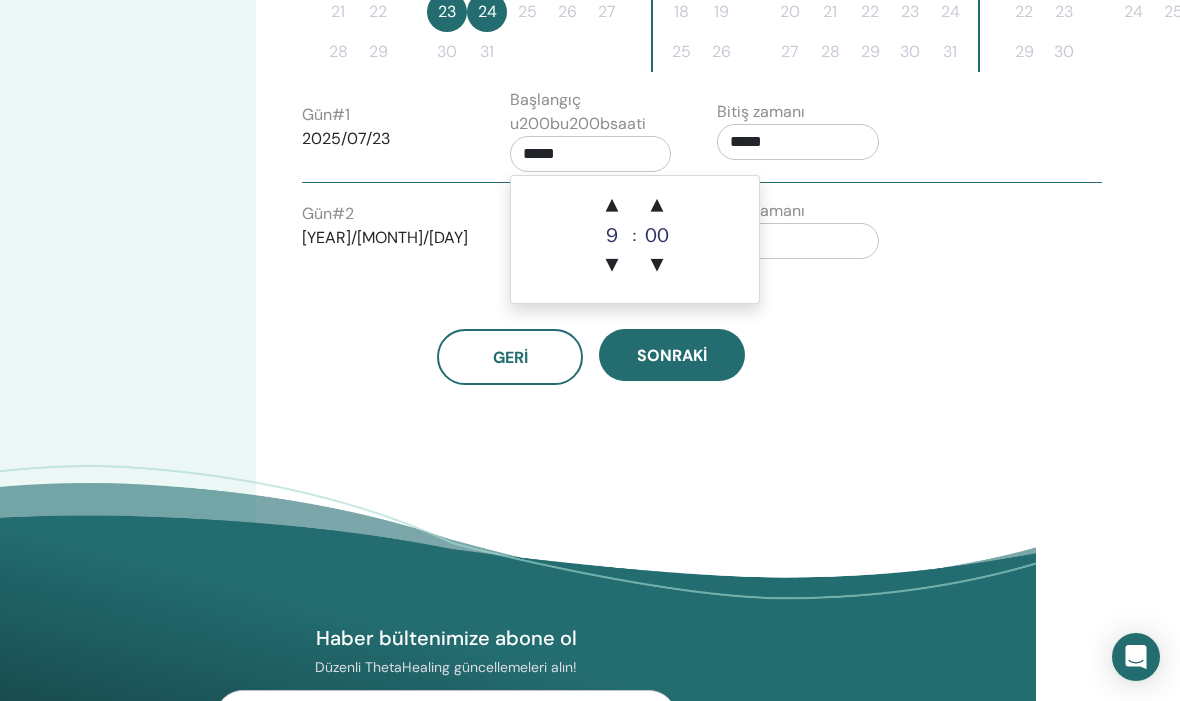 click on "▲" at bounding box center (612, 206) 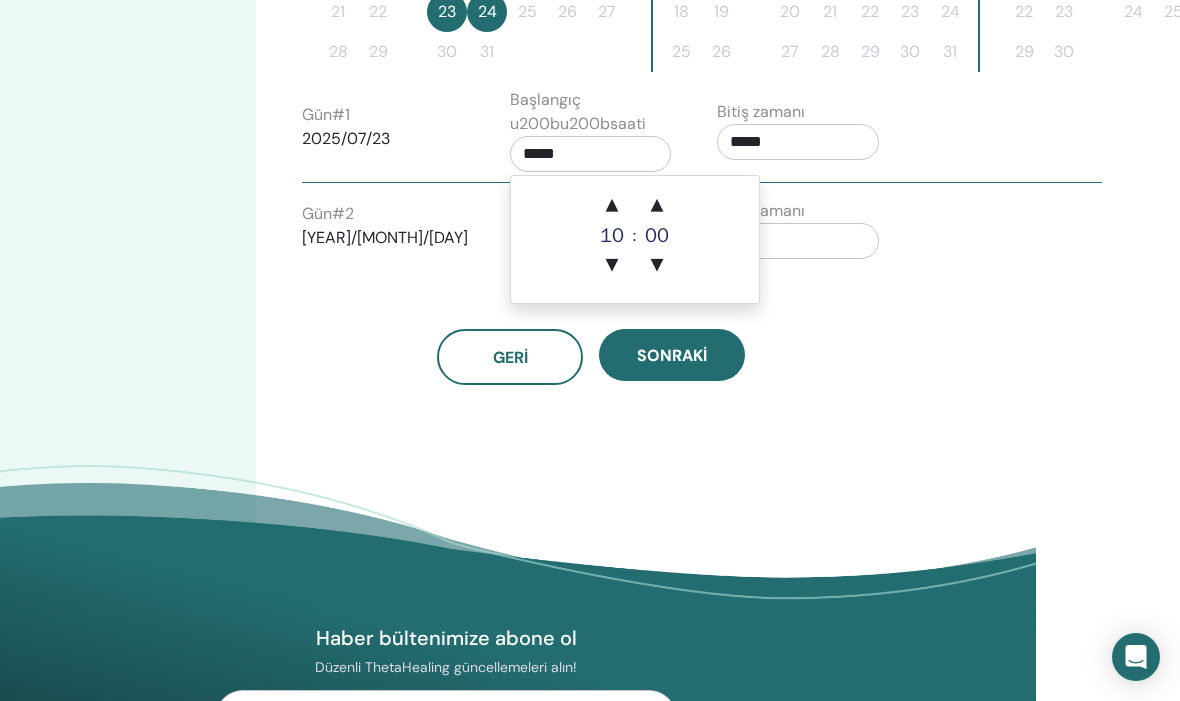 click on "▲" at bounding box center [612, 206] 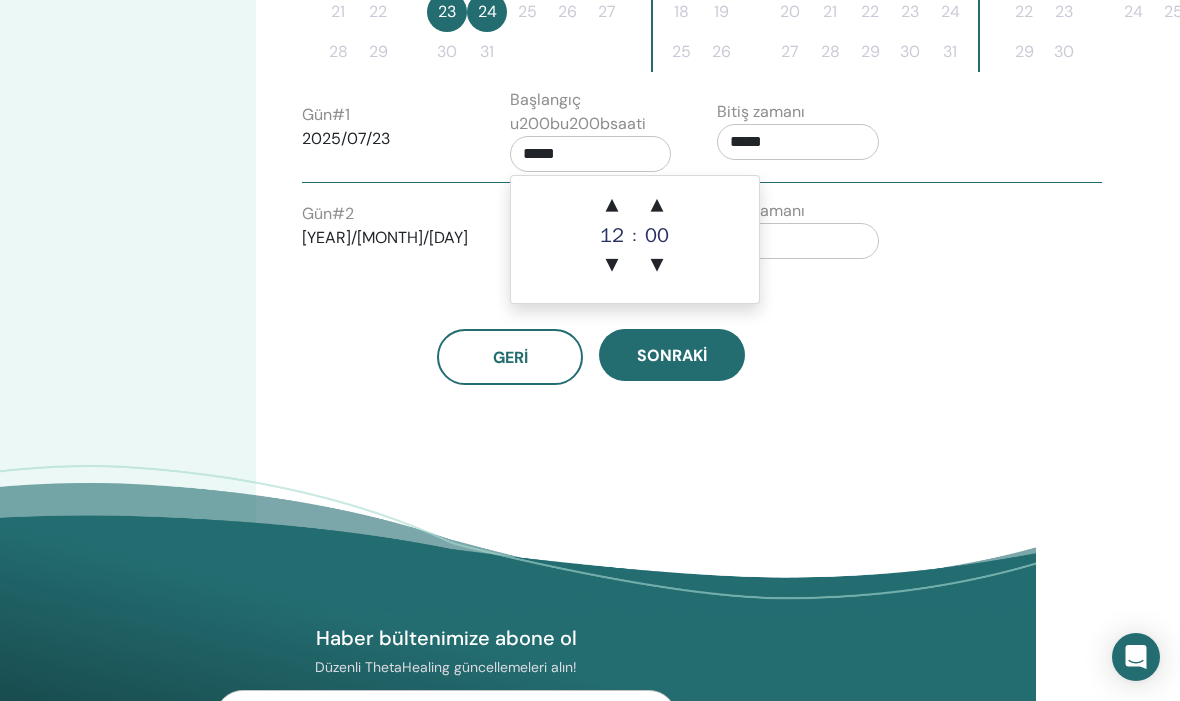 click on "▲" at bounding box center [612, 206] 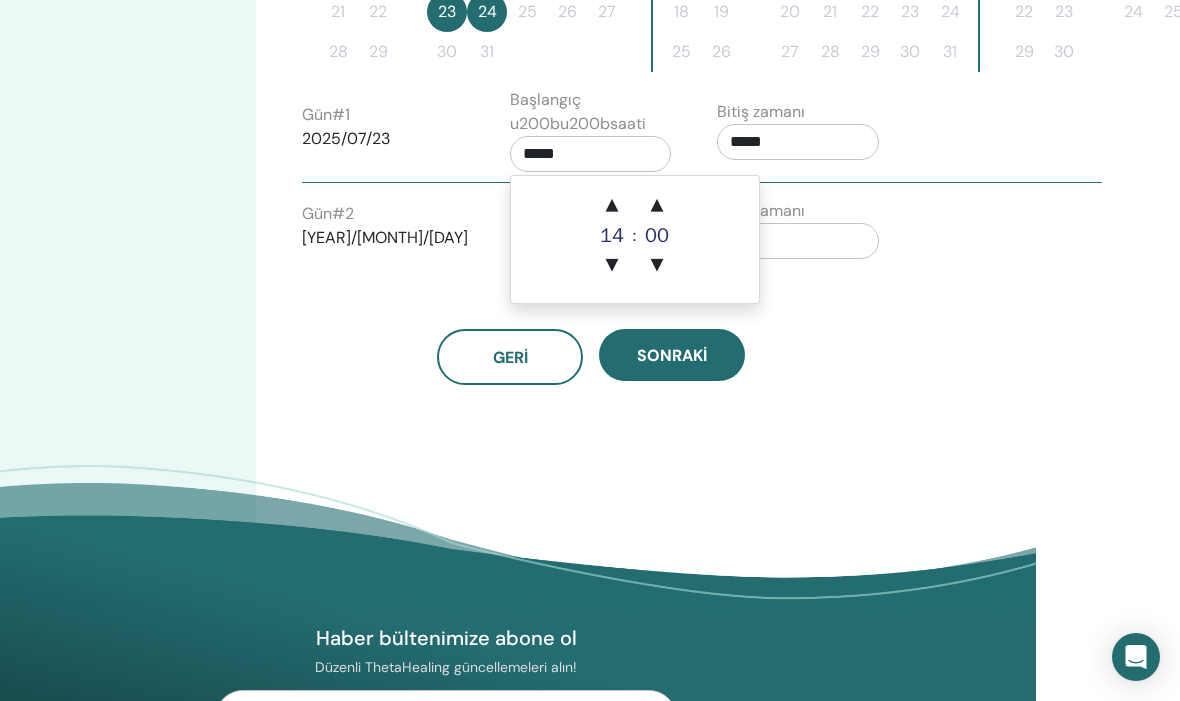 click on "▲" at bounding box center [612, 206] 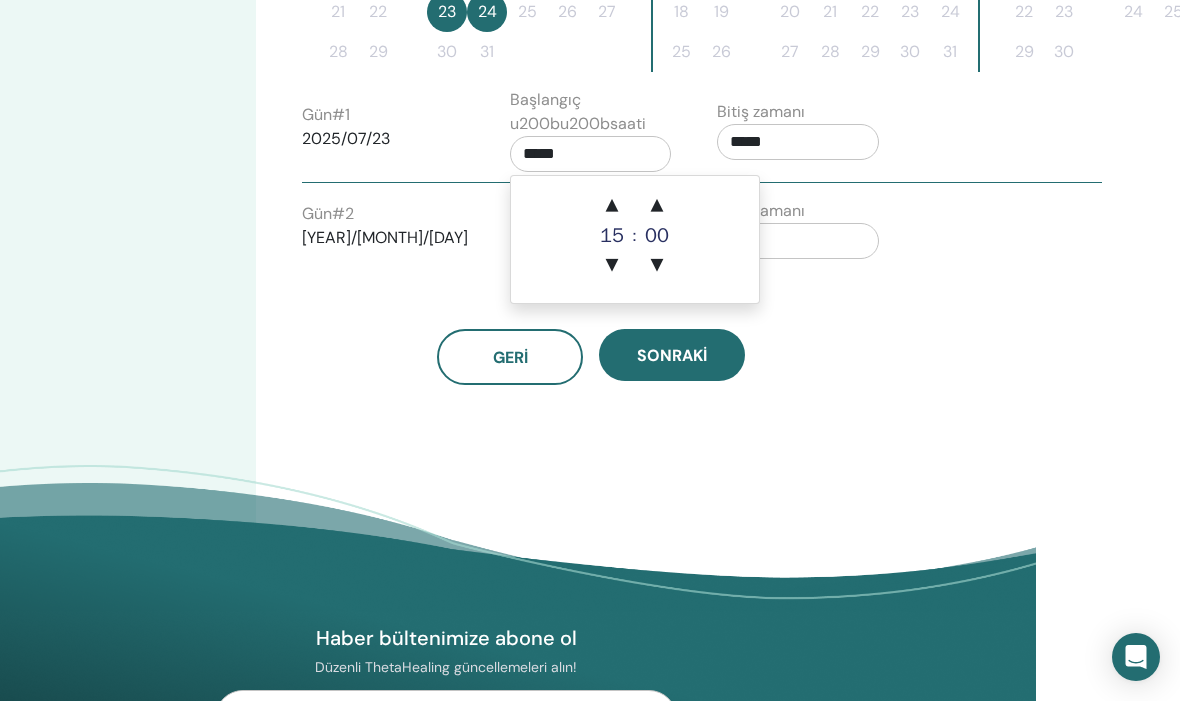 click on "▲" at bounding box center [612, 206] 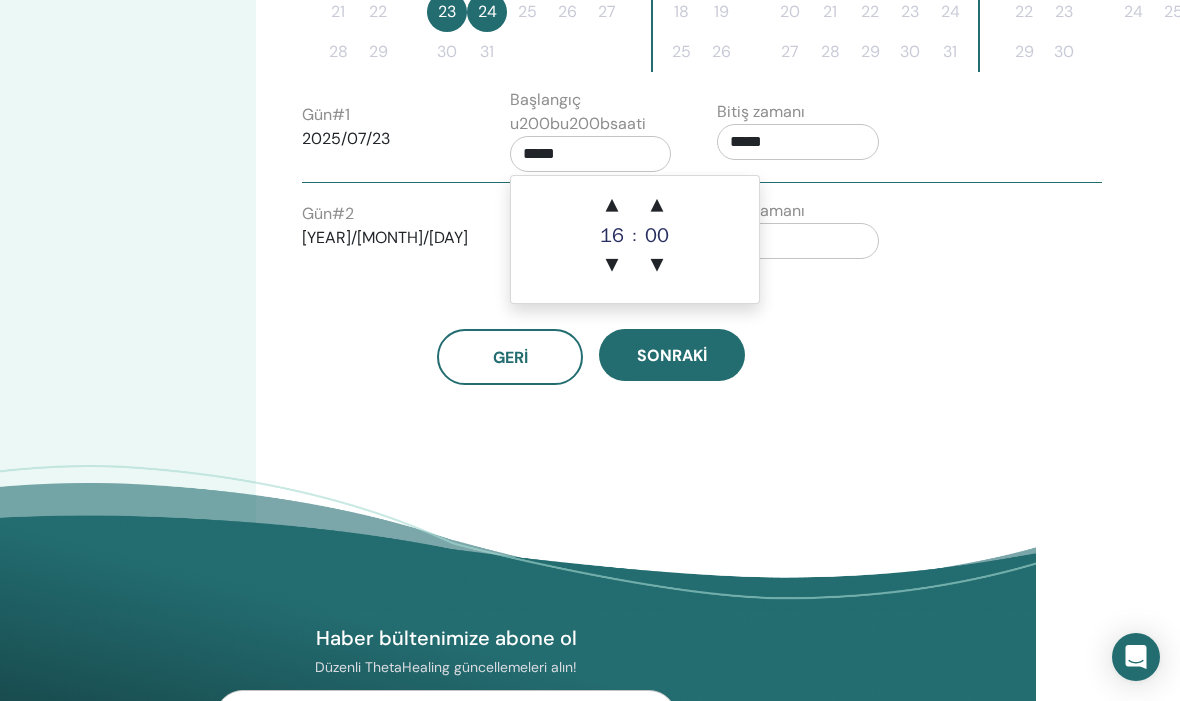 click on "▲" at bounding box center [612, 206] 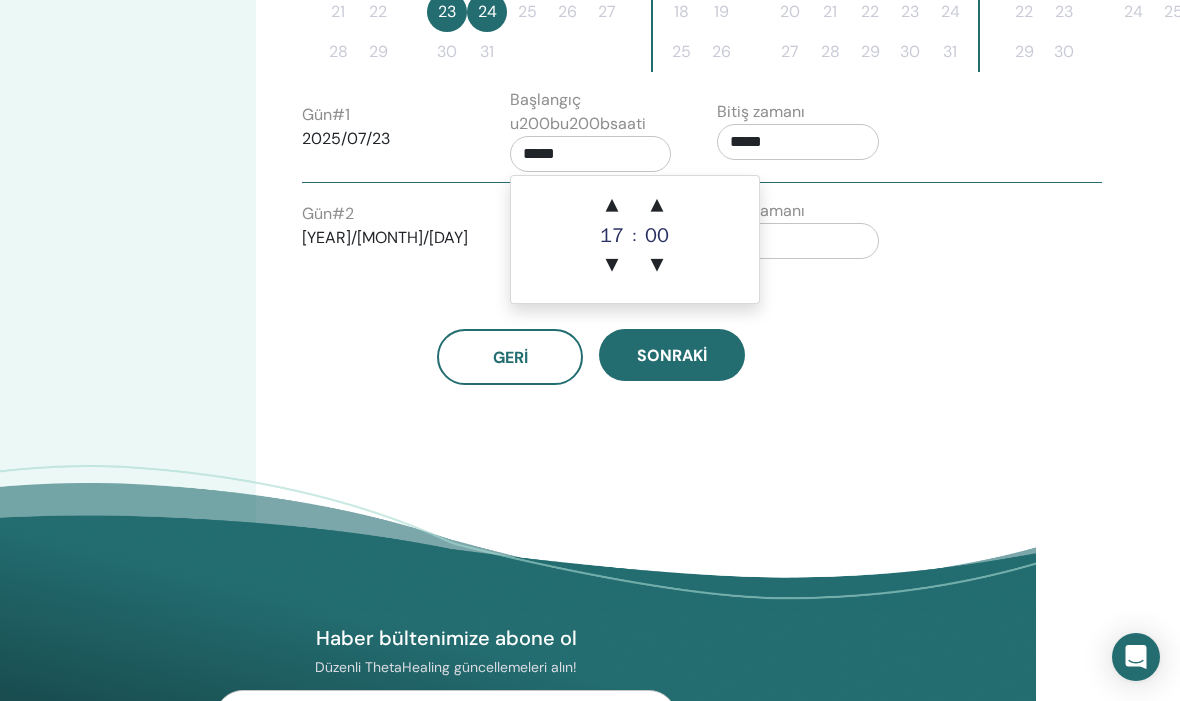 click on "▲" at bounding box center [612, 206] 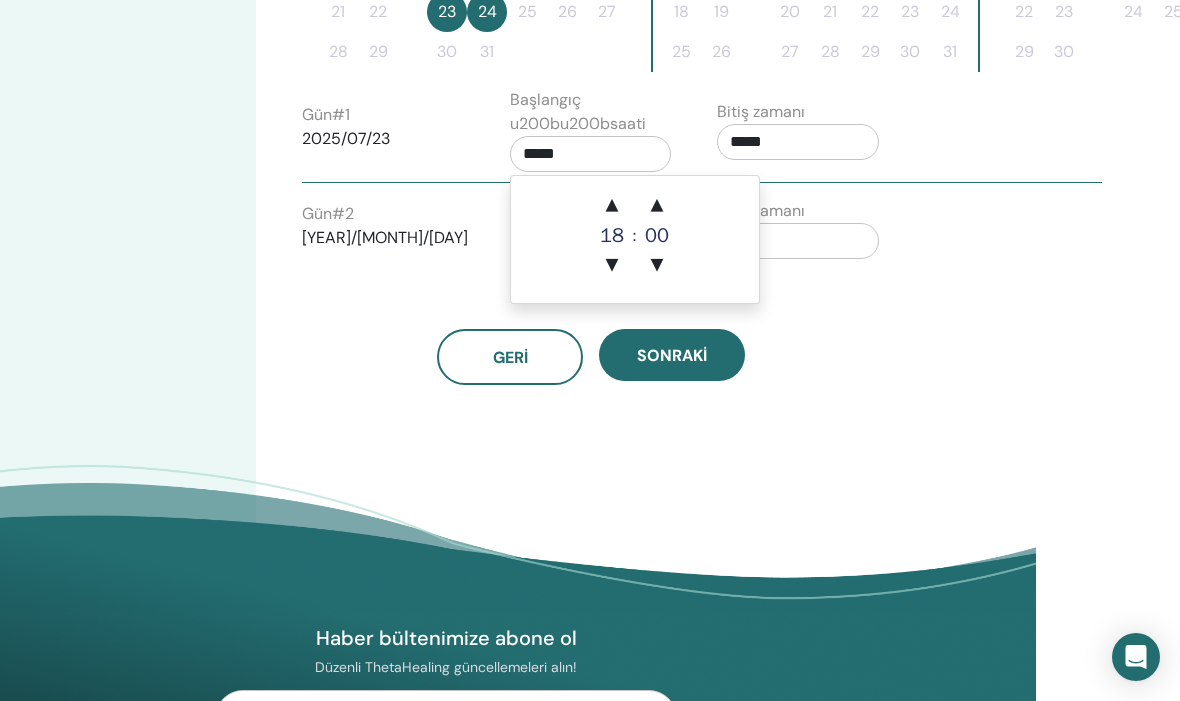 click on "▲" at bounding box center (612, 206) 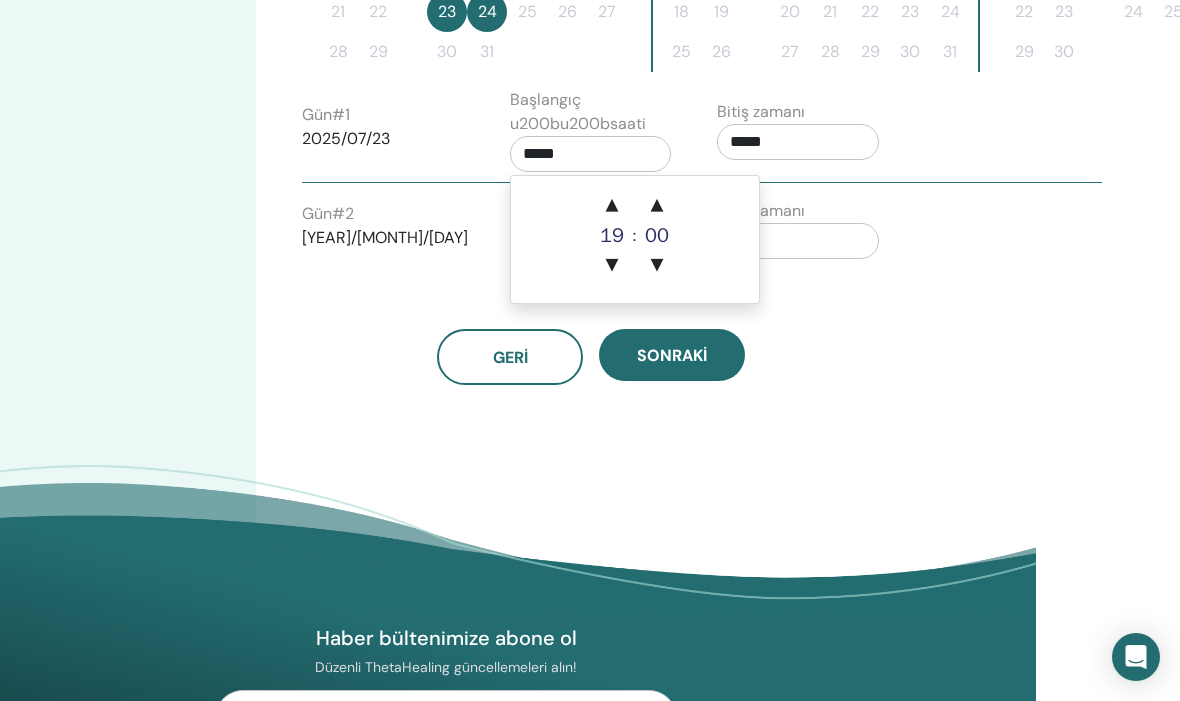 click on "▲" at bounding box center (657, 206) 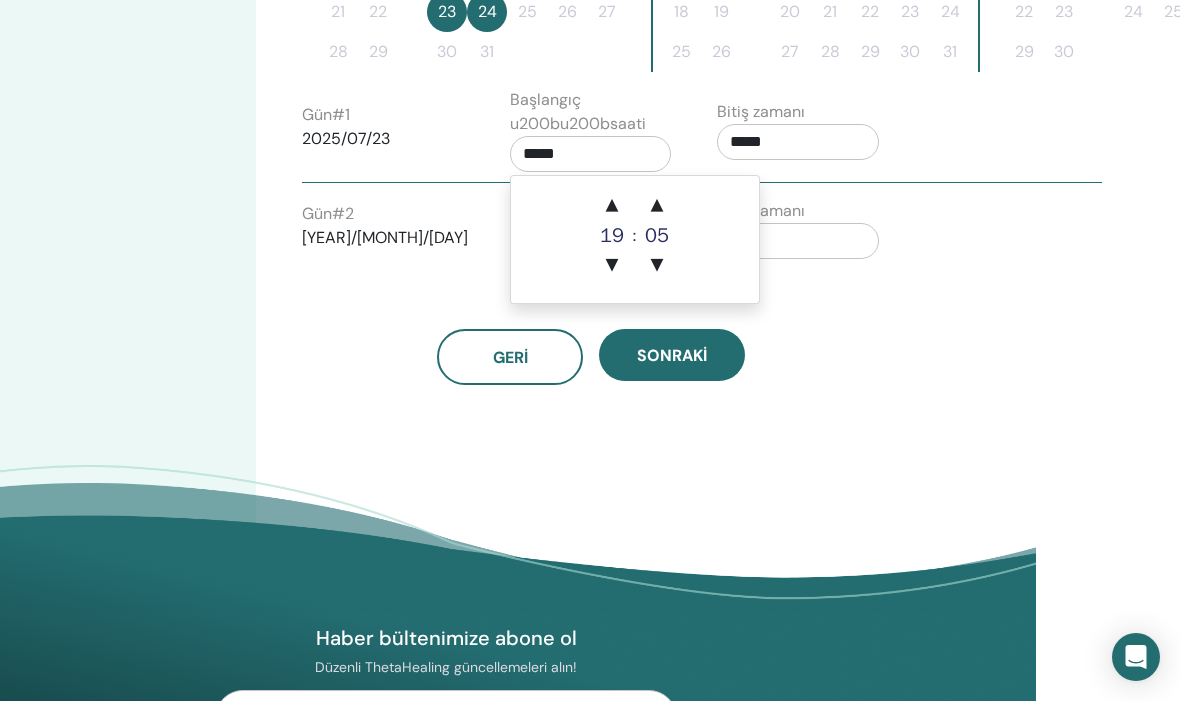 click on "▲" at bounding box center (657, 206) 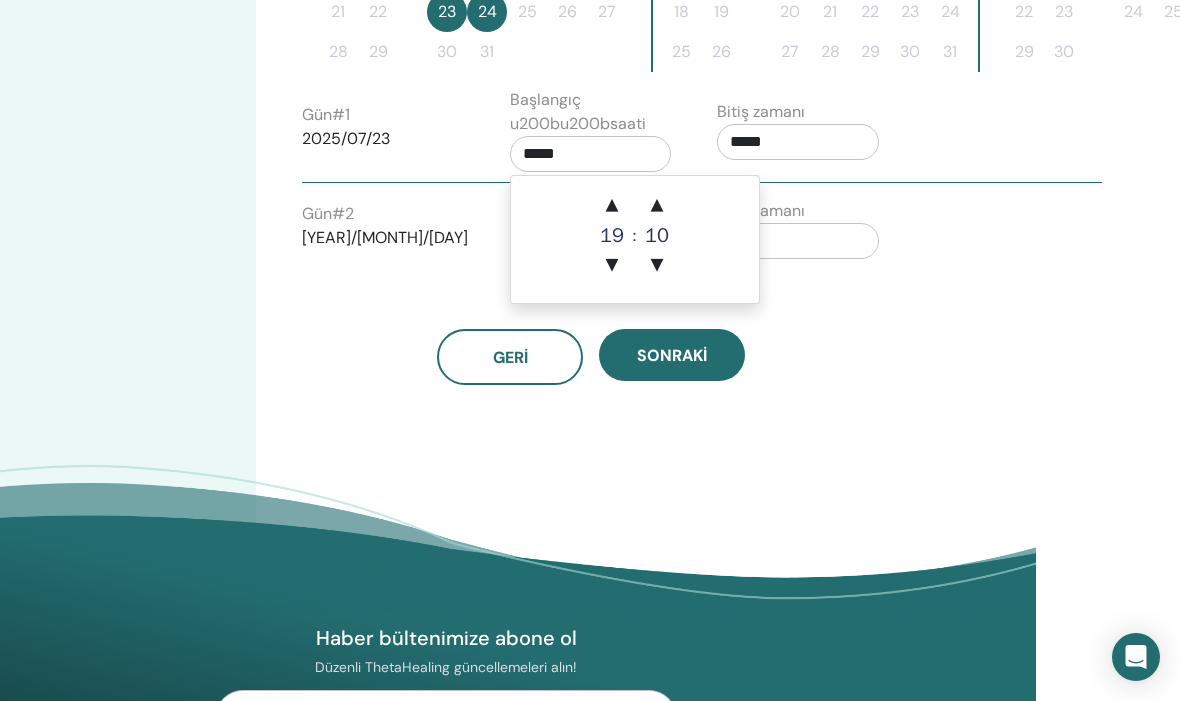 click on "▲" at bounding box center (657, 206) 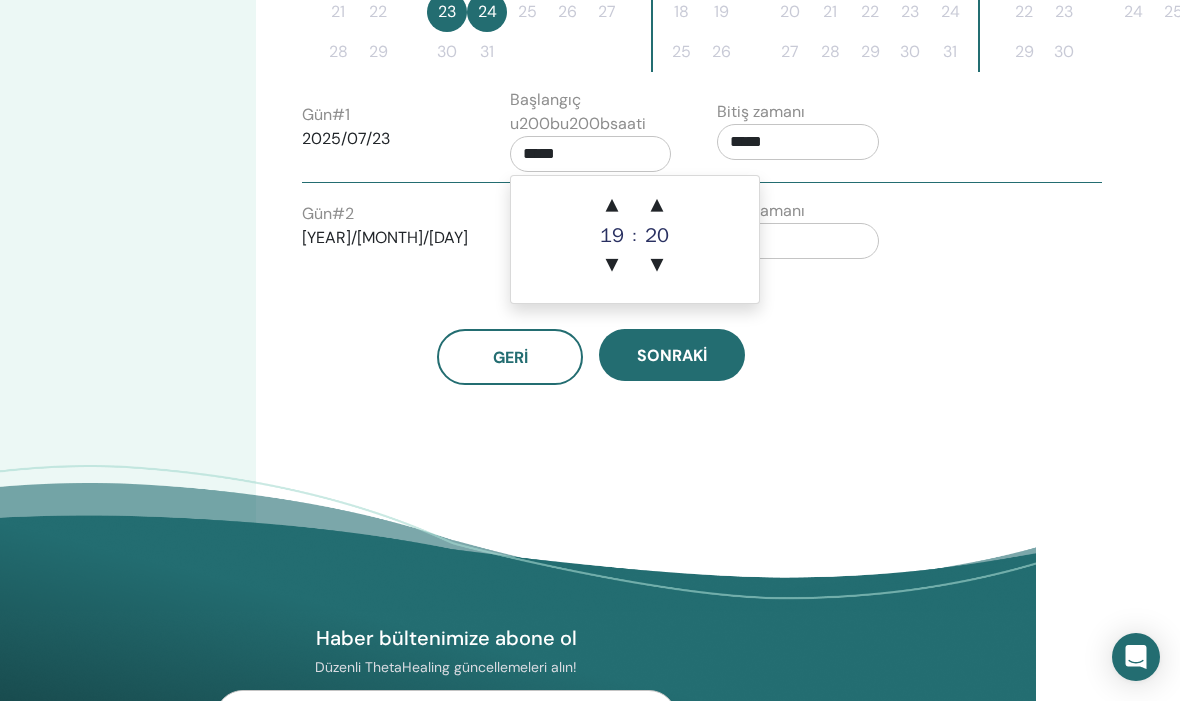 click on "▲" at bounding box center (657, 206) 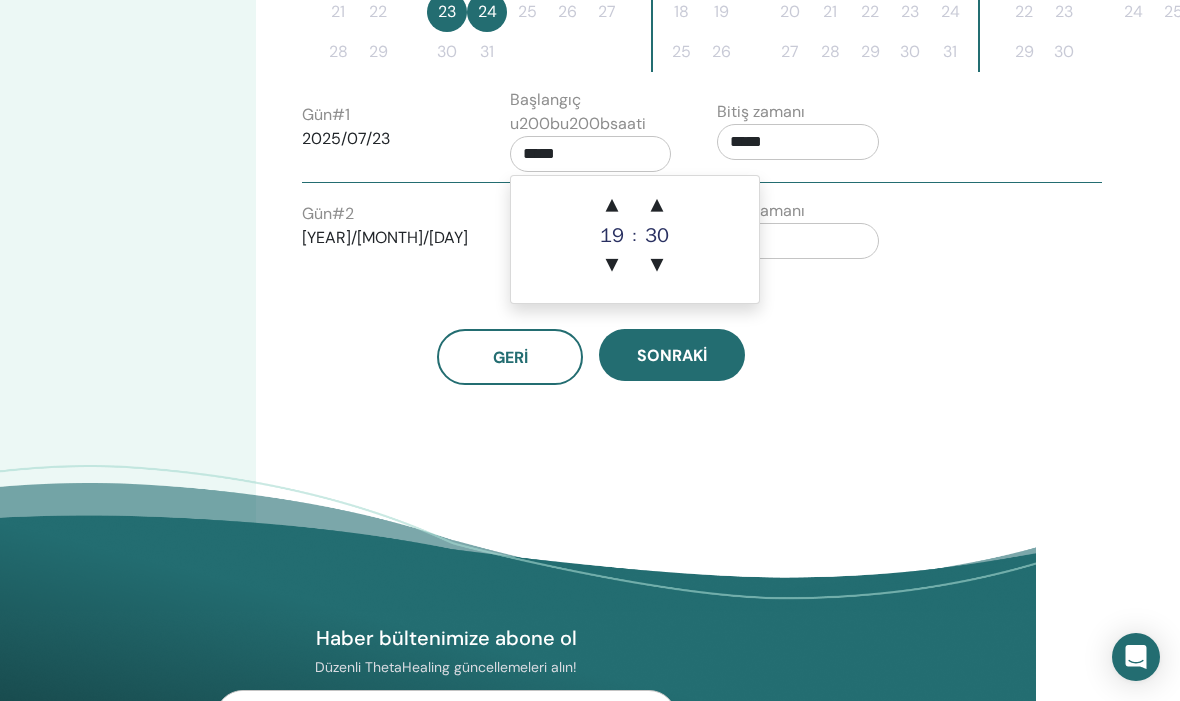 click on "*****" at bounding box center (798, 142) 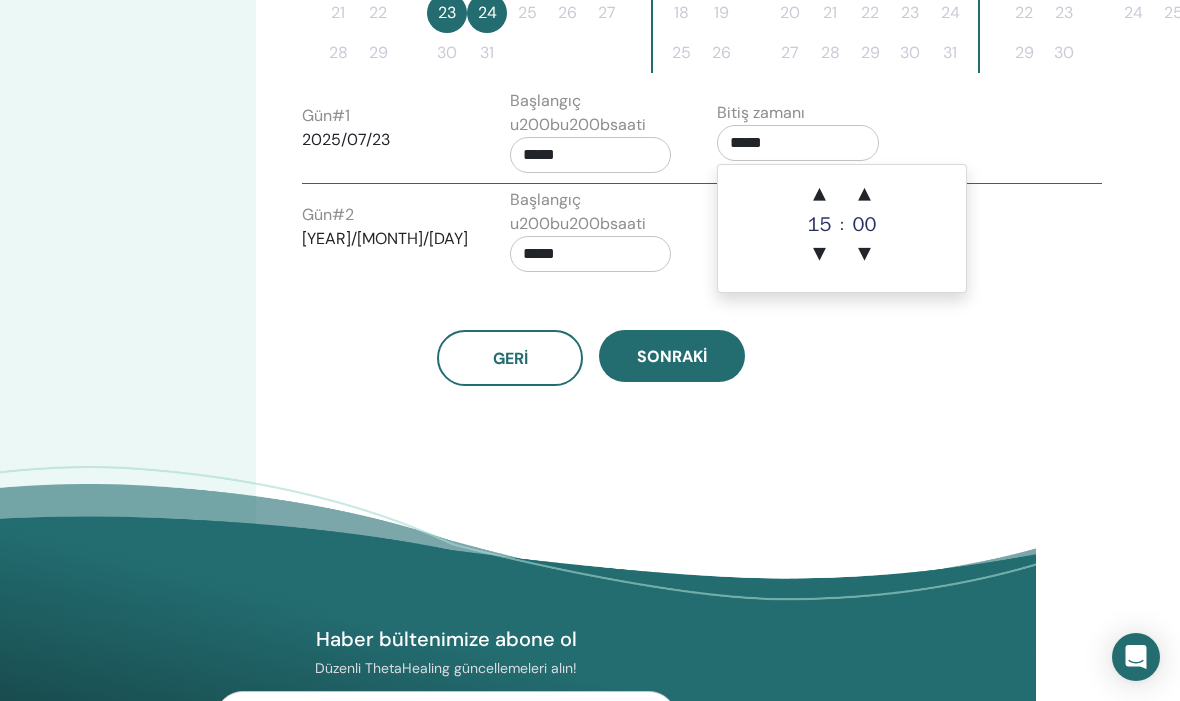 click on "▲" at bounding box center [820, 195] 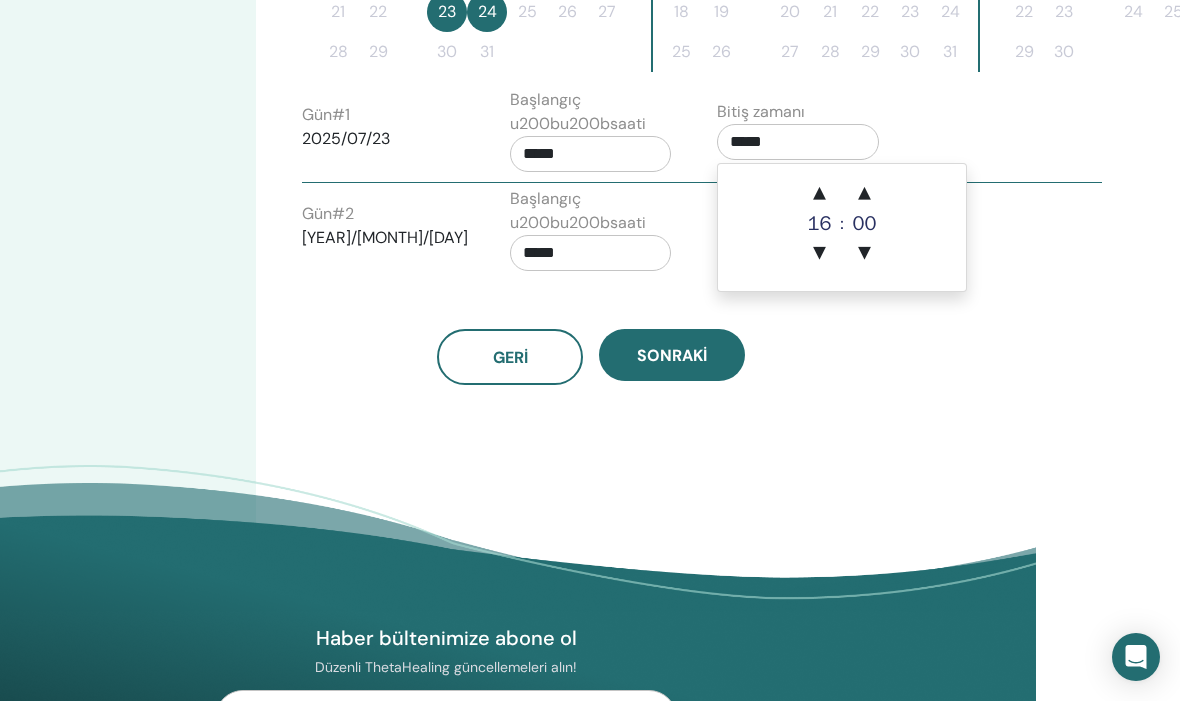 click on "▲" at bounding box center (820, 194) 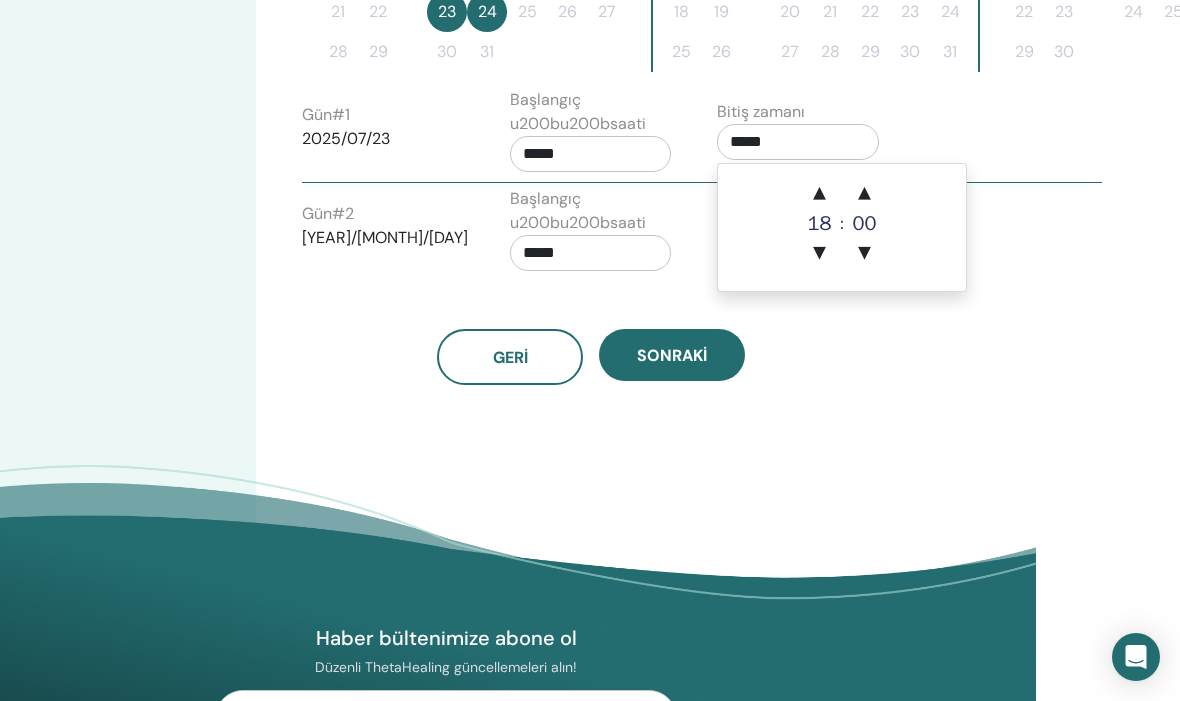 click on "▲" at bounding box center (820, 194) 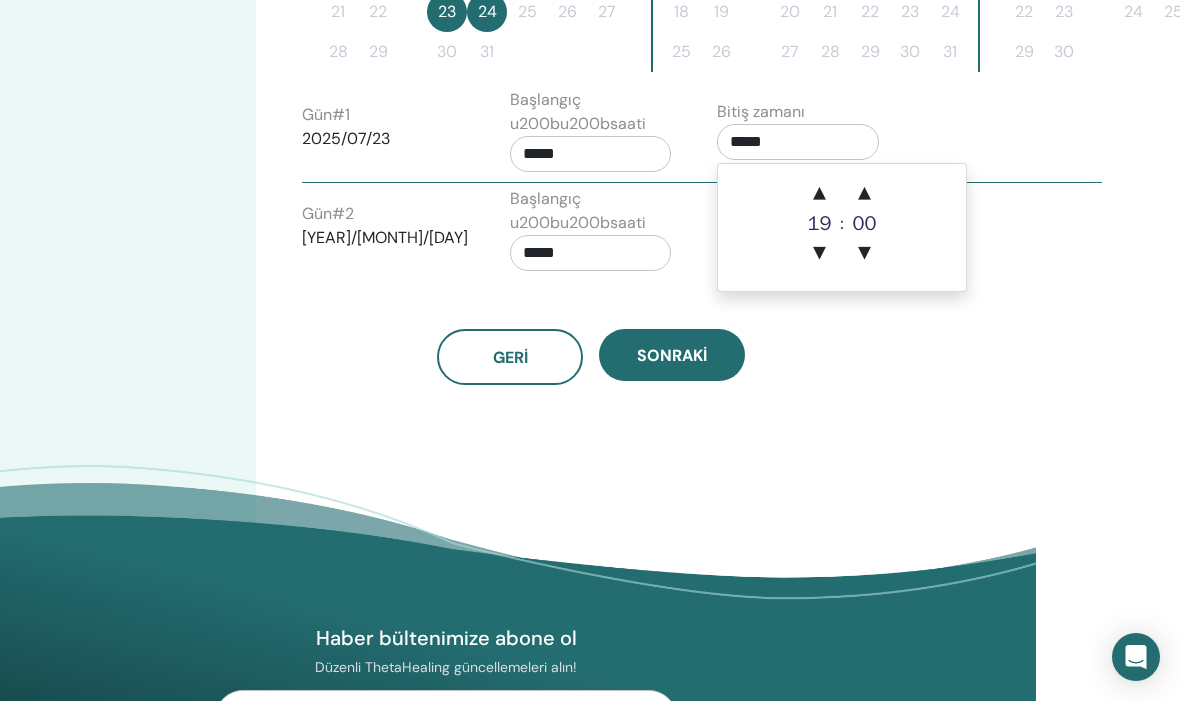click on "▲" at bounding box center [820, 194] 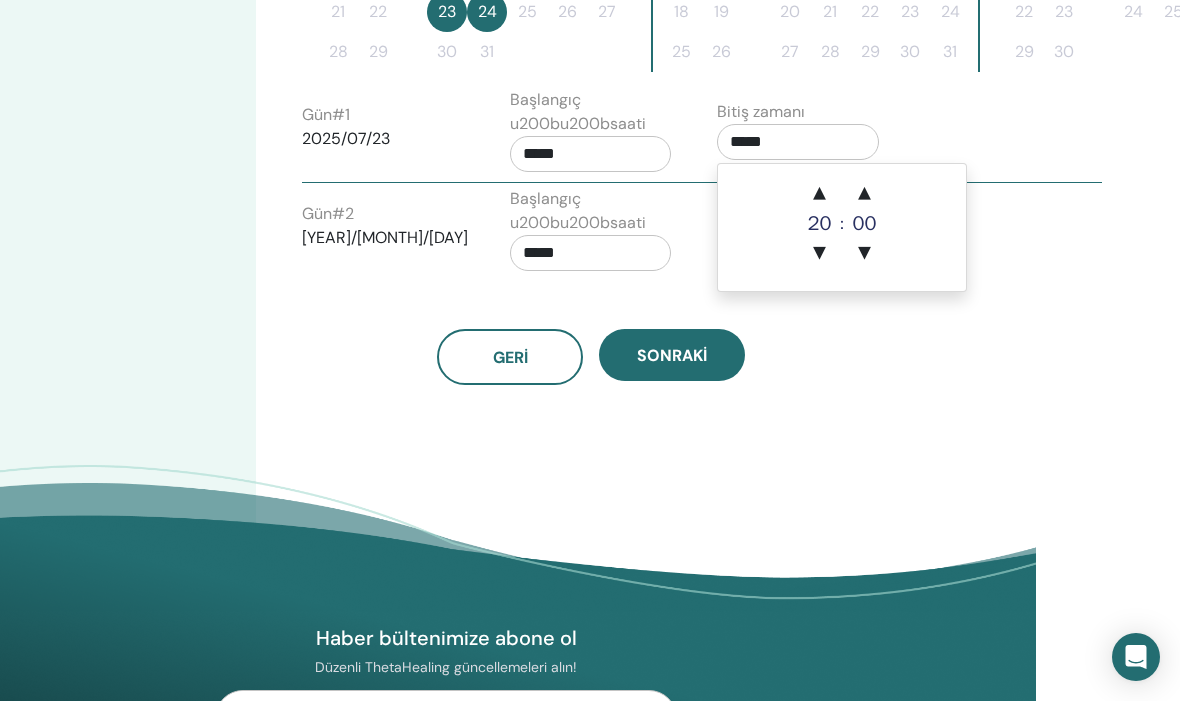 click on "▲" at bounding box center [820, 194] 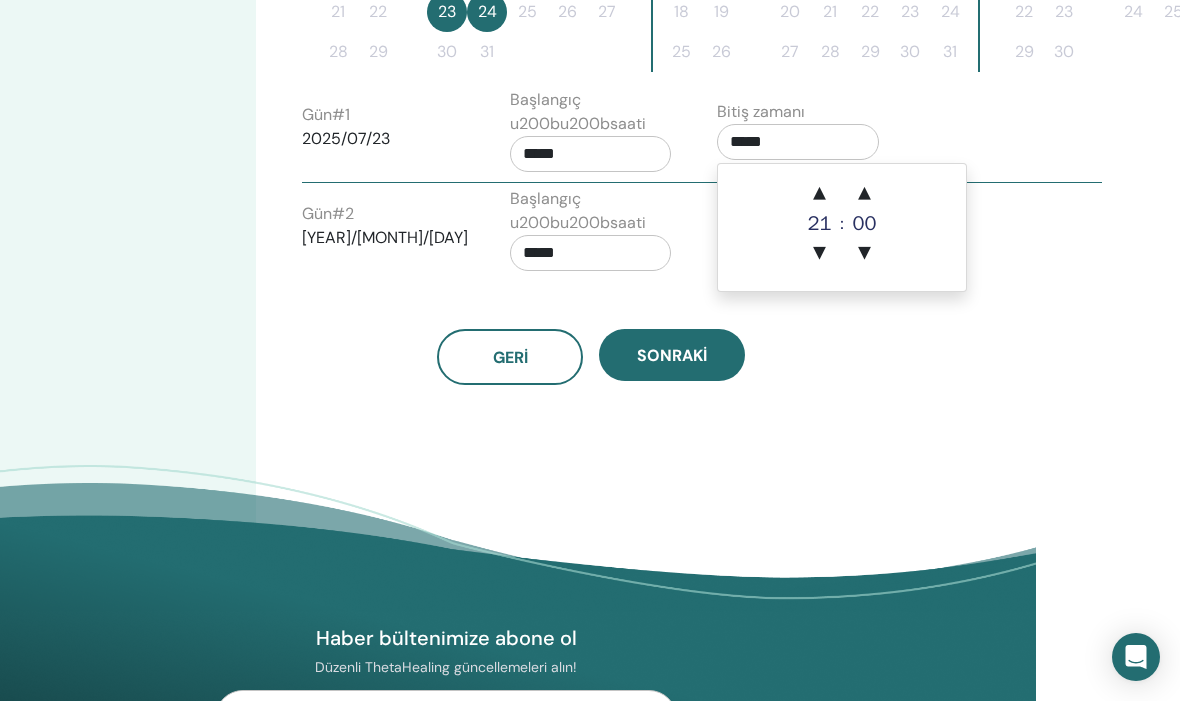 click on "▲" at bounding box center [820, 194] 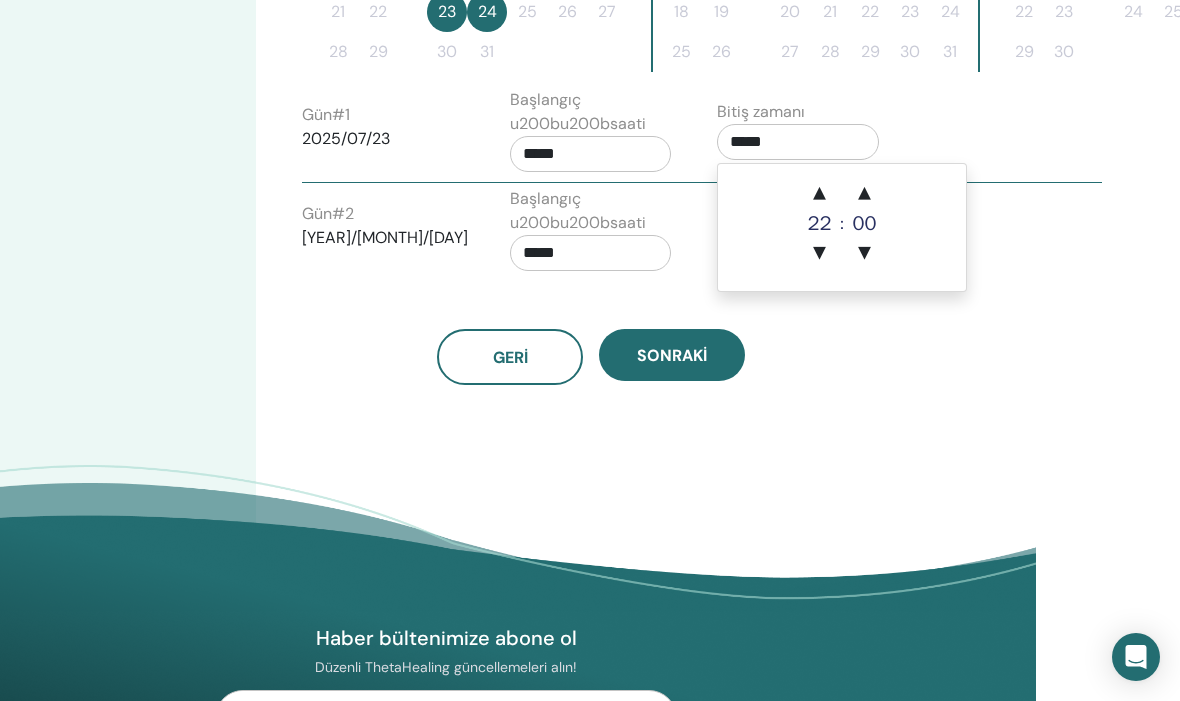 click on "▲" at bounding box center [820, 194] 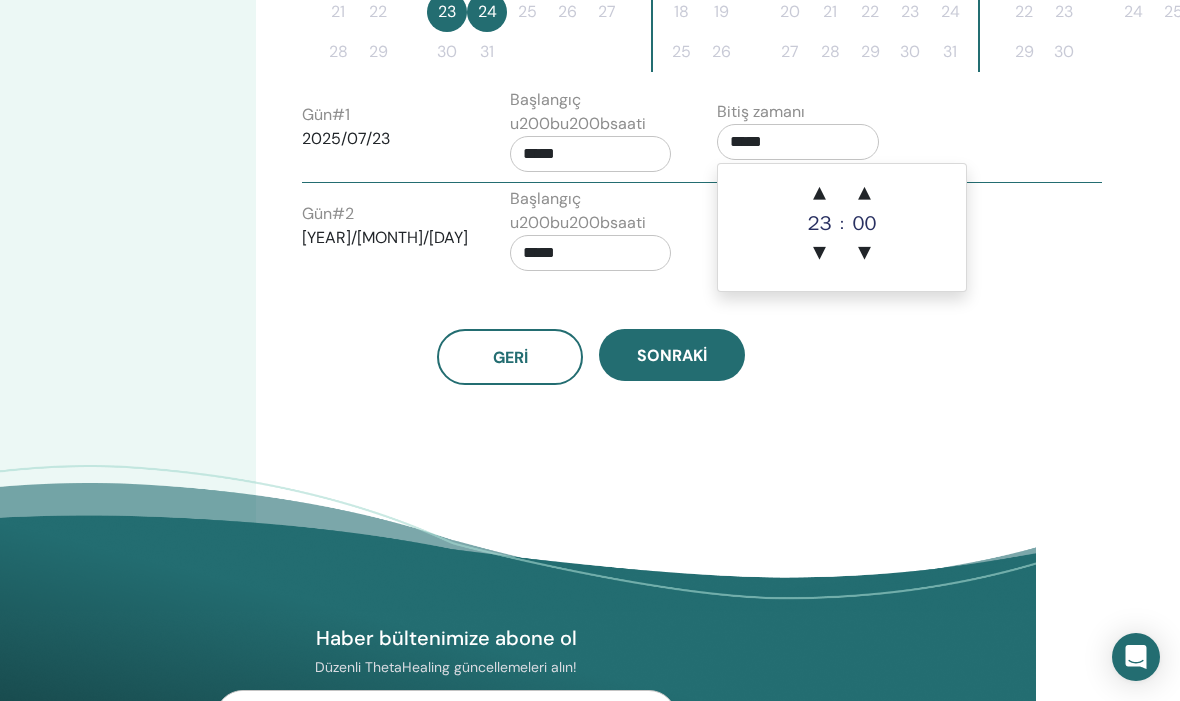 type on "*****" 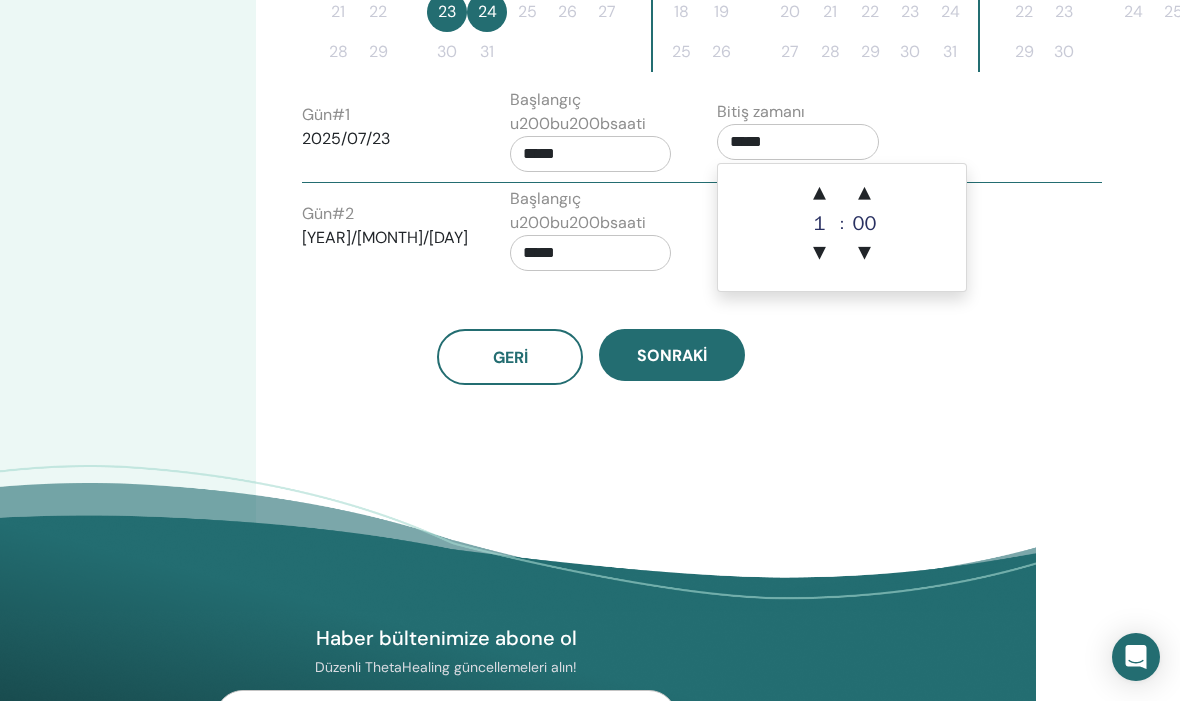 click on "▲" at bounding box center [820, 194] 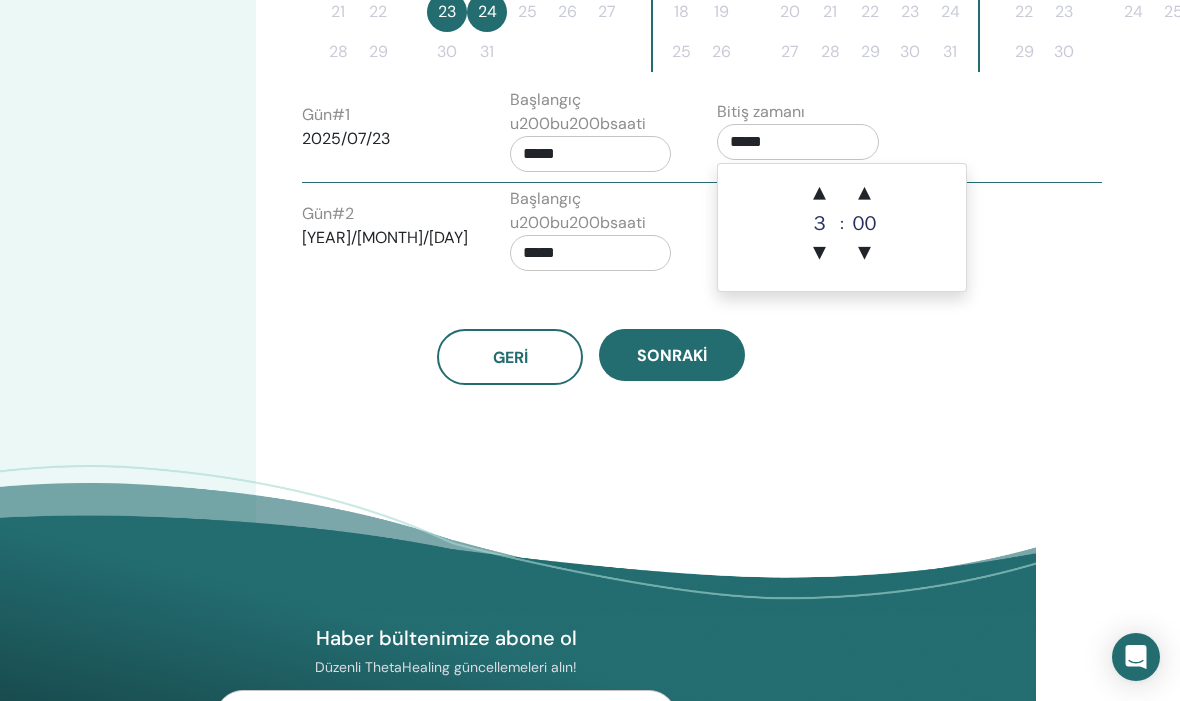 click on "▲" at bounding box center (820, 194) 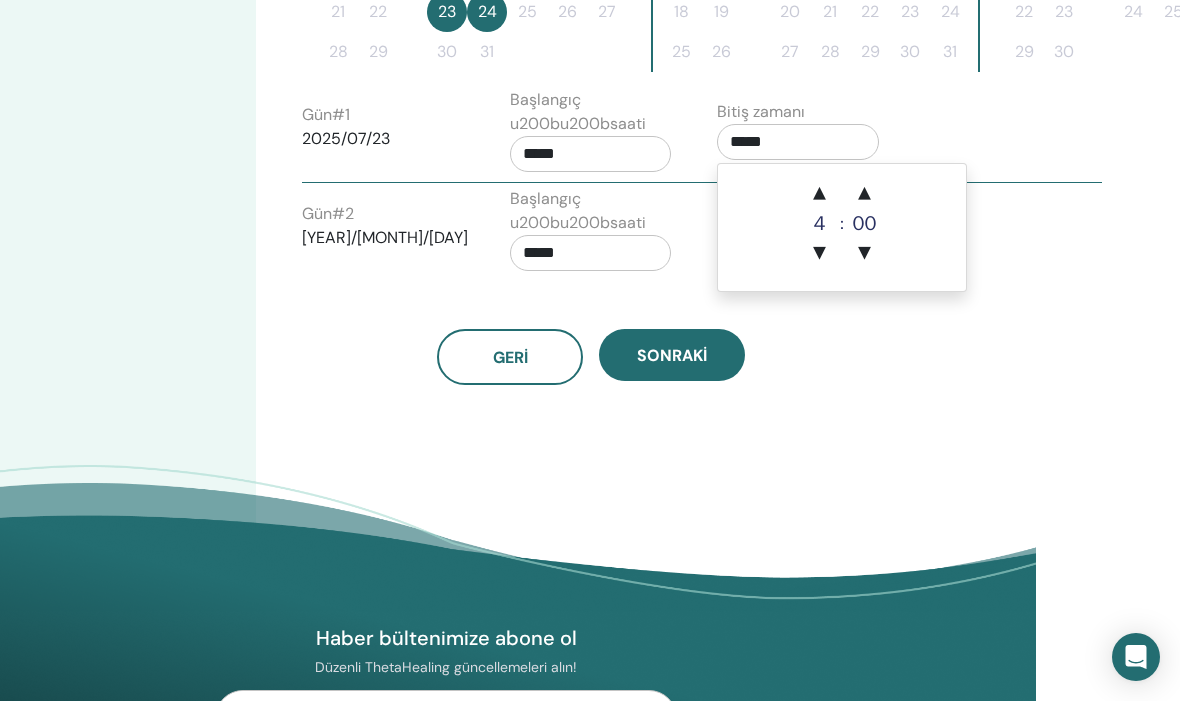 click on "▲" at bounding box center (864, 194) 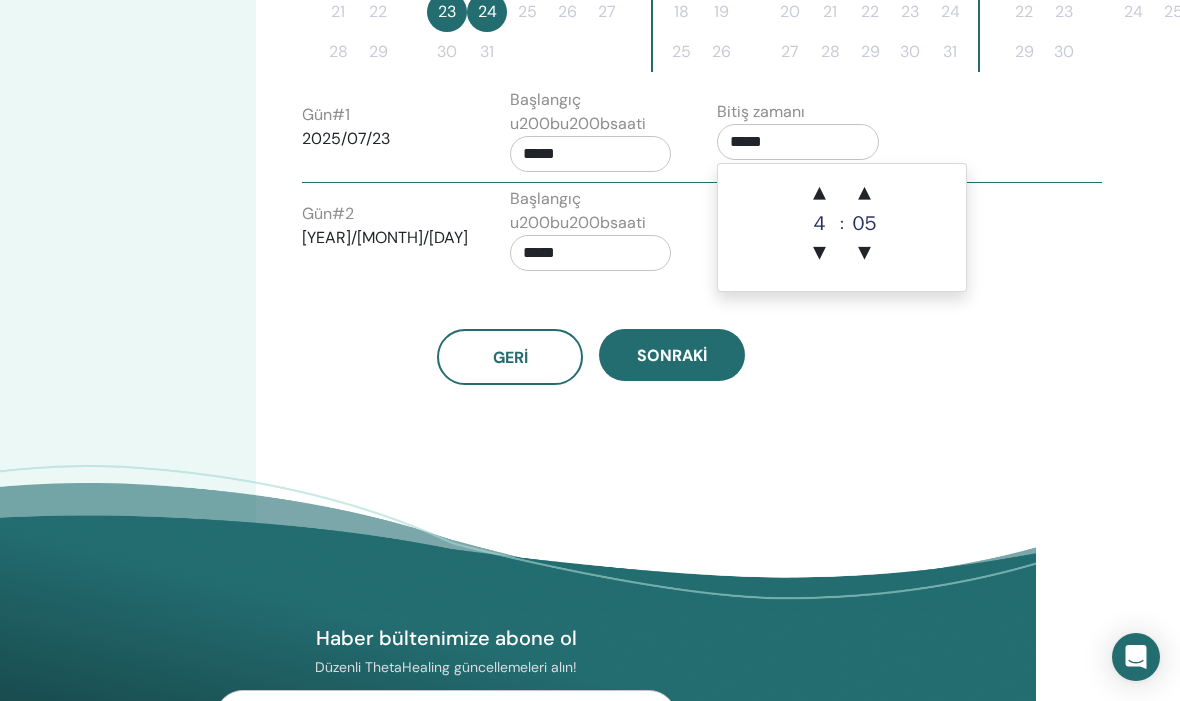 click on "▲" at bounding box center [864, 194] 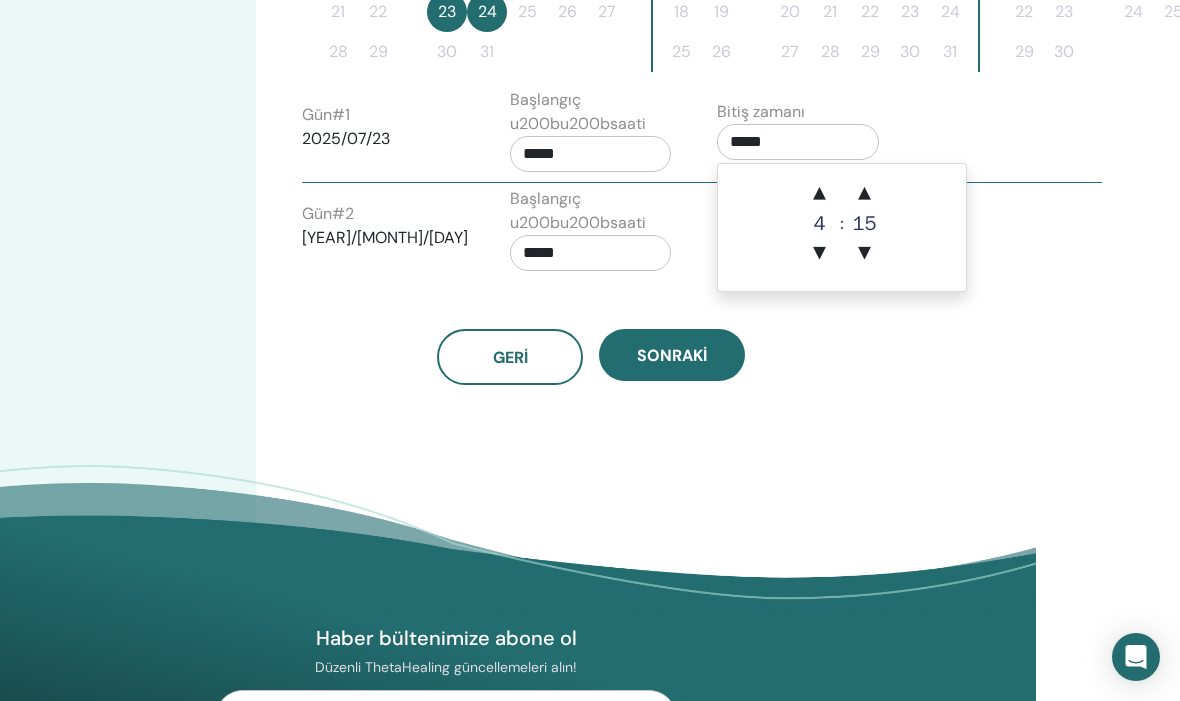 click on "▲" at bounding box center (864, 194) 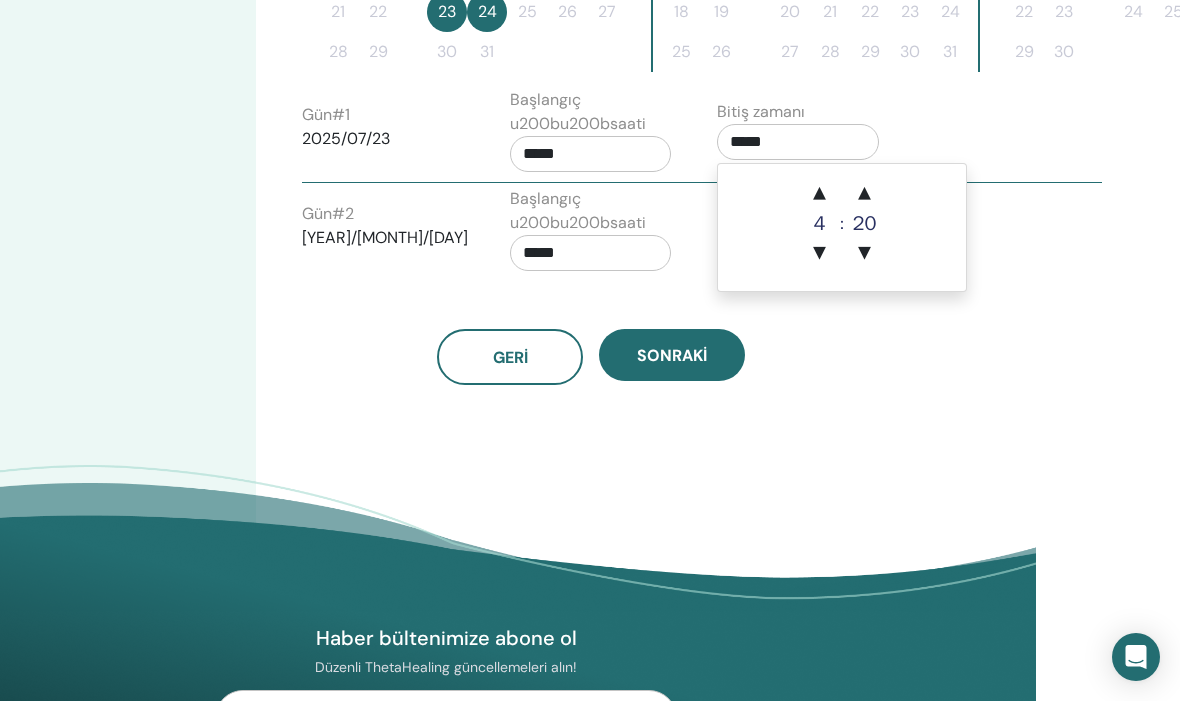 click on "▲ [NUMBER] ▼ : ▲ [NUMBER] ▼" at bounding box center [842, 227] 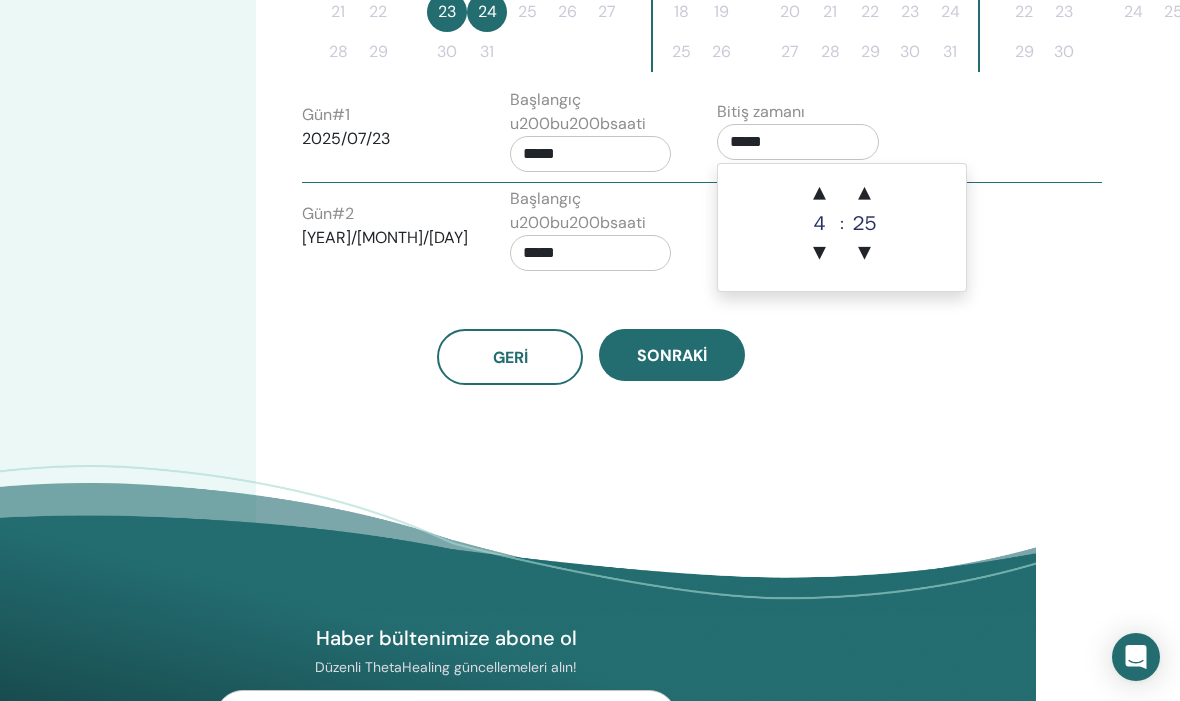 click on "▲" at bounding box center [864, 194] 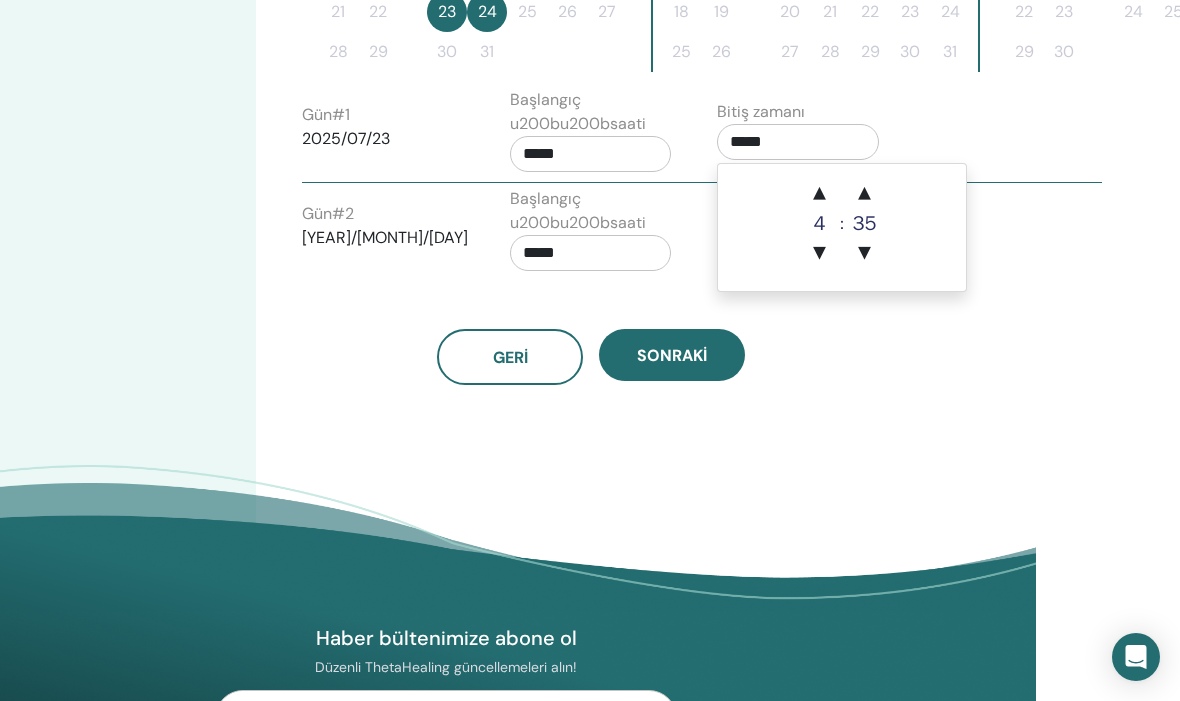 click on "▲" at bounding box center (864, 194) 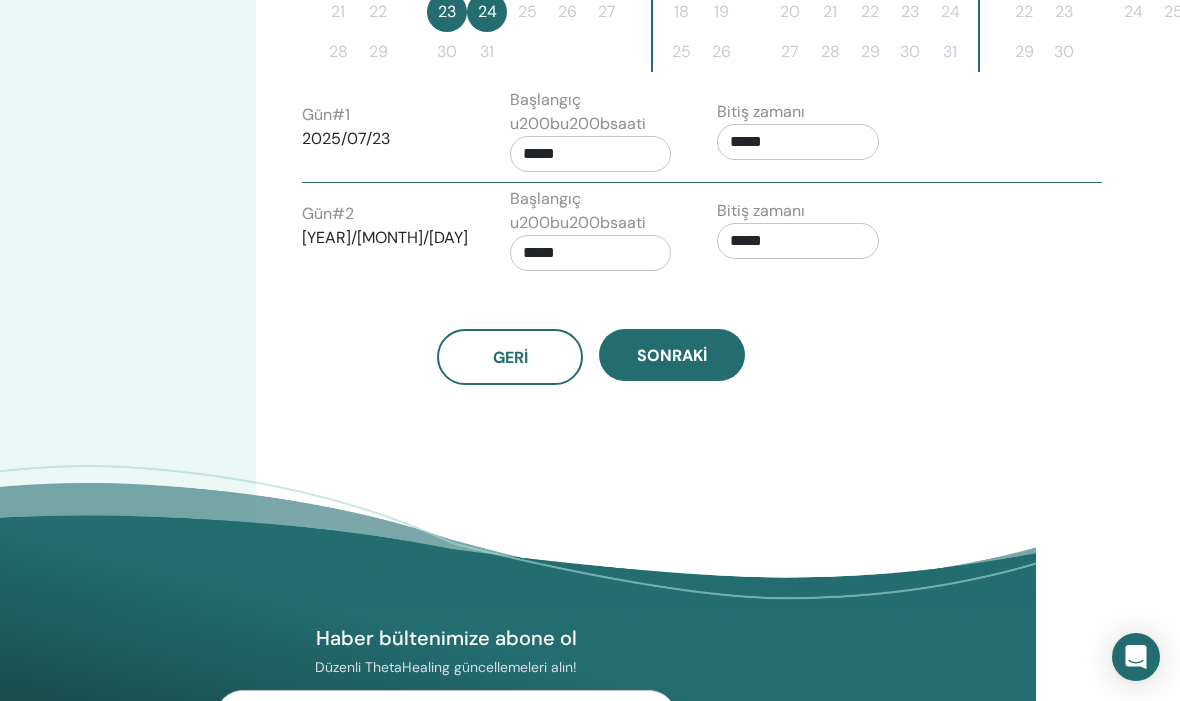 click on "*****" at bounding box center (591, 154) 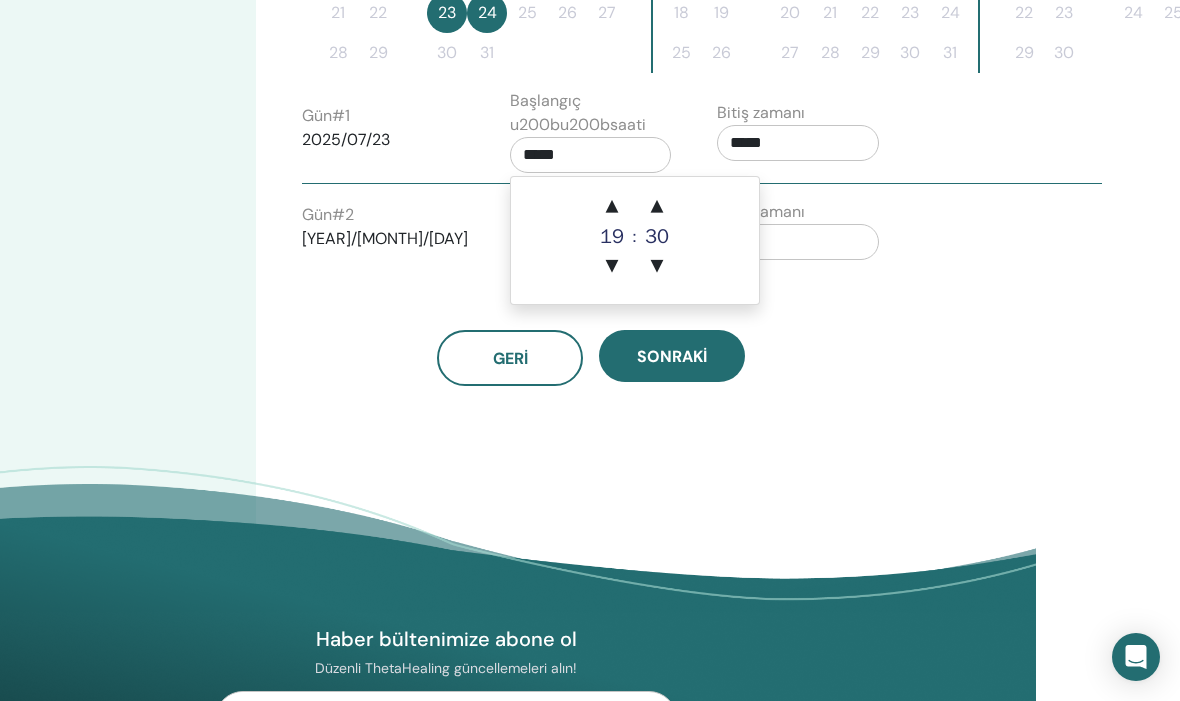 click on "▲" at bounding box center (612, 207) 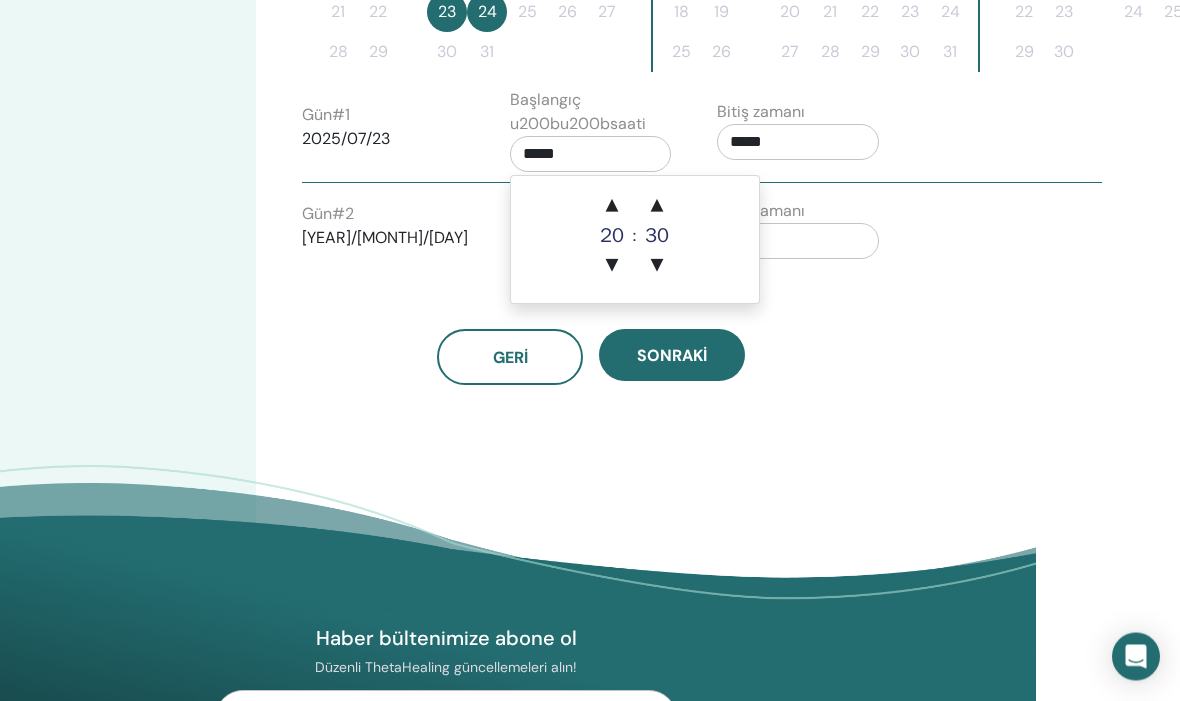 scroll, scrollTop: 748, scrollLeft: 144, axis: both 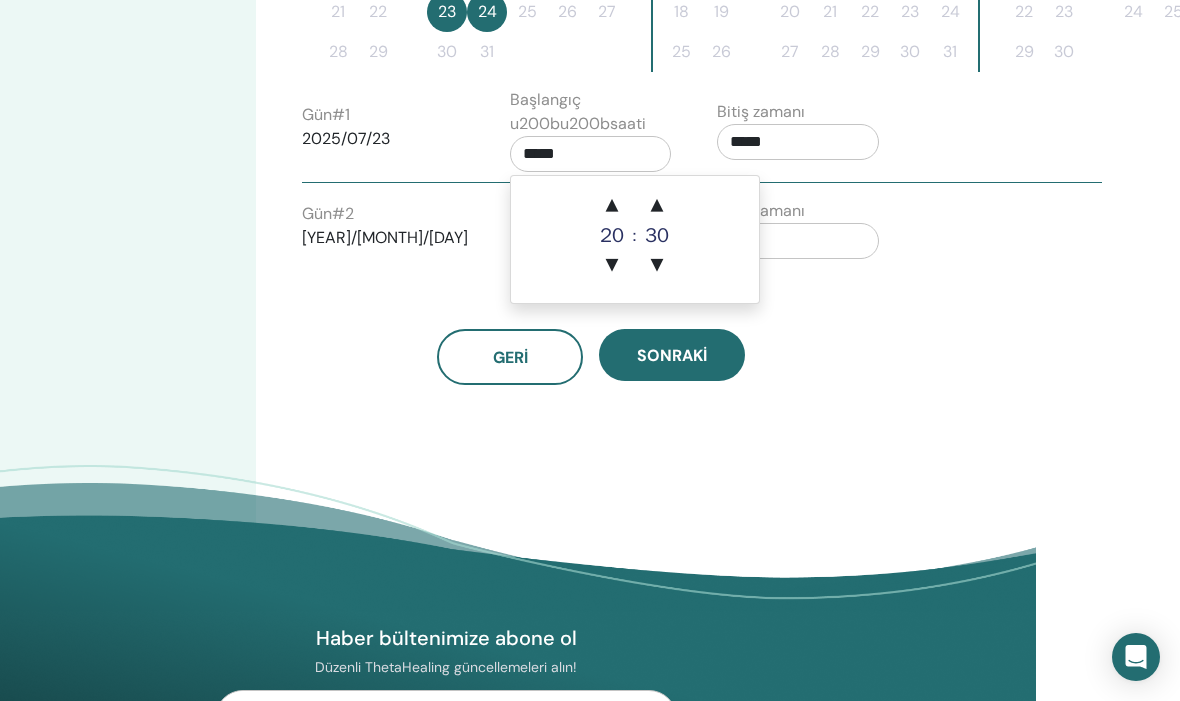 click on "▼" at bounding box center [612, 266] 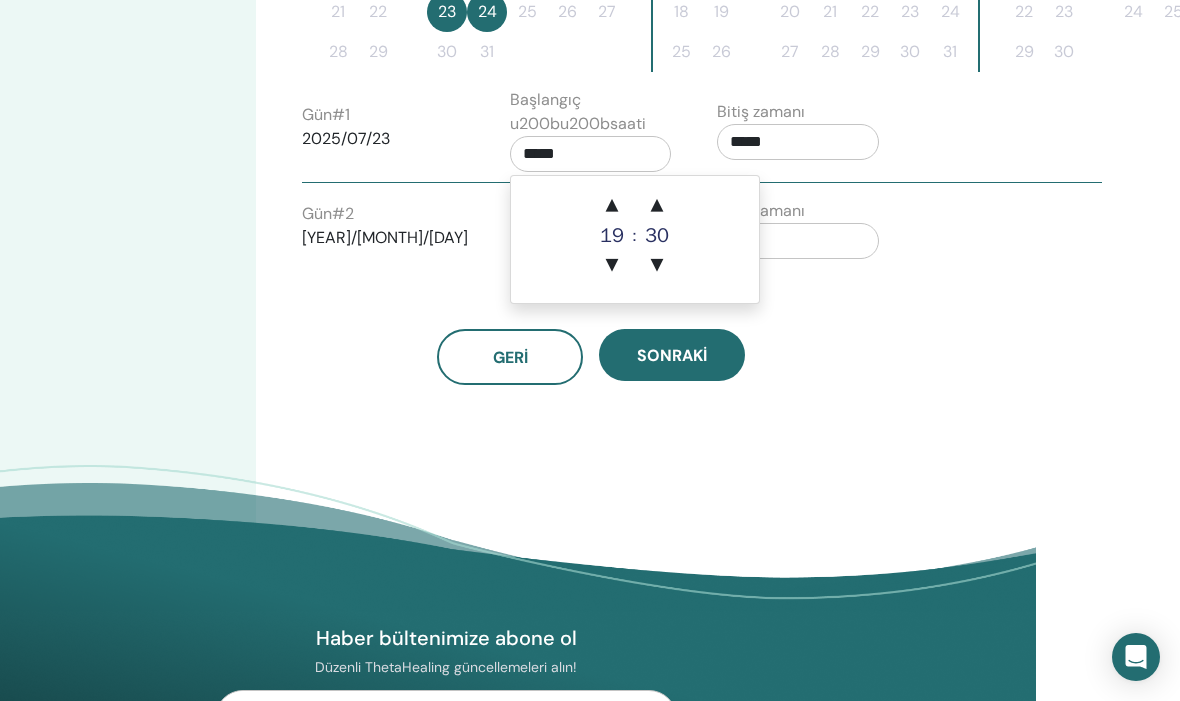 click on "▼" at bounding box center [612, 266] 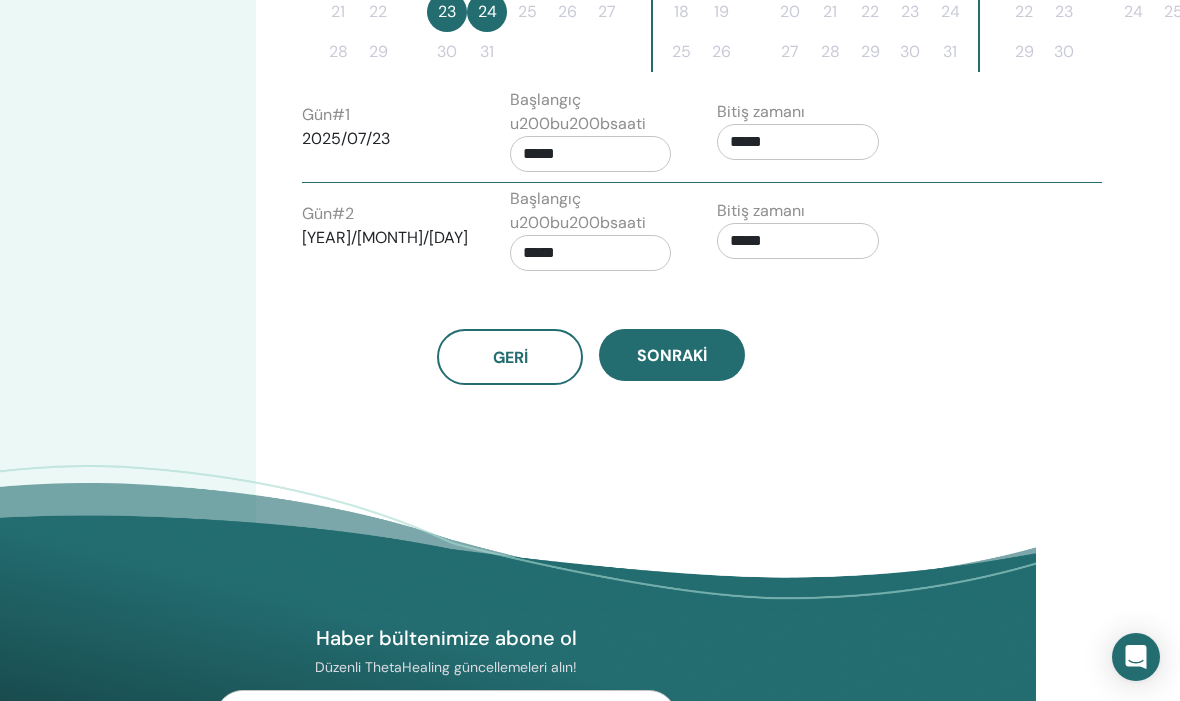click on "*****" at bounding box center (798, 142) 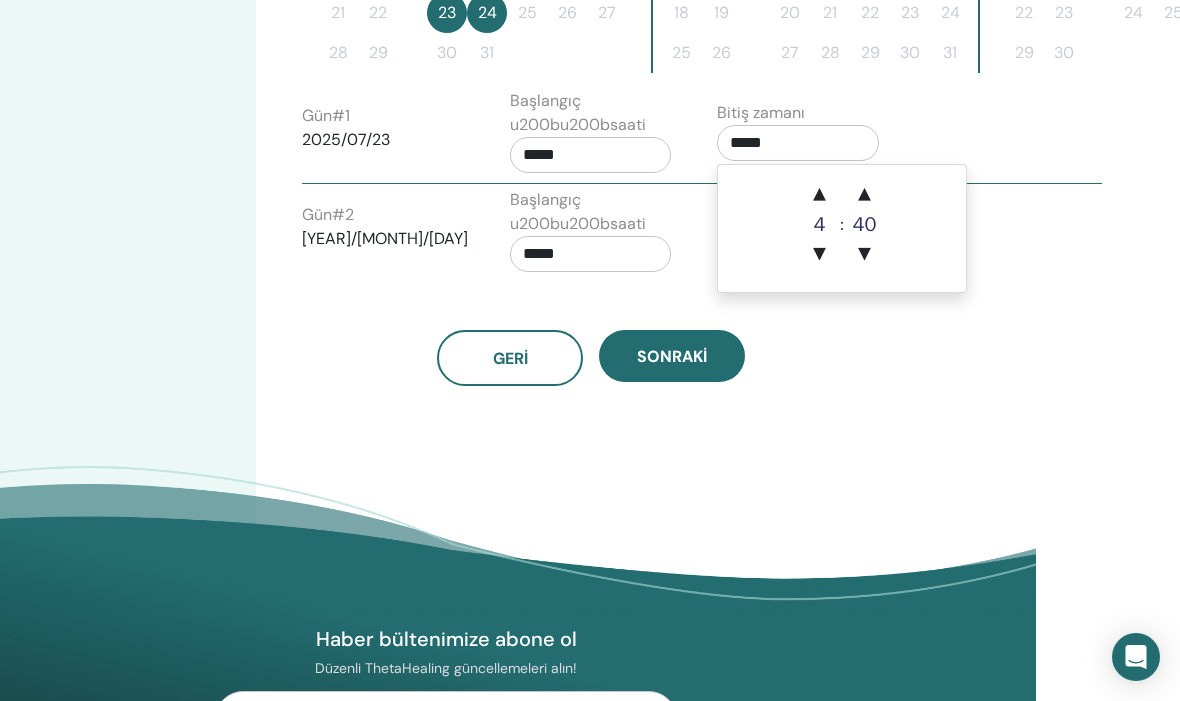 click on "▲" at bounding box center (820, 195) 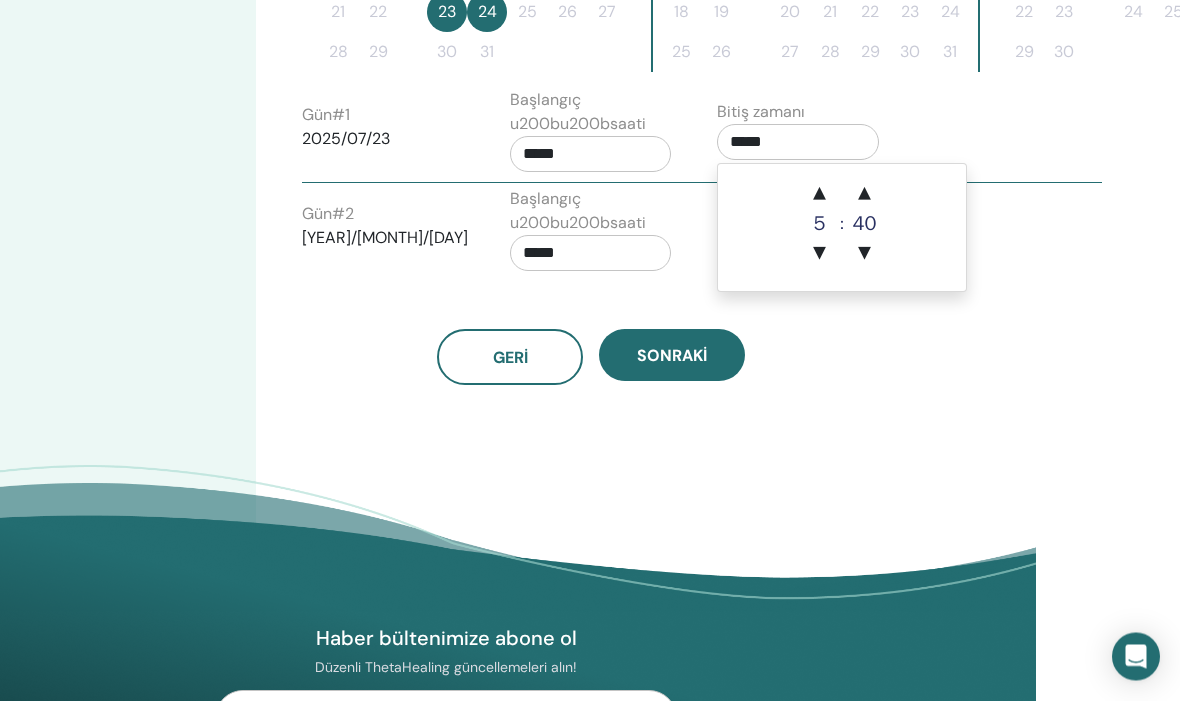 scroll, scrollTop: 748, scrollLeft: 144, axis: both 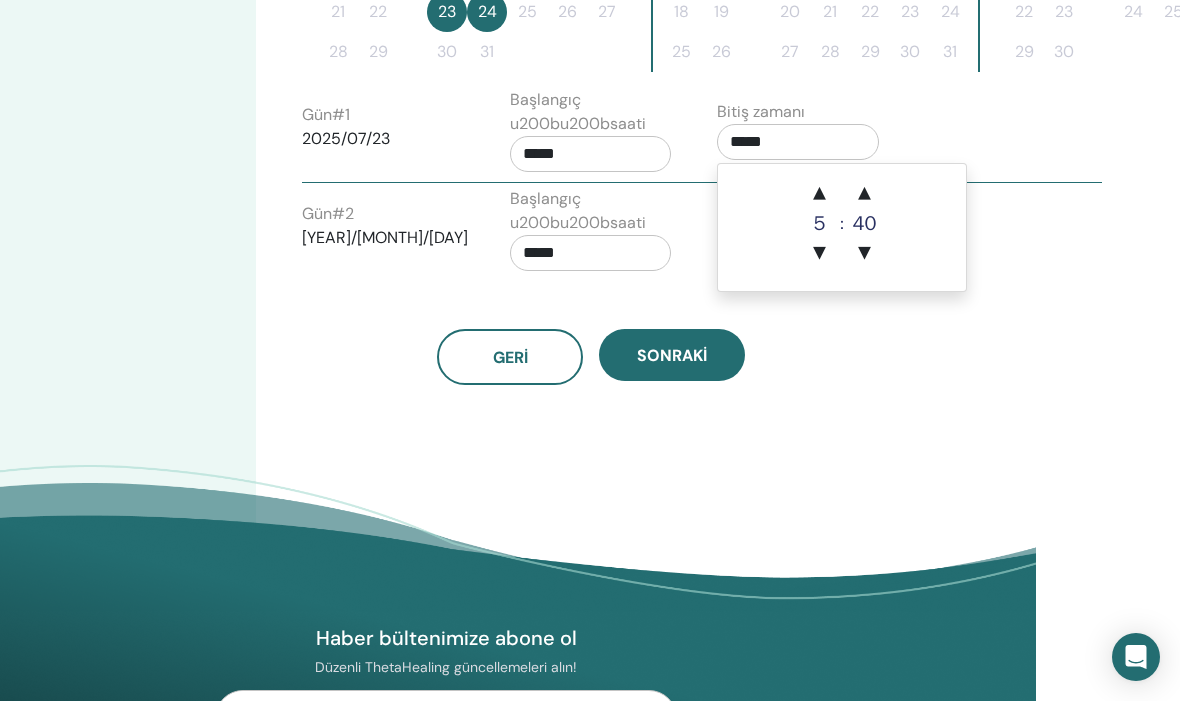 click on "40" at bounding box center [864, 223] 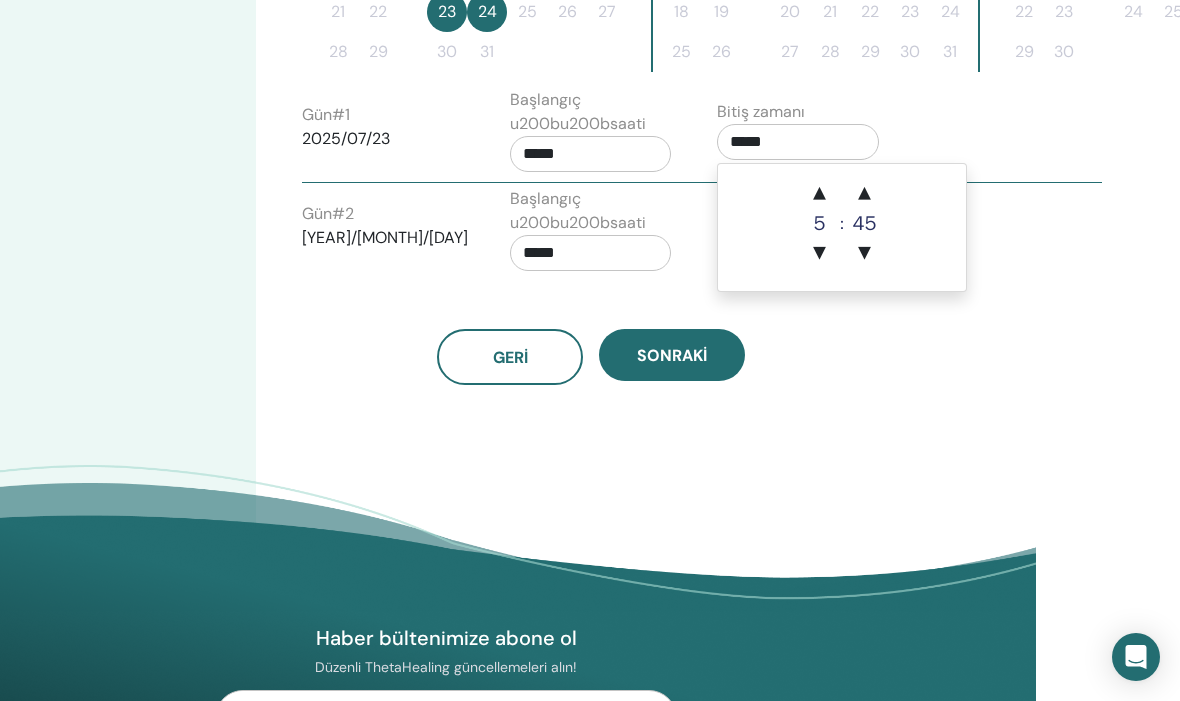 click on "▲" at bounding box center [820, 194] 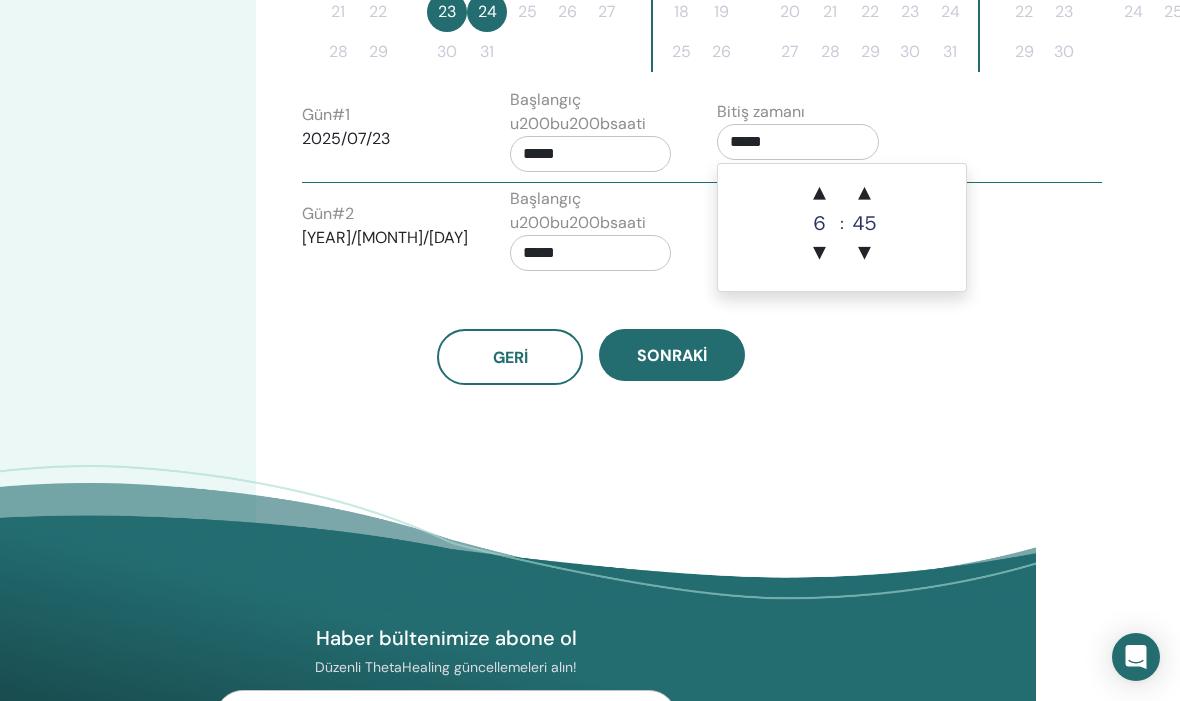 click on "▲" at bounding box center (820, 194) 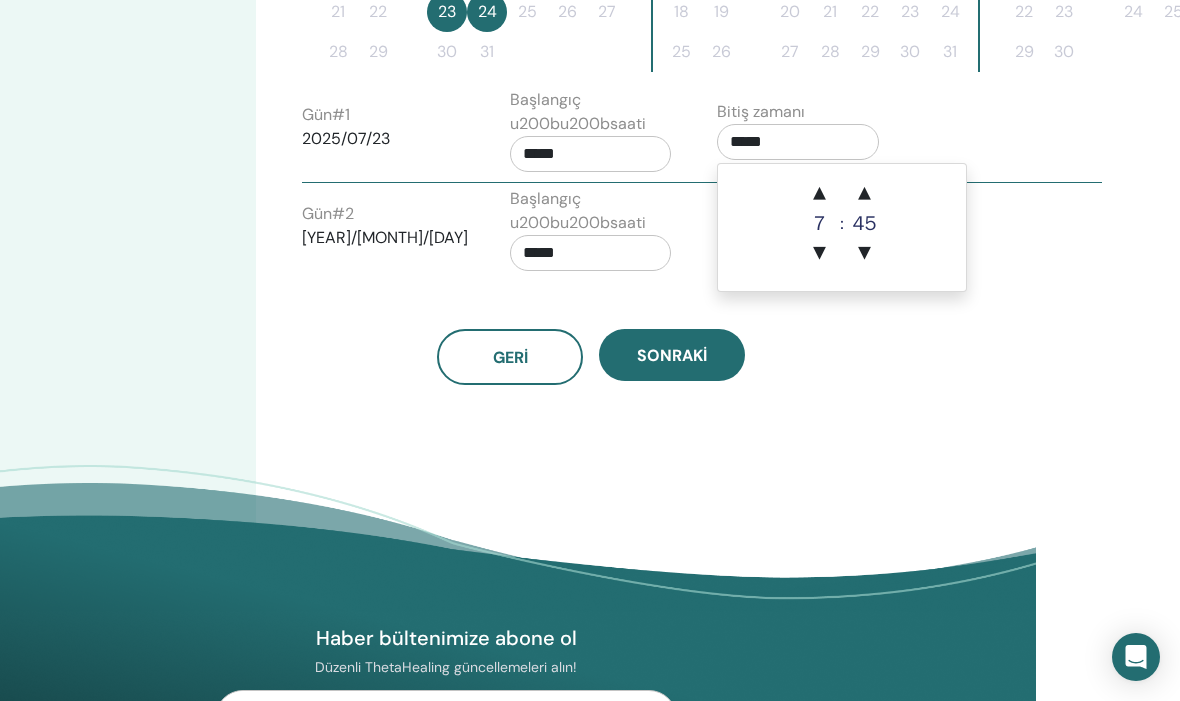 click on "▲" at bounding box center (820, 194) 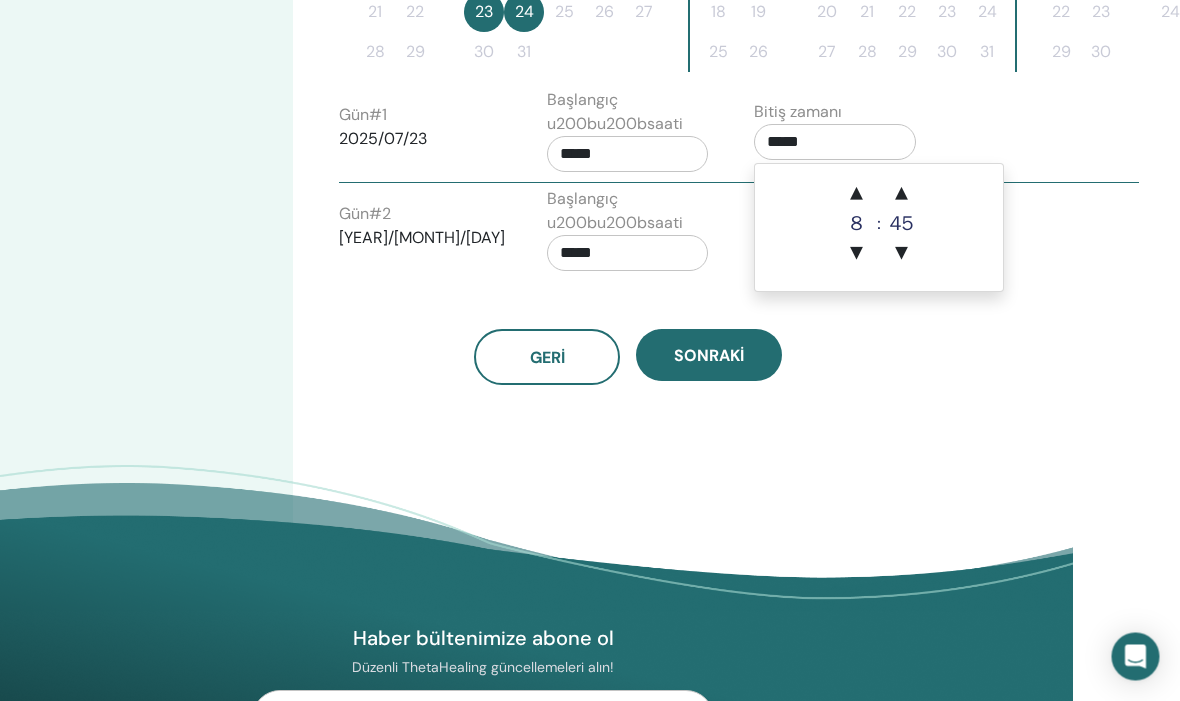 scroll, scrollTop: 747, scrollLeft: 108, axis: both 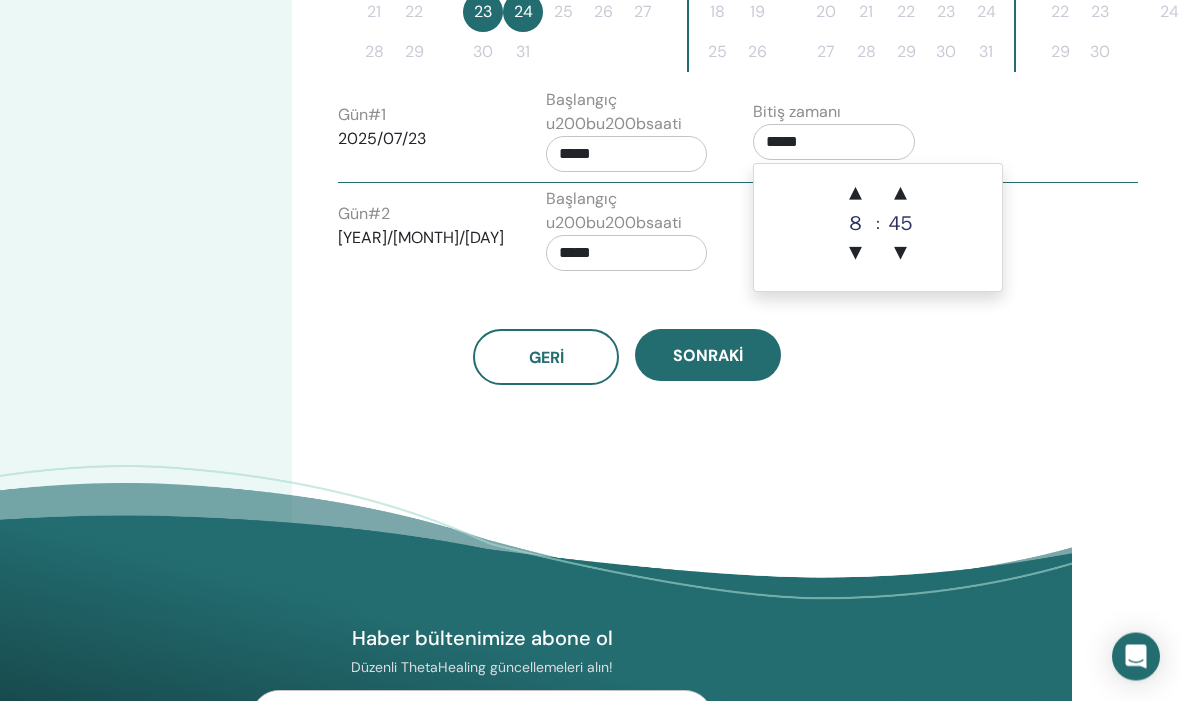 click on ":" at bounding box center [878, 225] 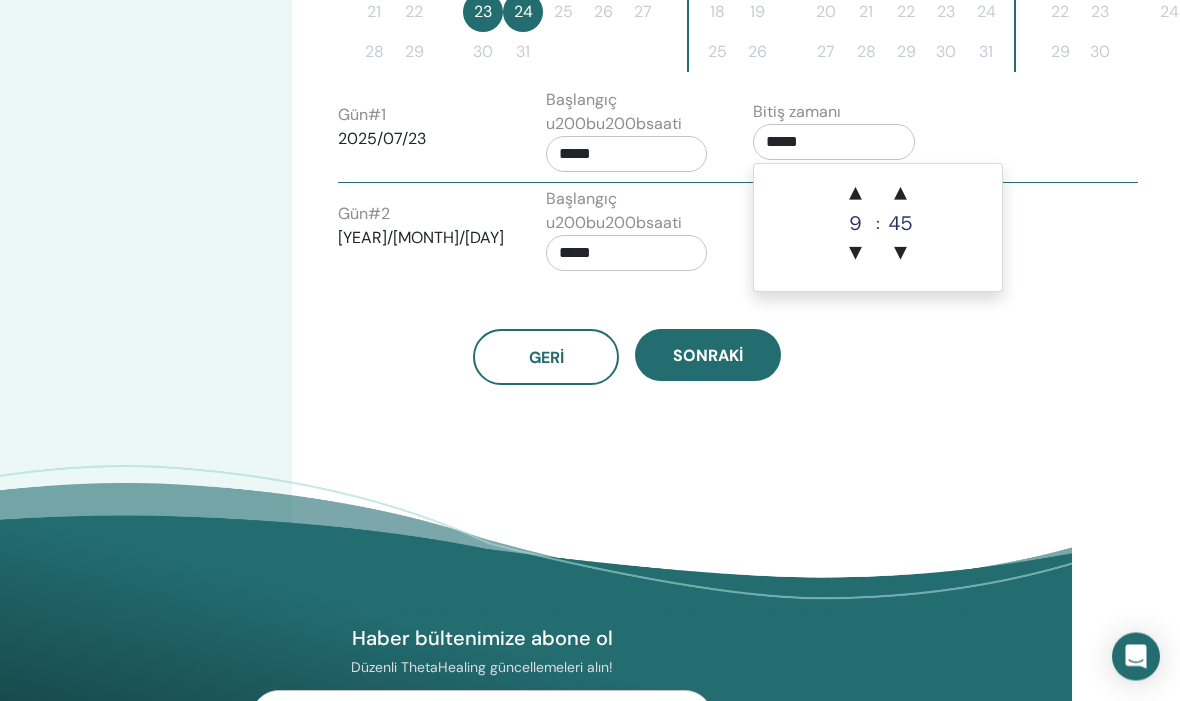 scroll, scrollTop: 748, scrollLeft: 108, axis: both 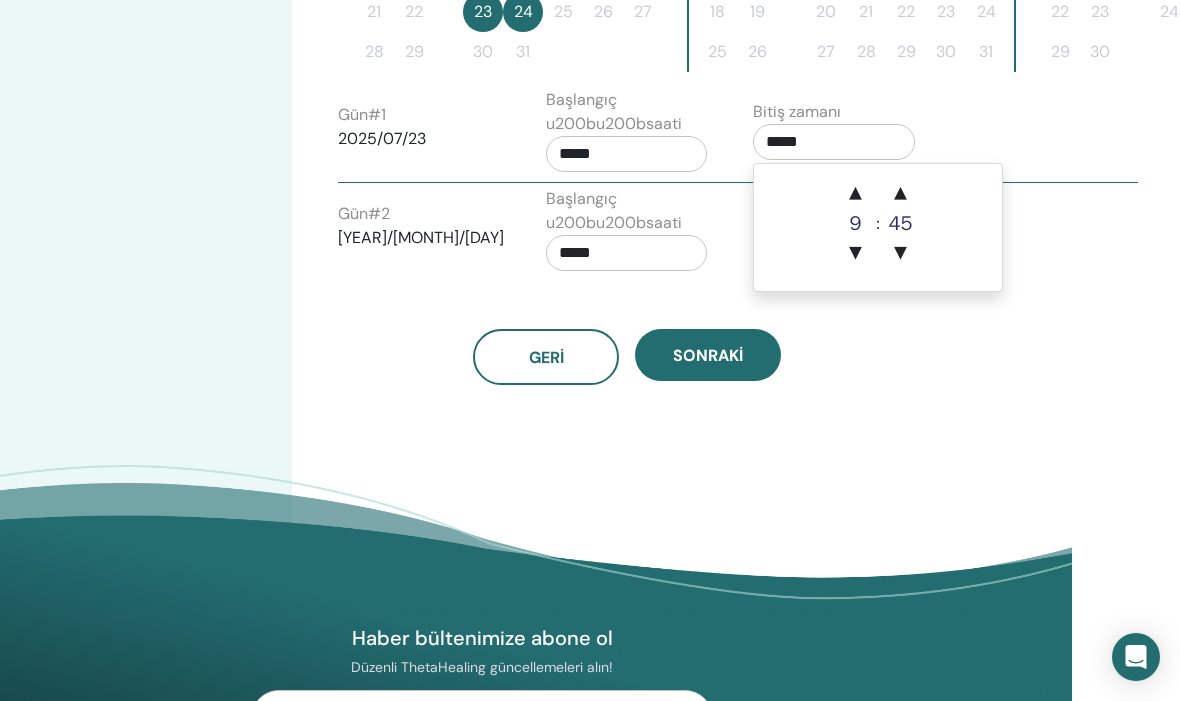 click on "▲" at bounding box center [856, 194] 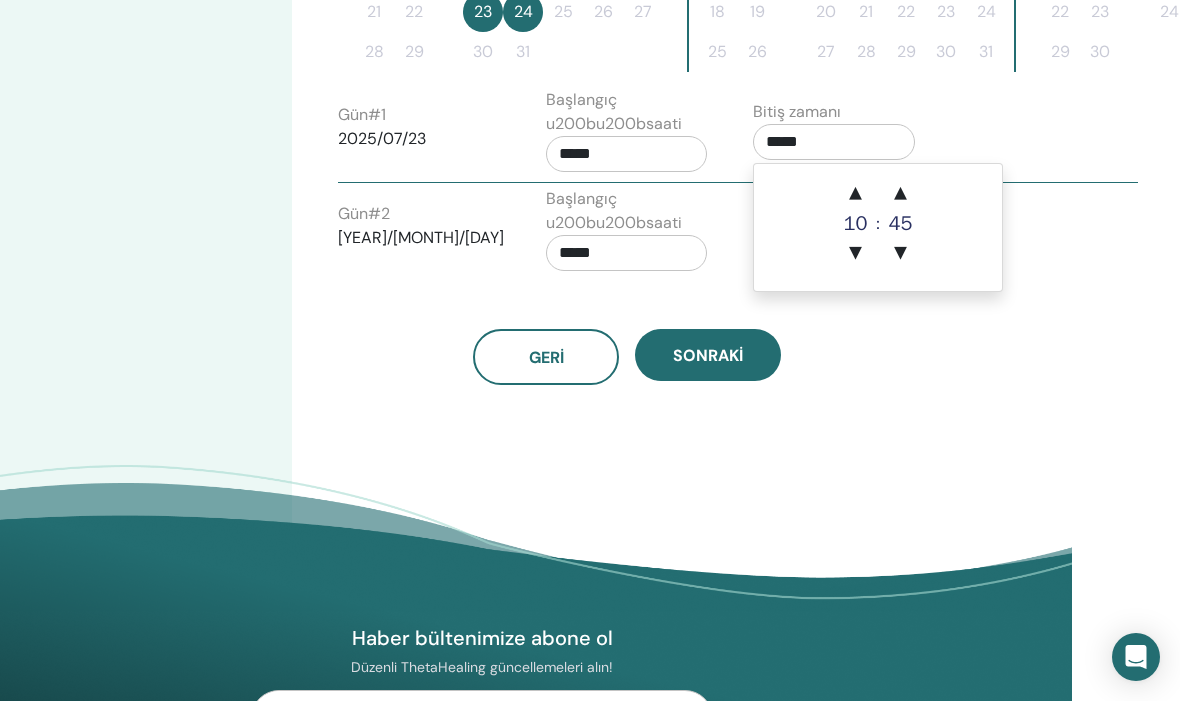 click on "▲" at bounding box center [856, 194] 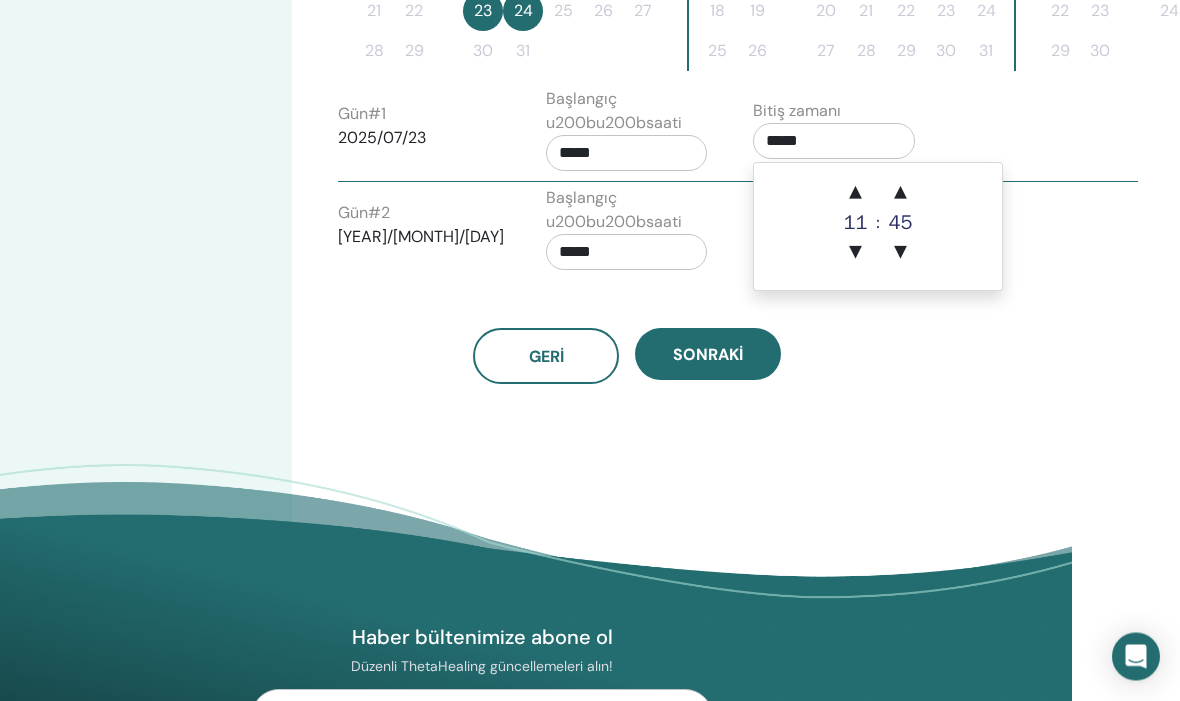 click on "▲" at bounding box center (856, 194) 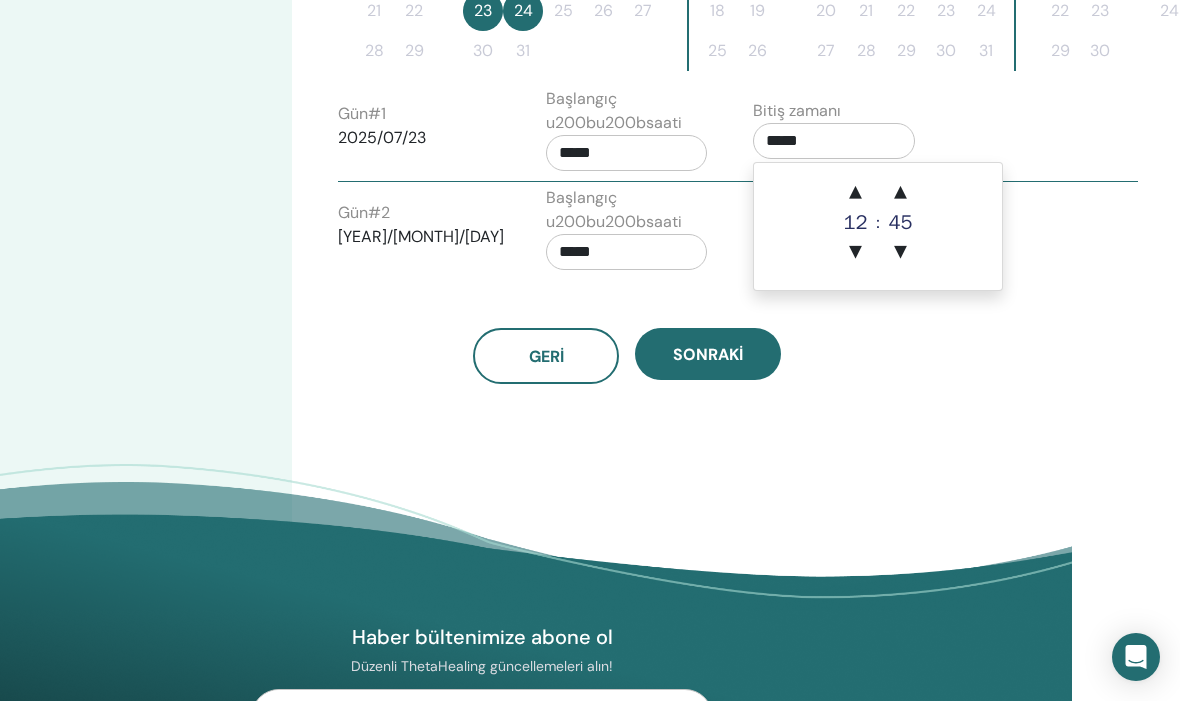 click on ":" at bounding box center [878, 223] 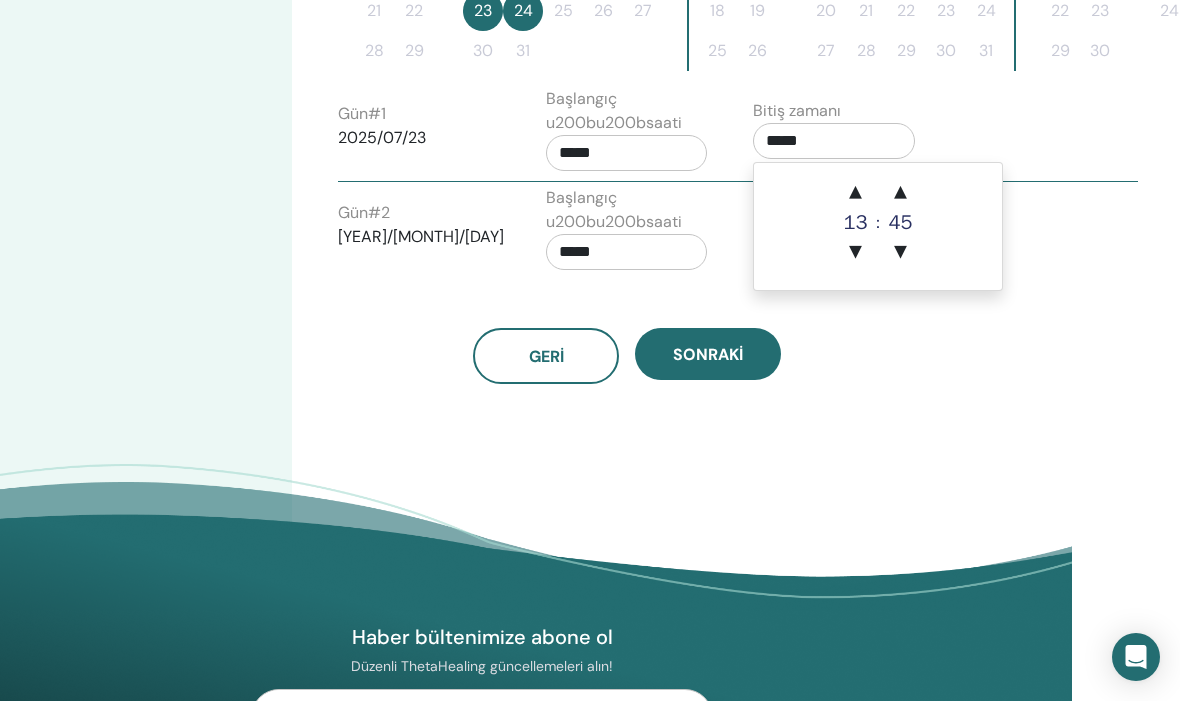 click on "▲" at bounding box center (856, 193) 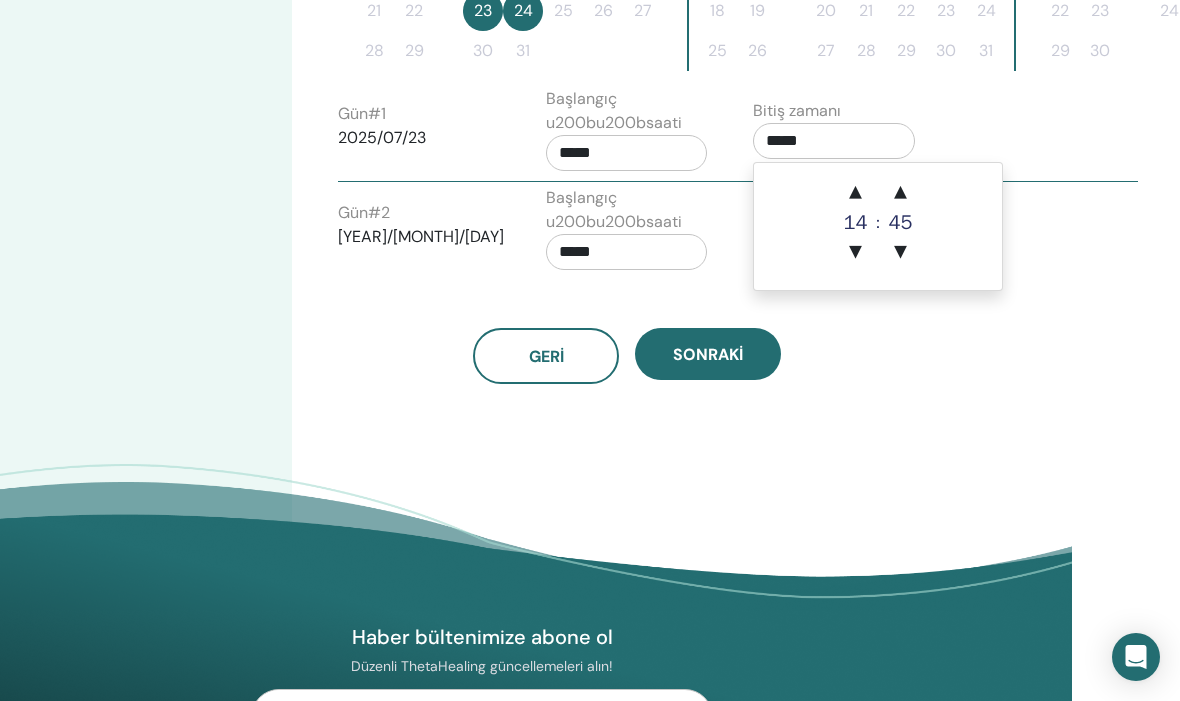click on "▲" at bounding box center [856, 193] 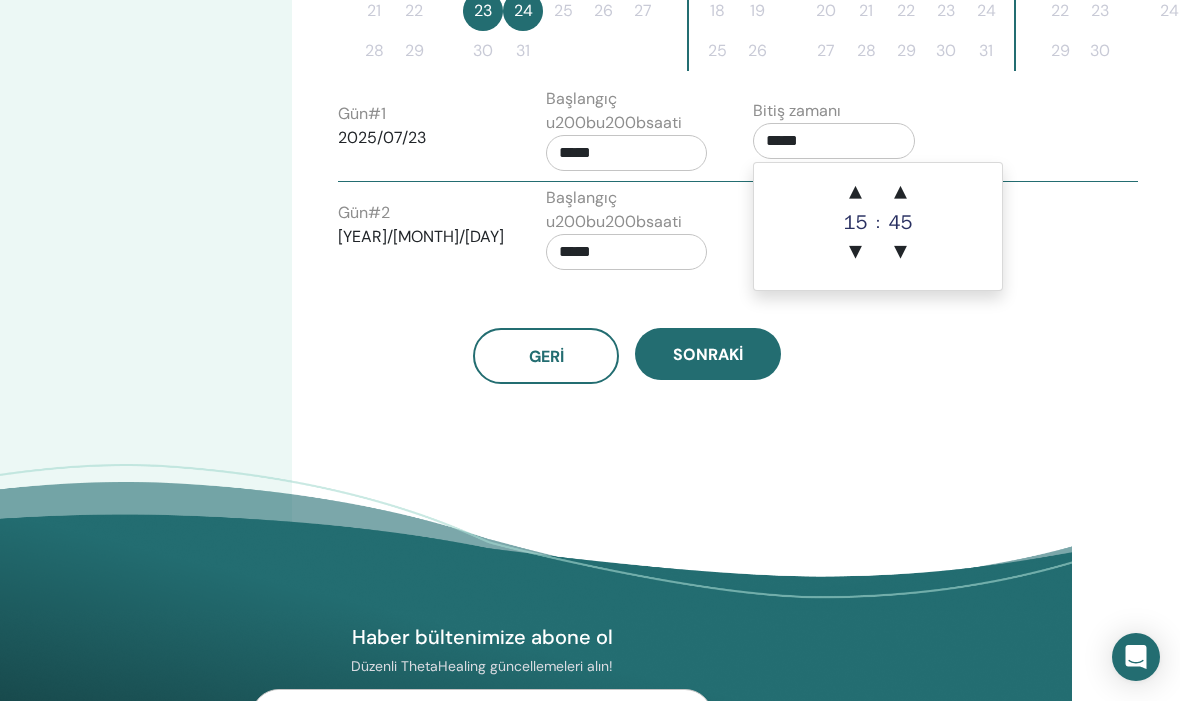 click on "▲" at bounding box center (856, 193) 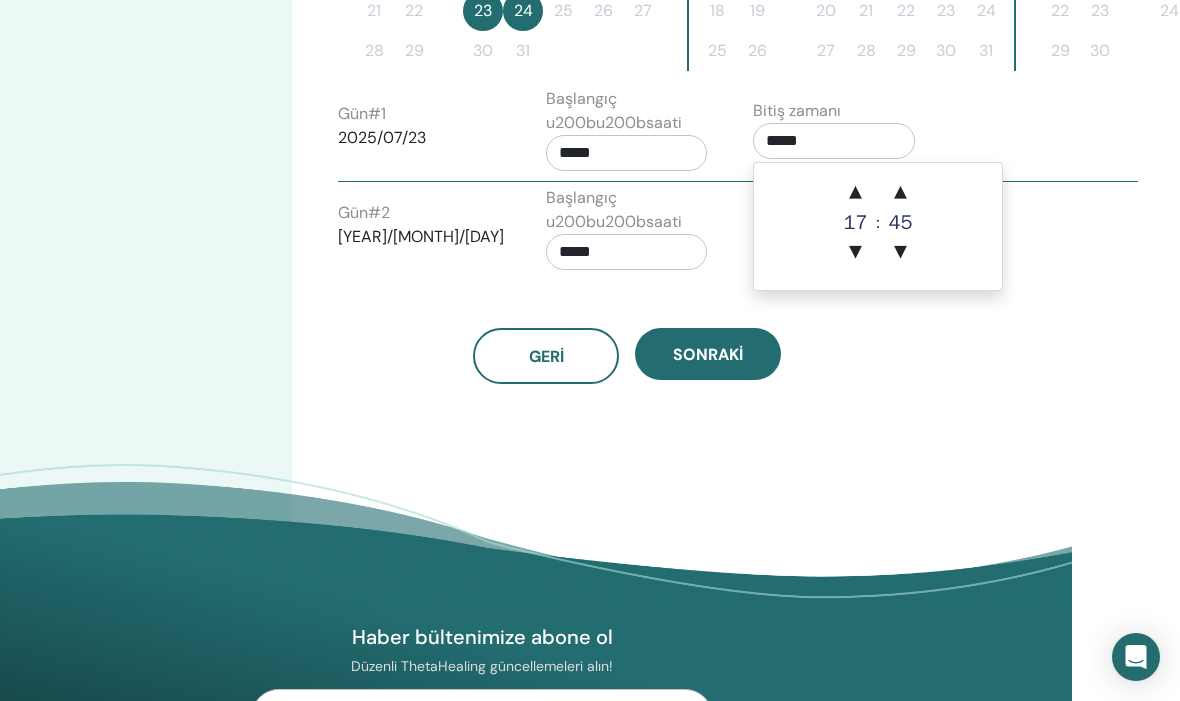 click on "▲" at bounding box center (900, 193) 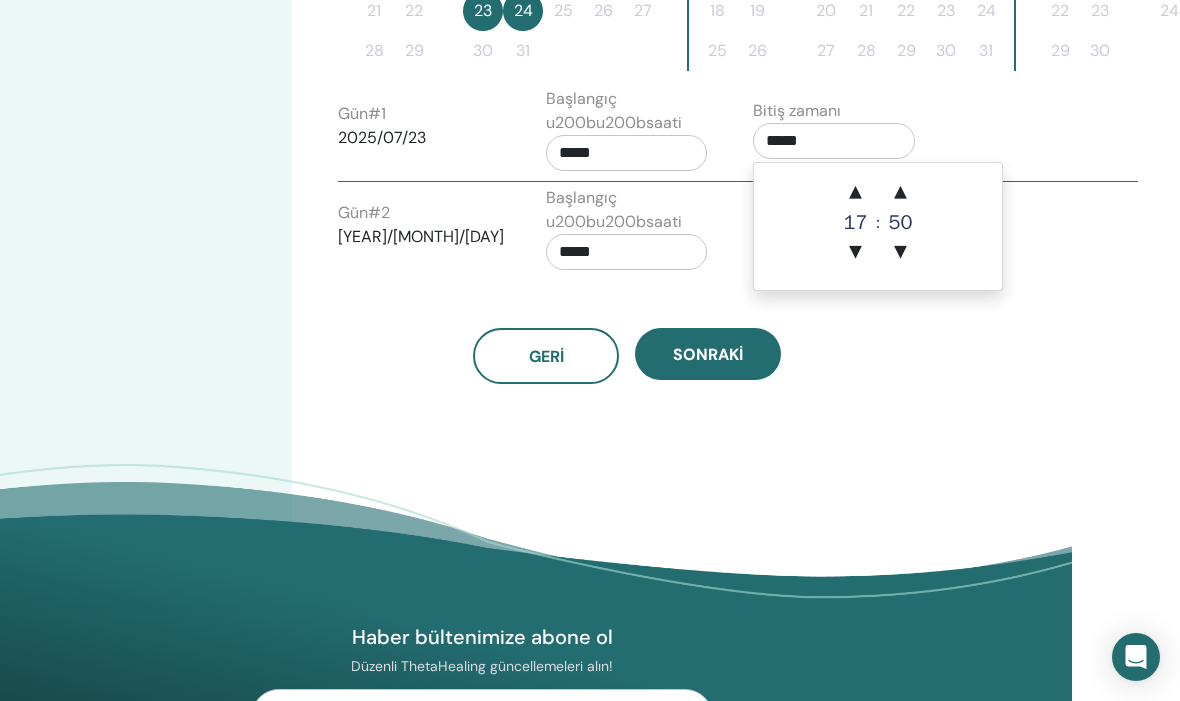 click on "▲" at bounding box center (856, 193) 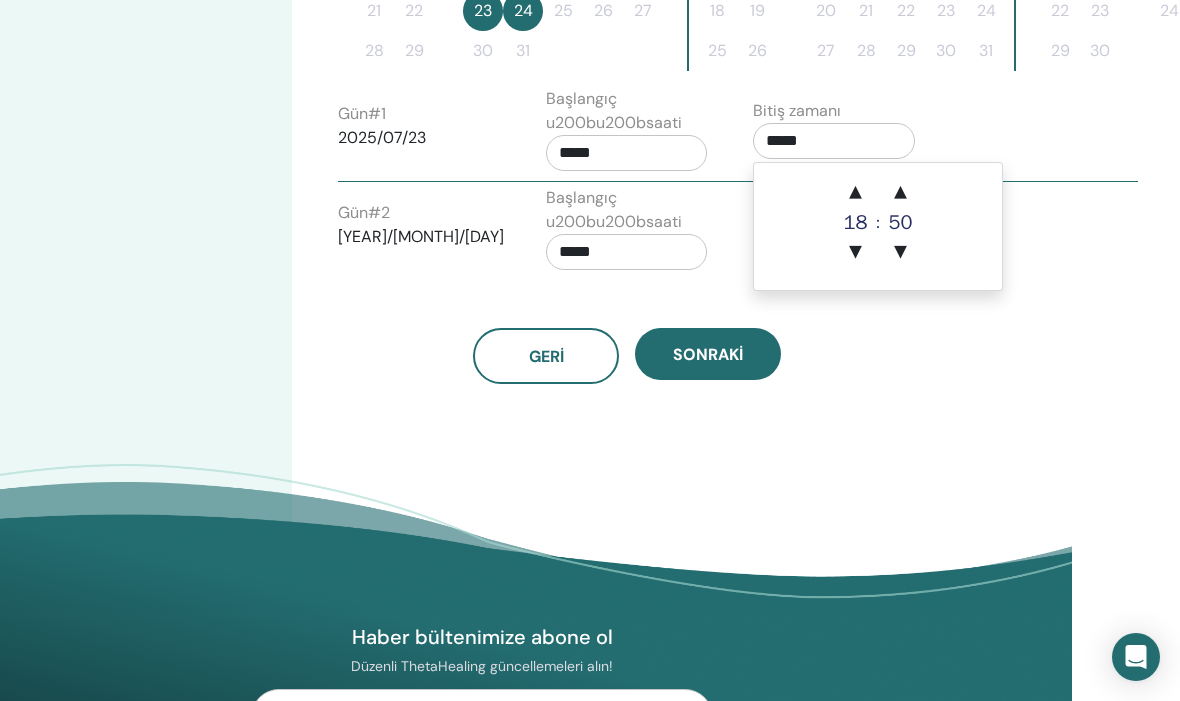 click on "▲" at bounding box center [856, 193] 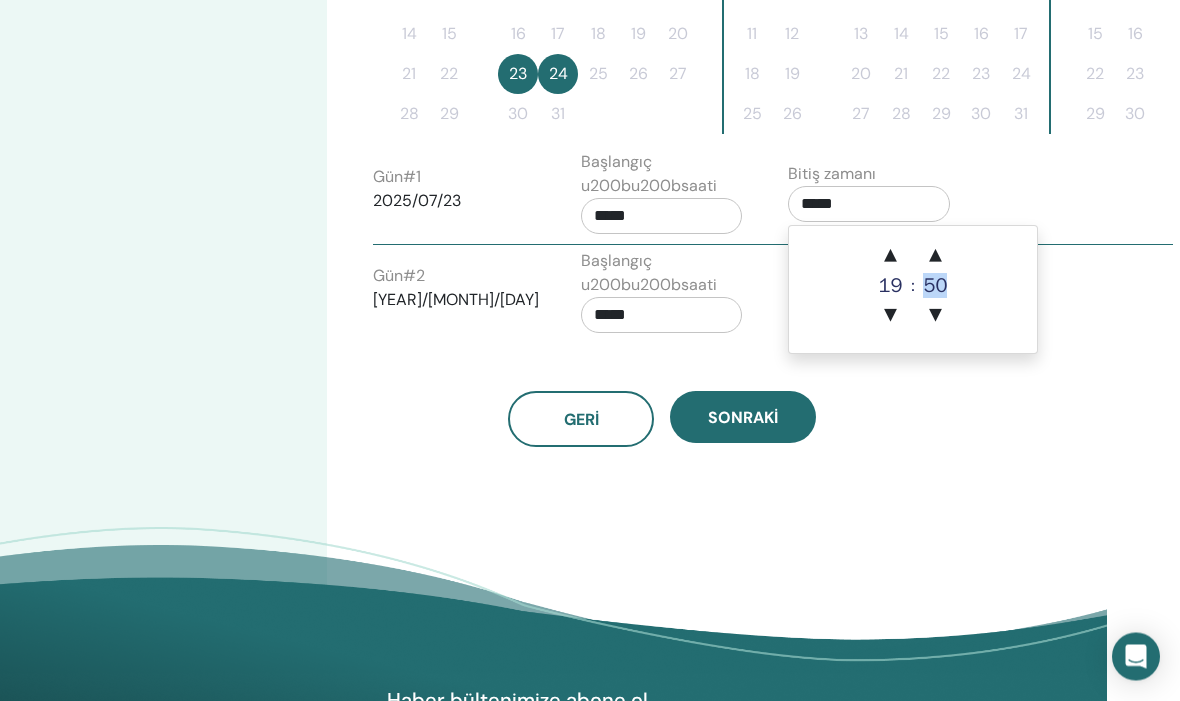 scroll, scrollTop: 686, scrollLeft: 73, axis: both 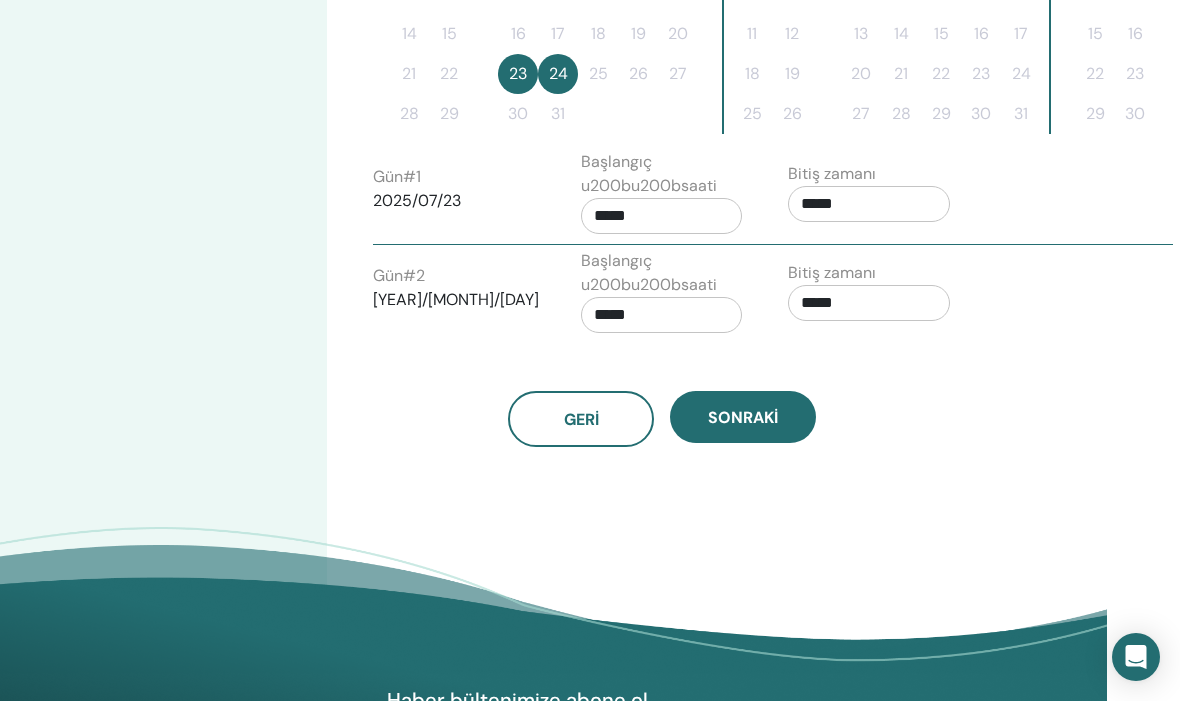 click on "Geri Sonraki" at bounding box center (662, 419) 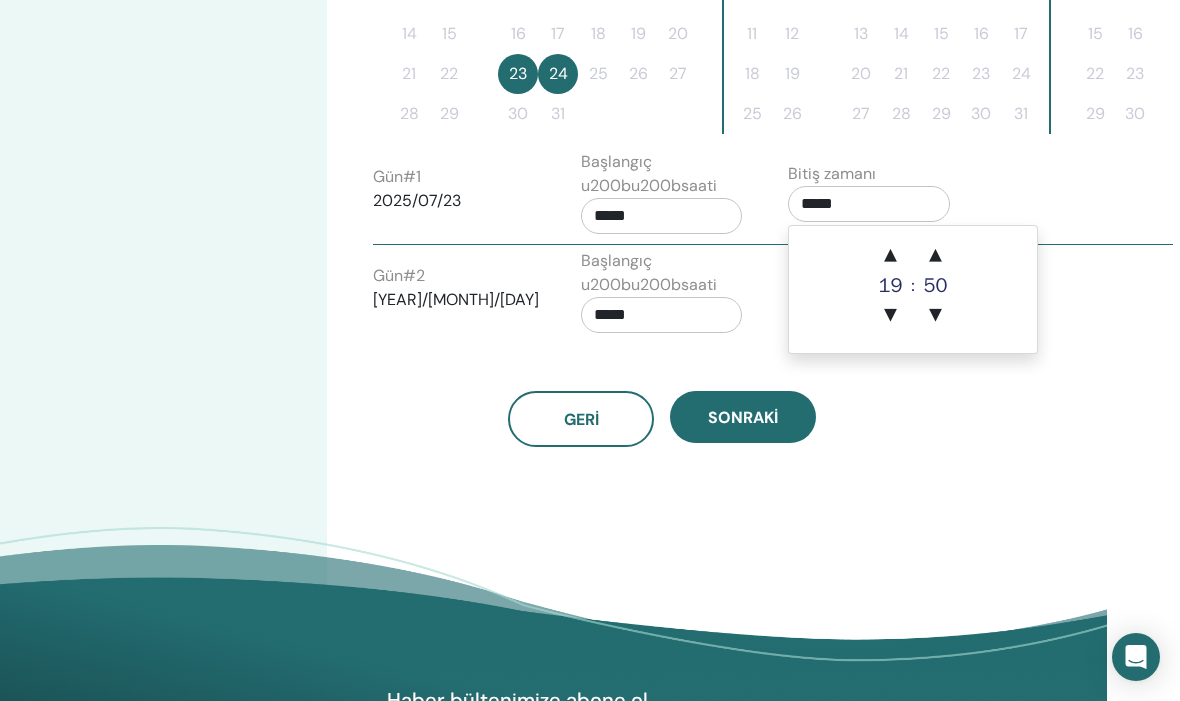 scroll, scrollTop: 685, scrollLeft: 275, axis: both 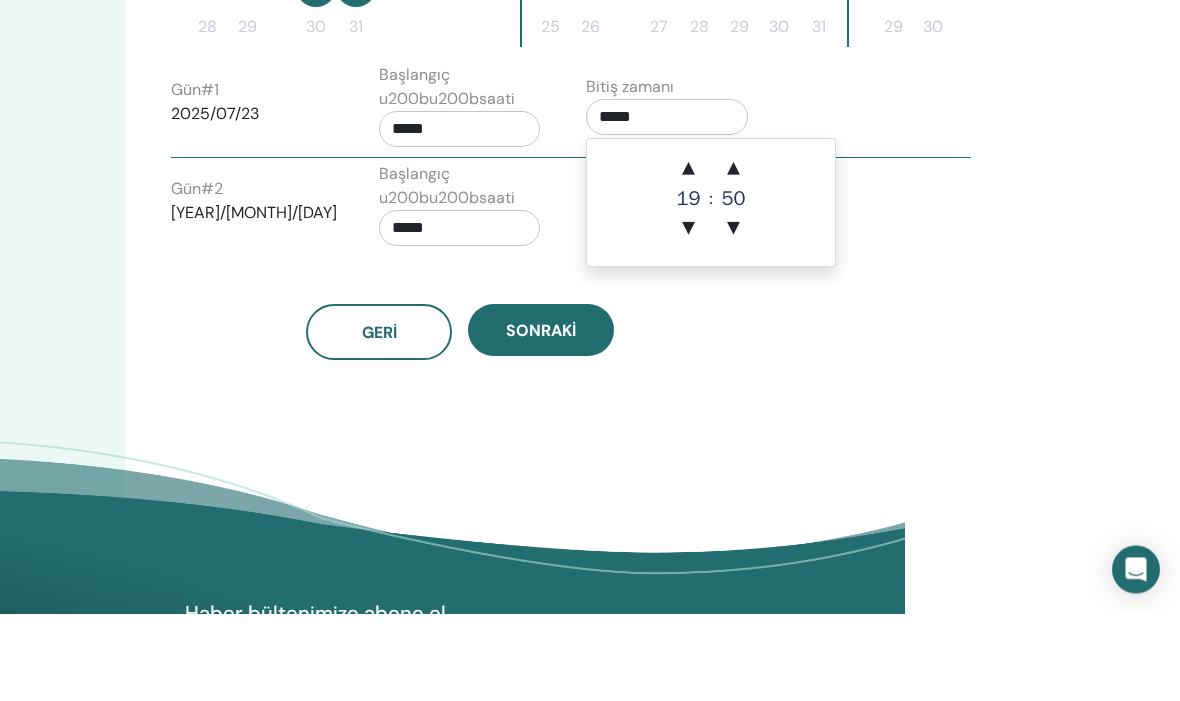 click on "▲" at bounding box center [689, 257] 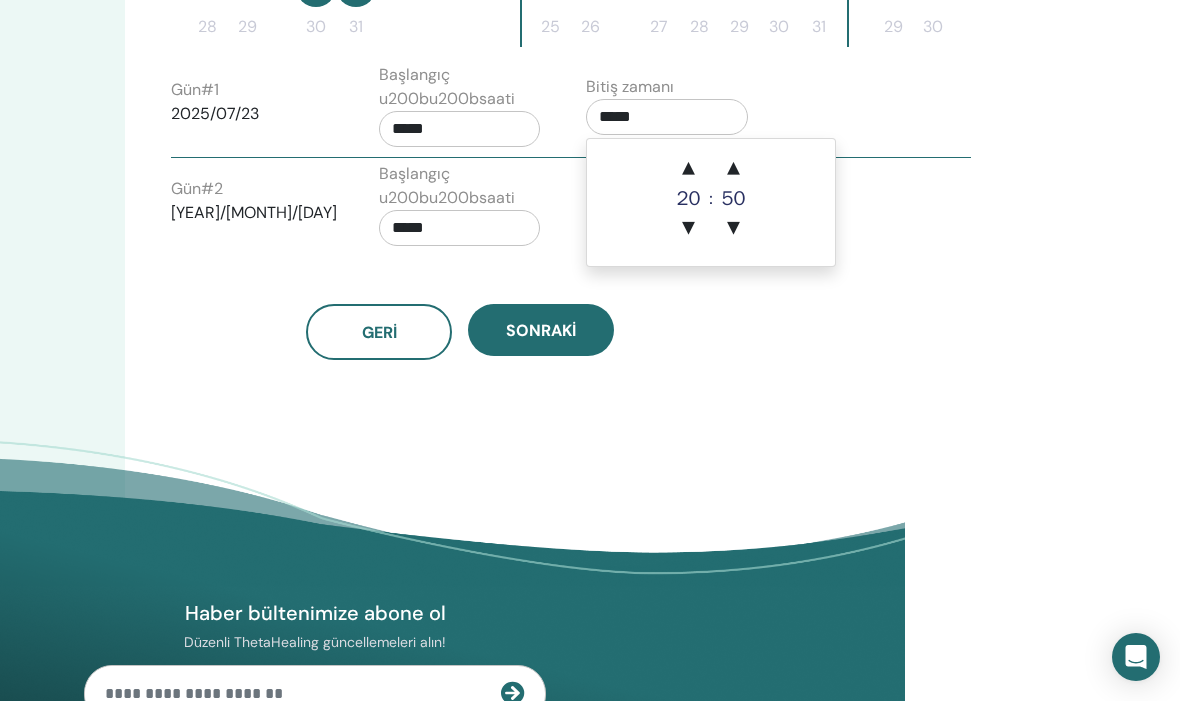 click on "▲" at bounding box center (689, 169) 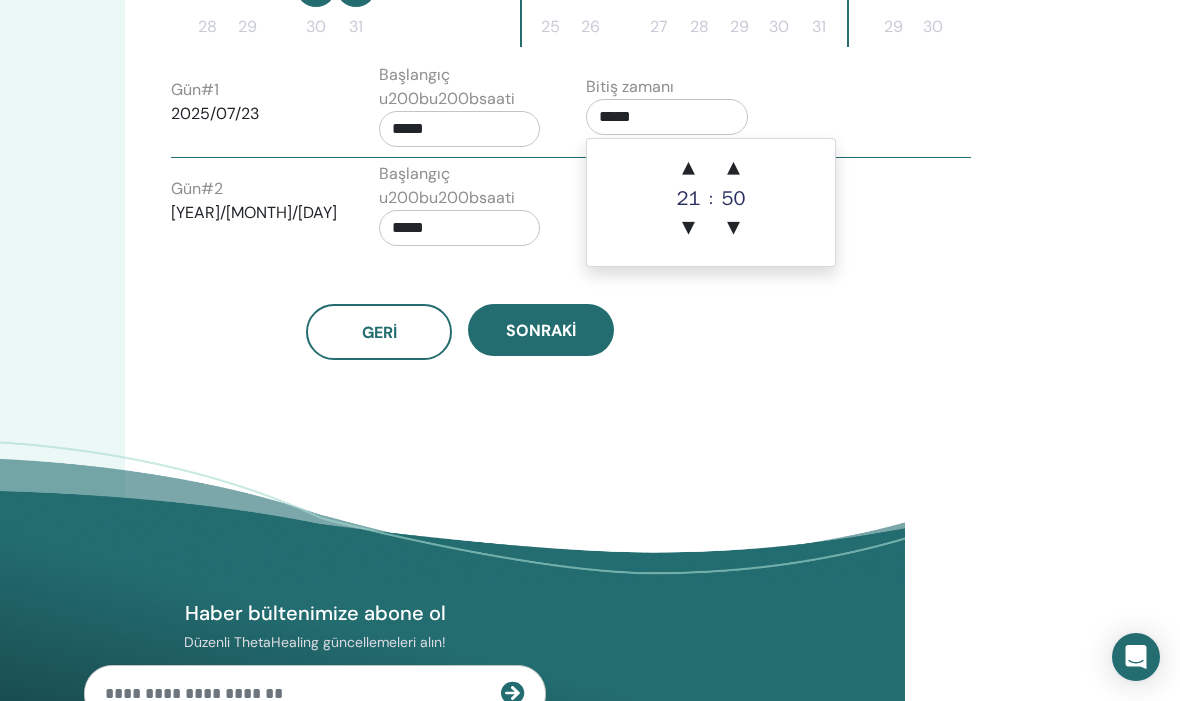 click on "21" at bounding box center [689, 198] 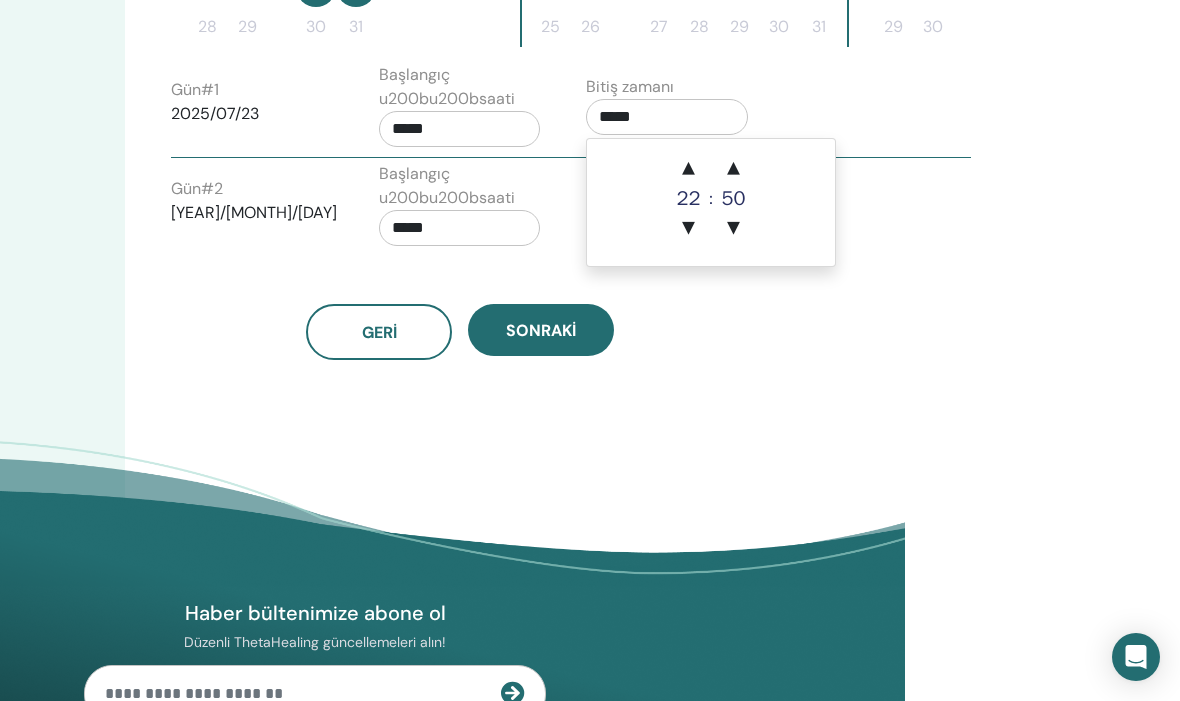 click on "▲" at bounding box center [689, 169] 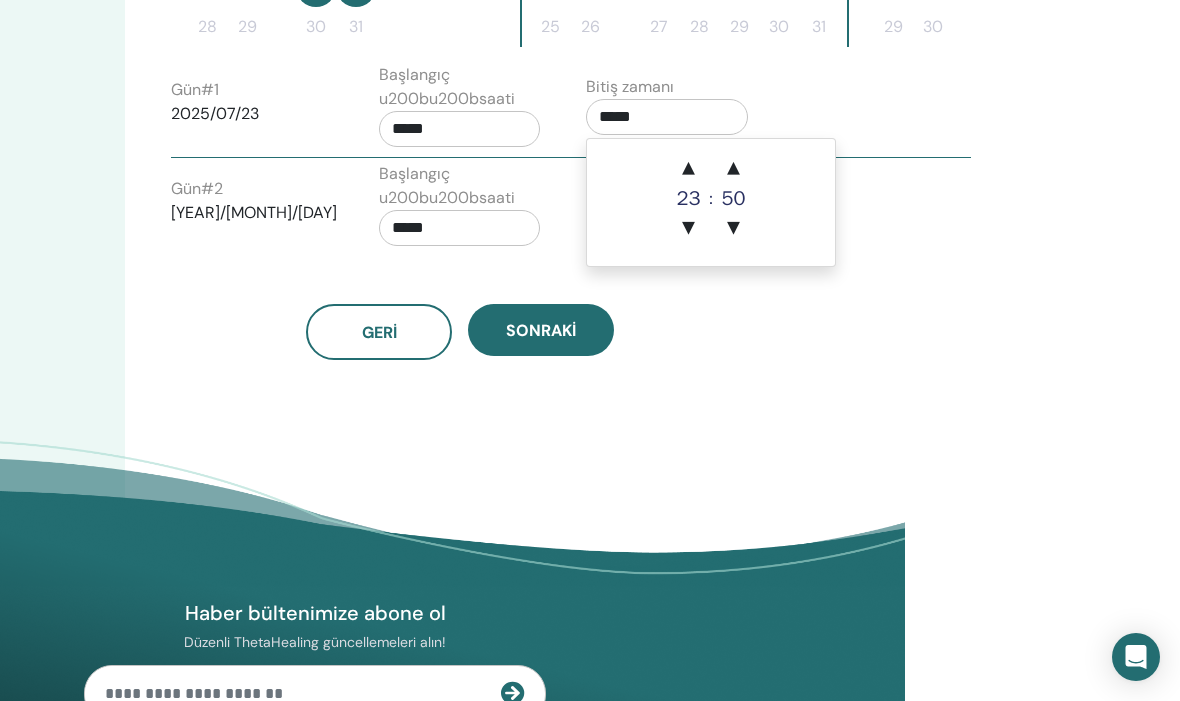 click on "50" at bounding box center (733, 198) 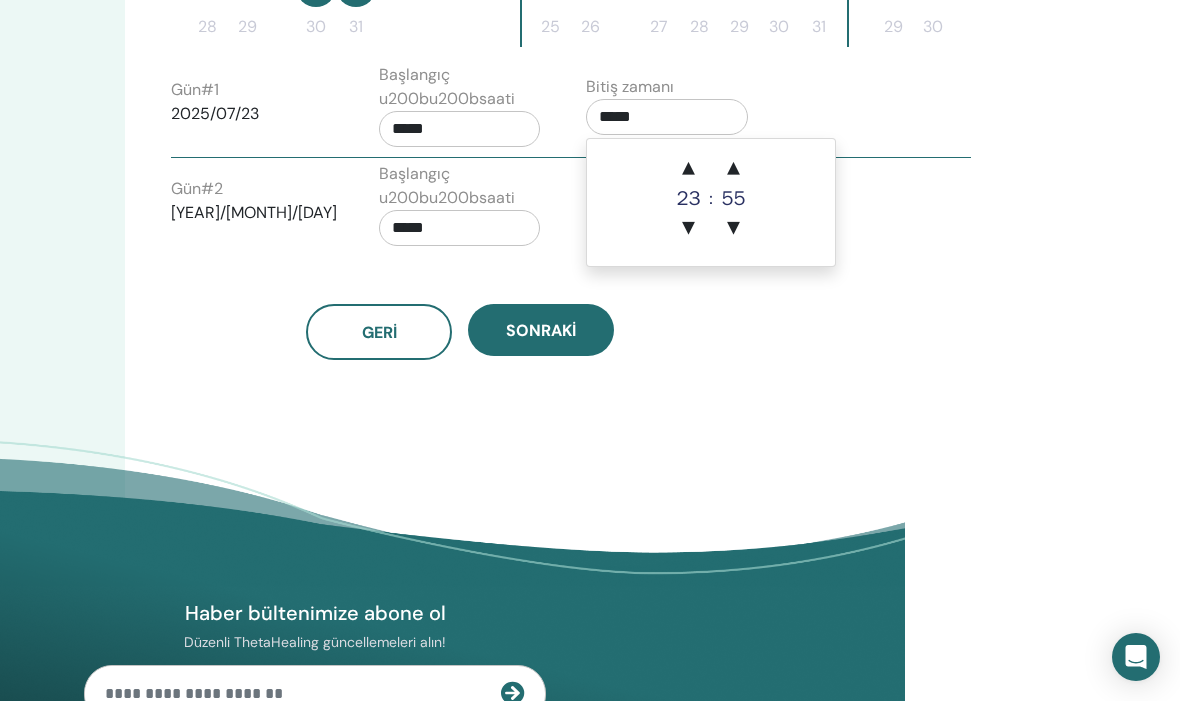 click on "▲" at bounding box center (733, 169) 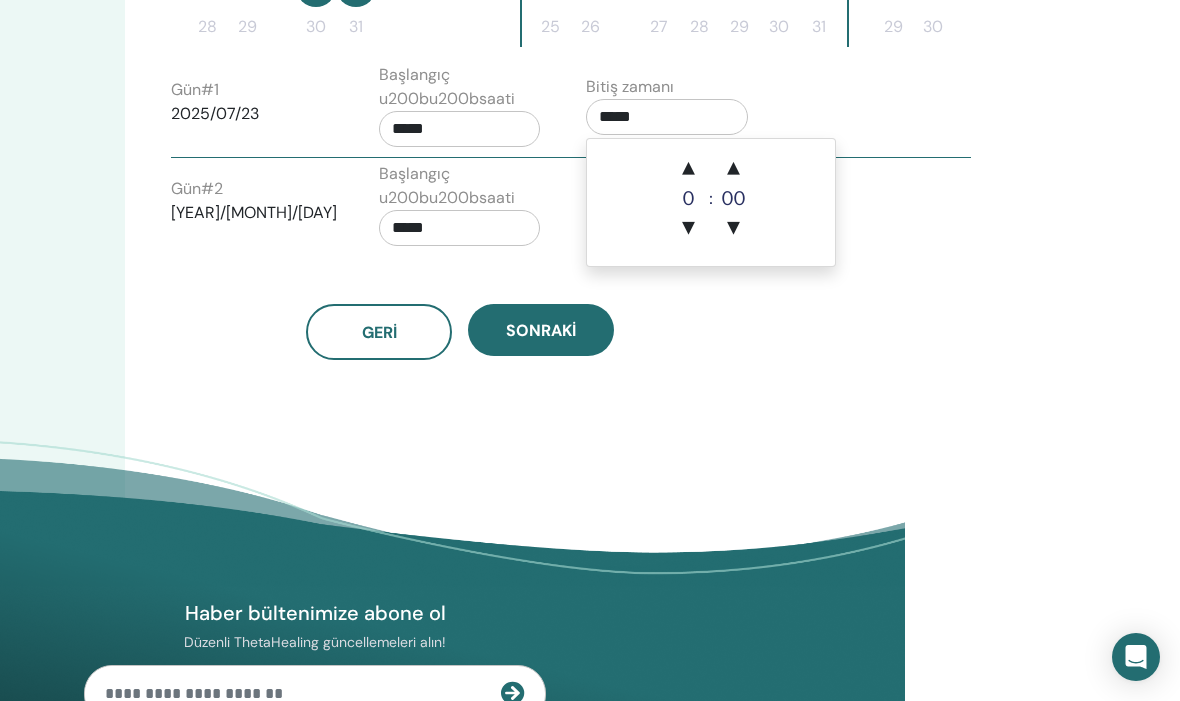 click on "▲" at bounding box center [733, 169] 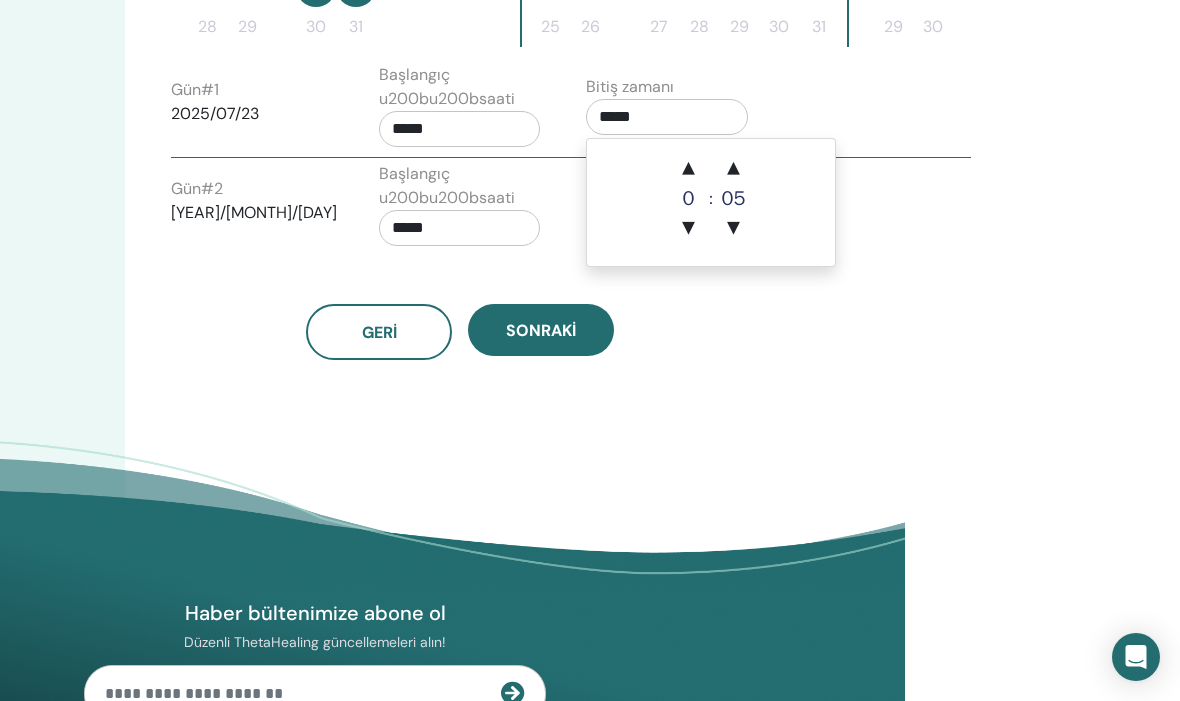 click on "05" at bounding box center [733, 198] 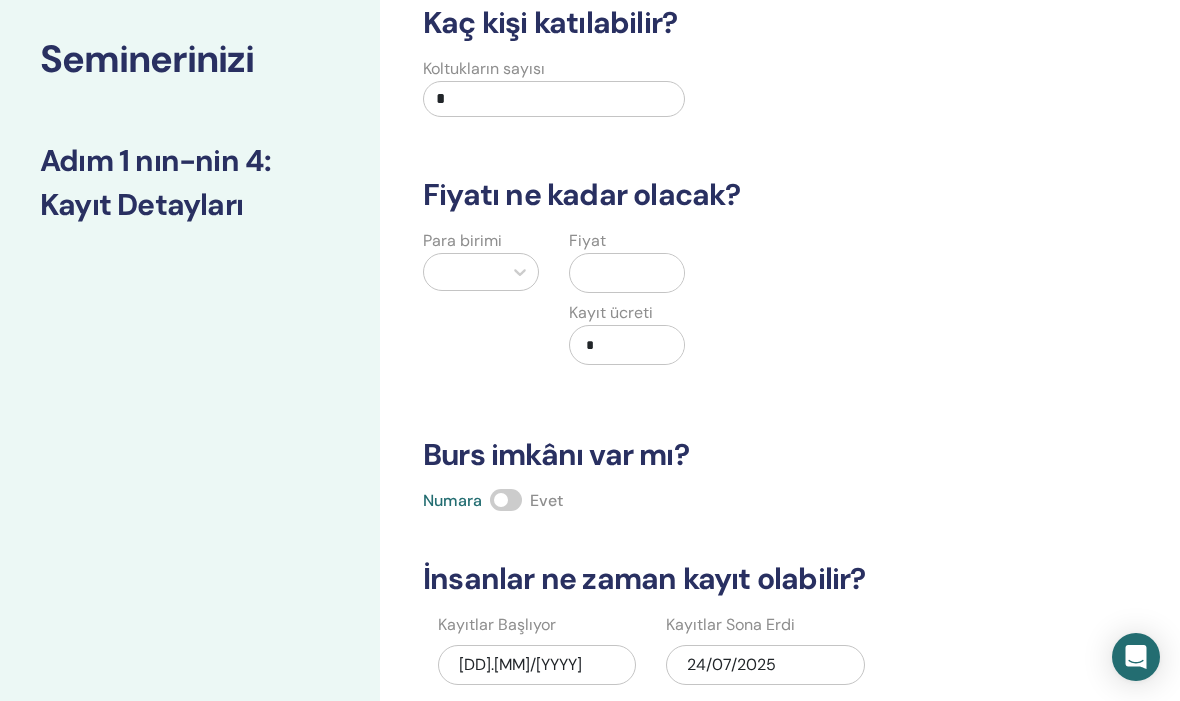 scroll, scrollTop: 110, scrollLeft: 20, axis: both 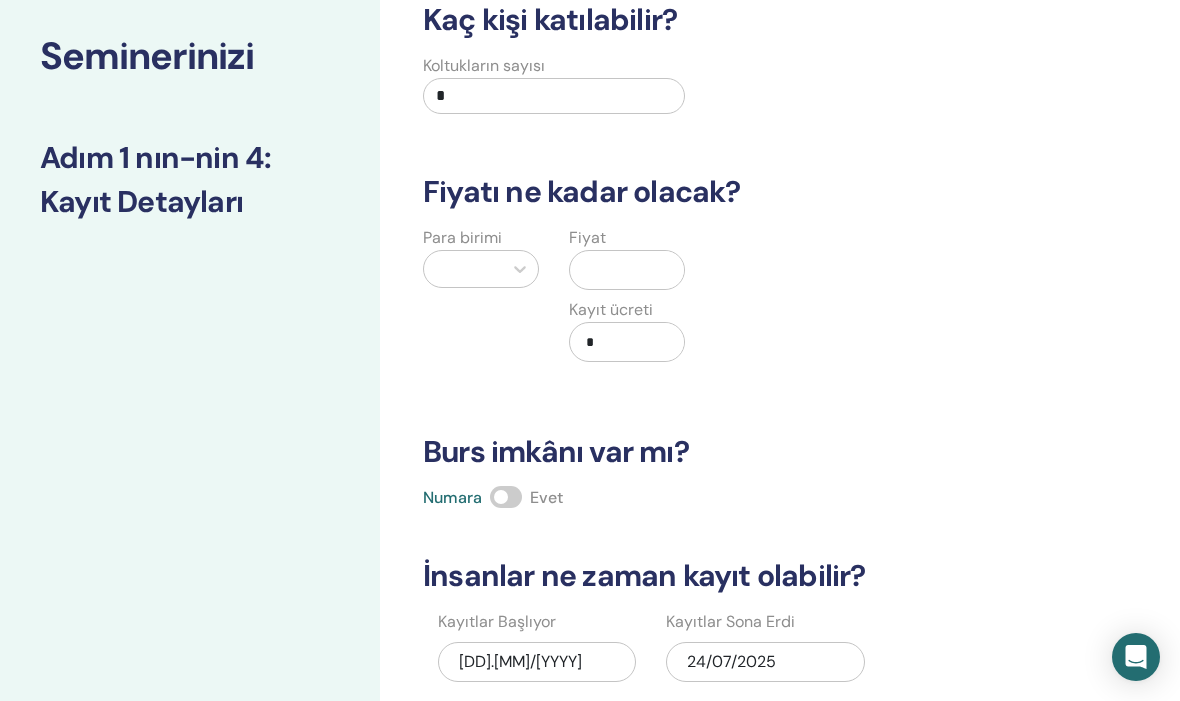 click on "*" at bounding box center (554, 96) 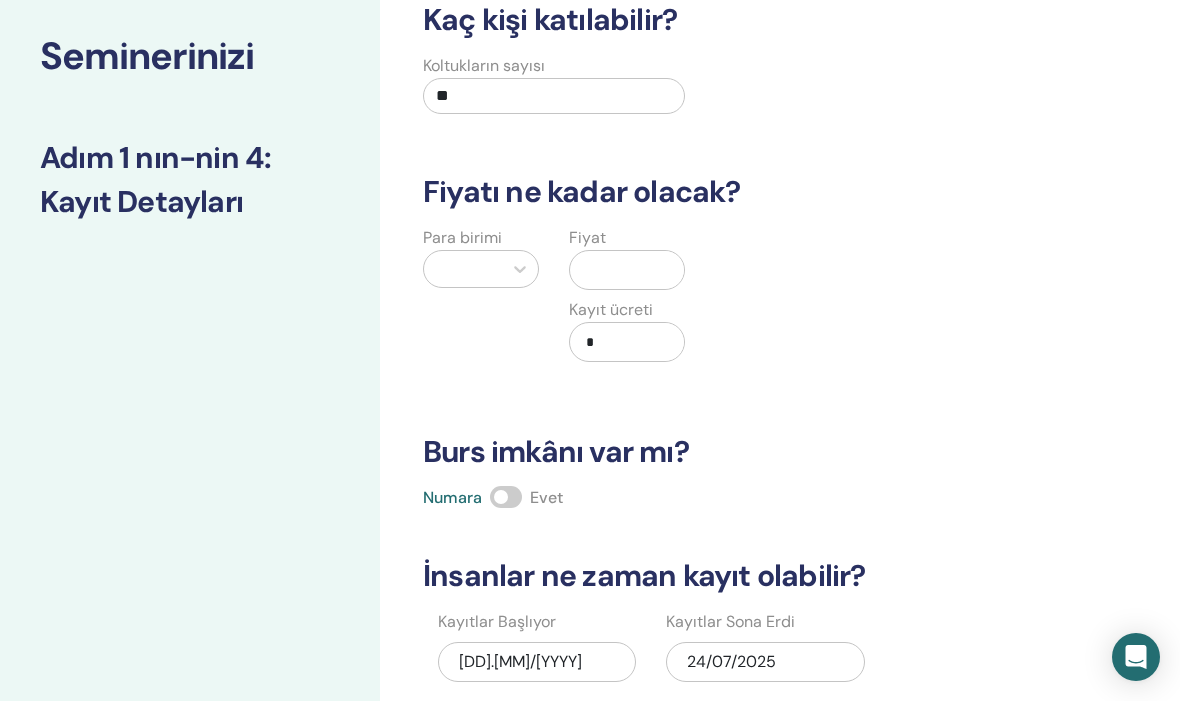 type on "*" 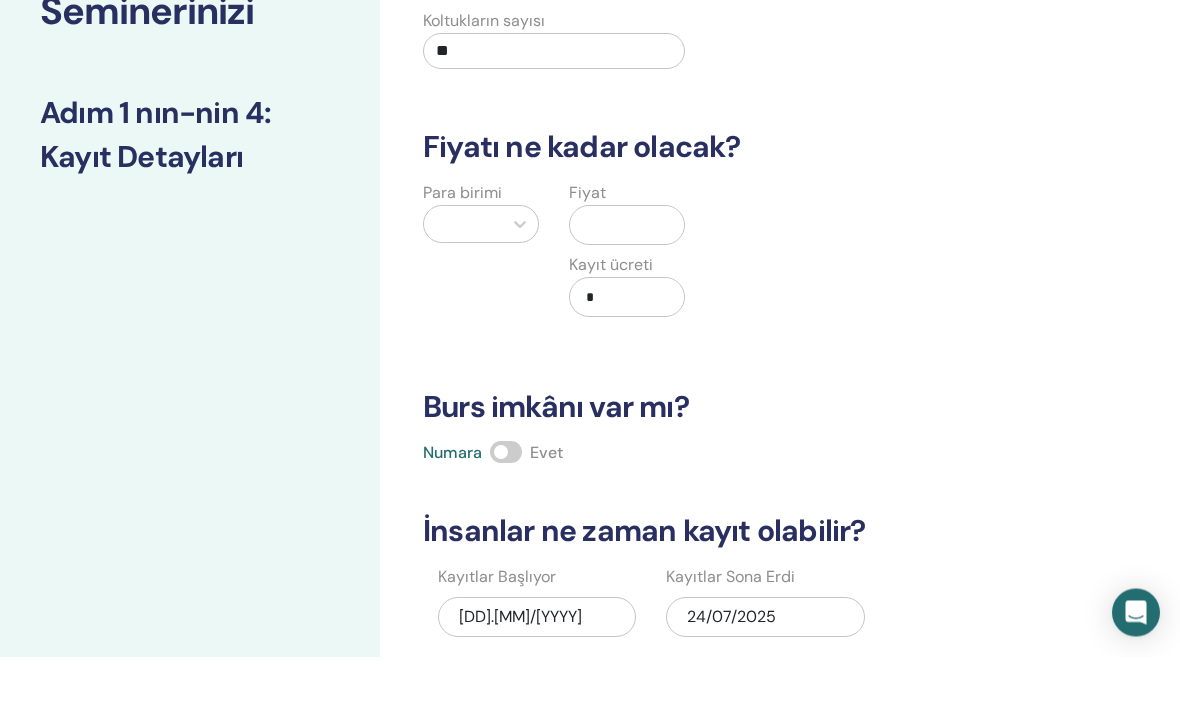 type on "**" 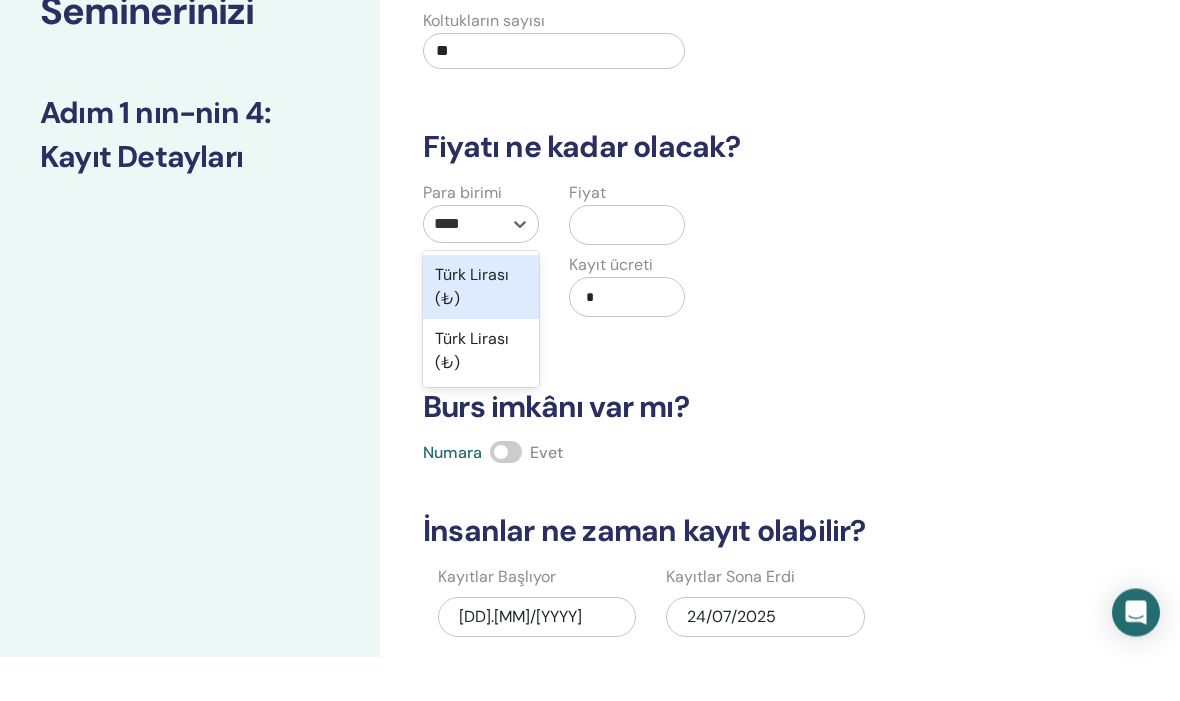click on "Türk Lirası (₺)" at bounding box center [481, 332] 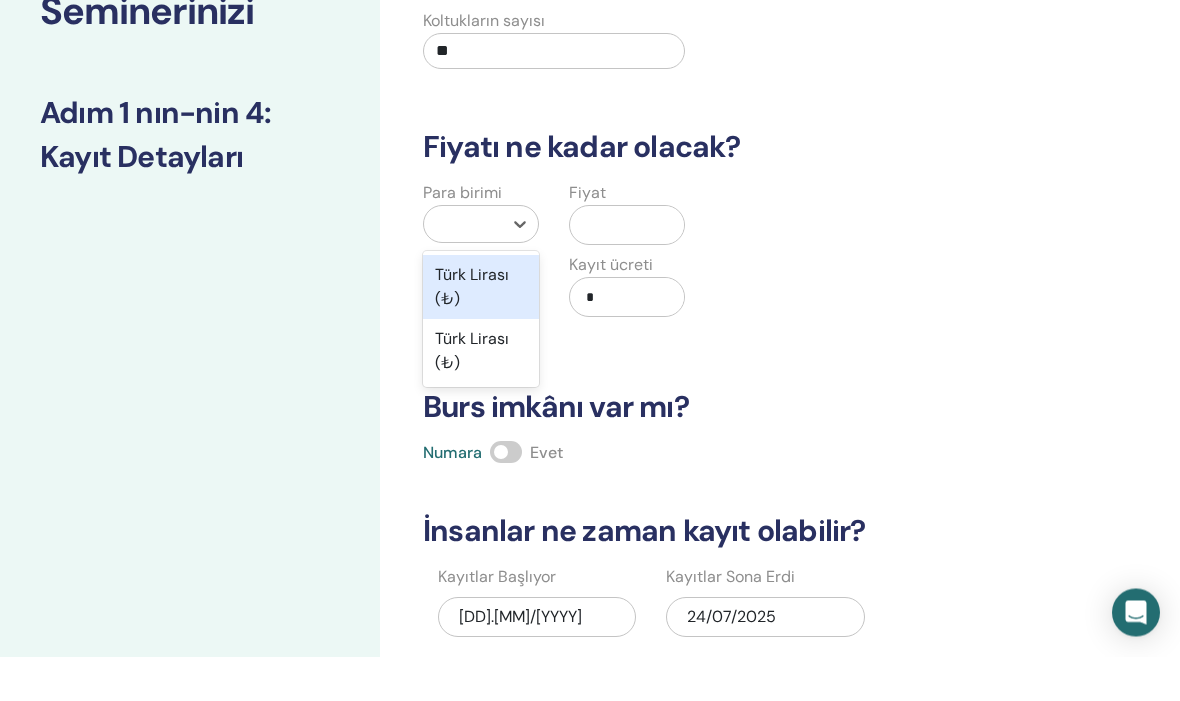 scroll, scrollTop: 155, scrollLeft: 20, axis: both 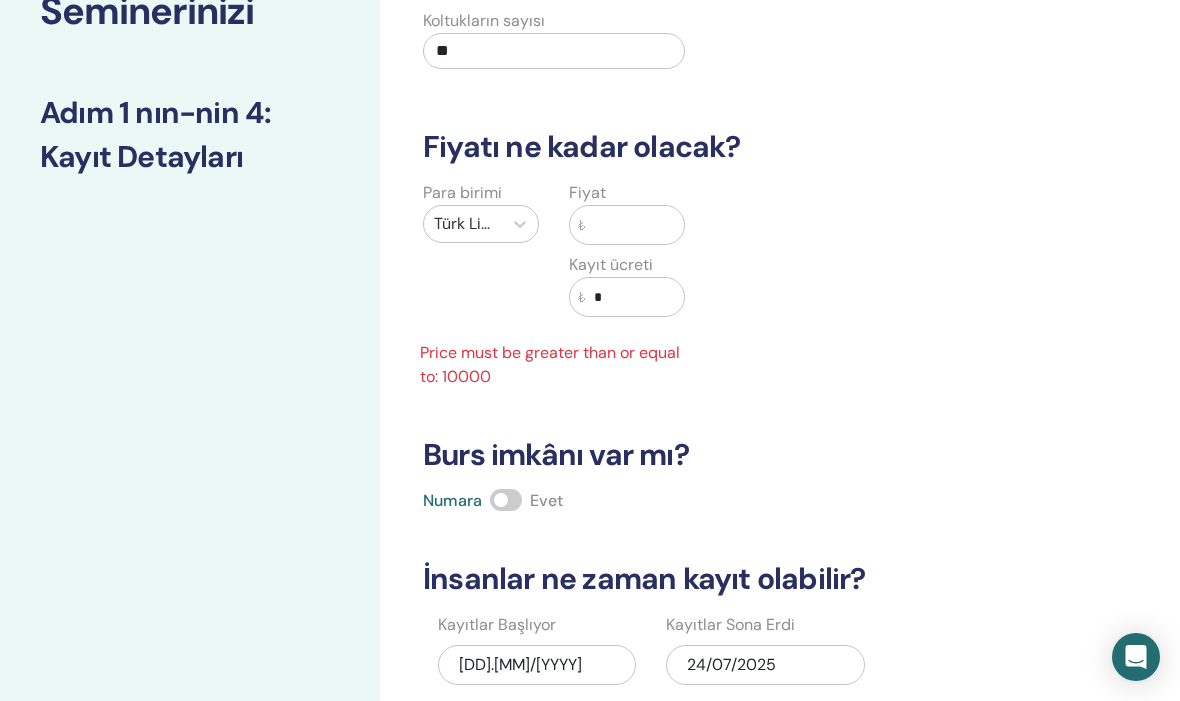 click at bounding box center (635, 225) 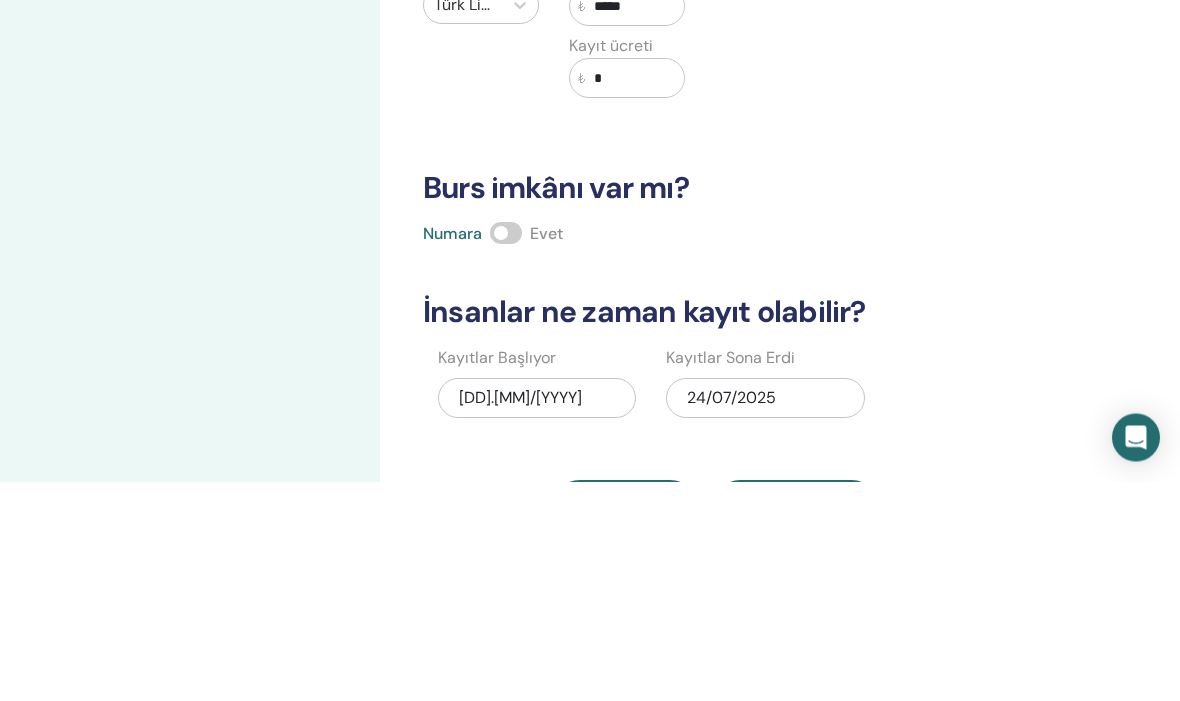 type on "*****" 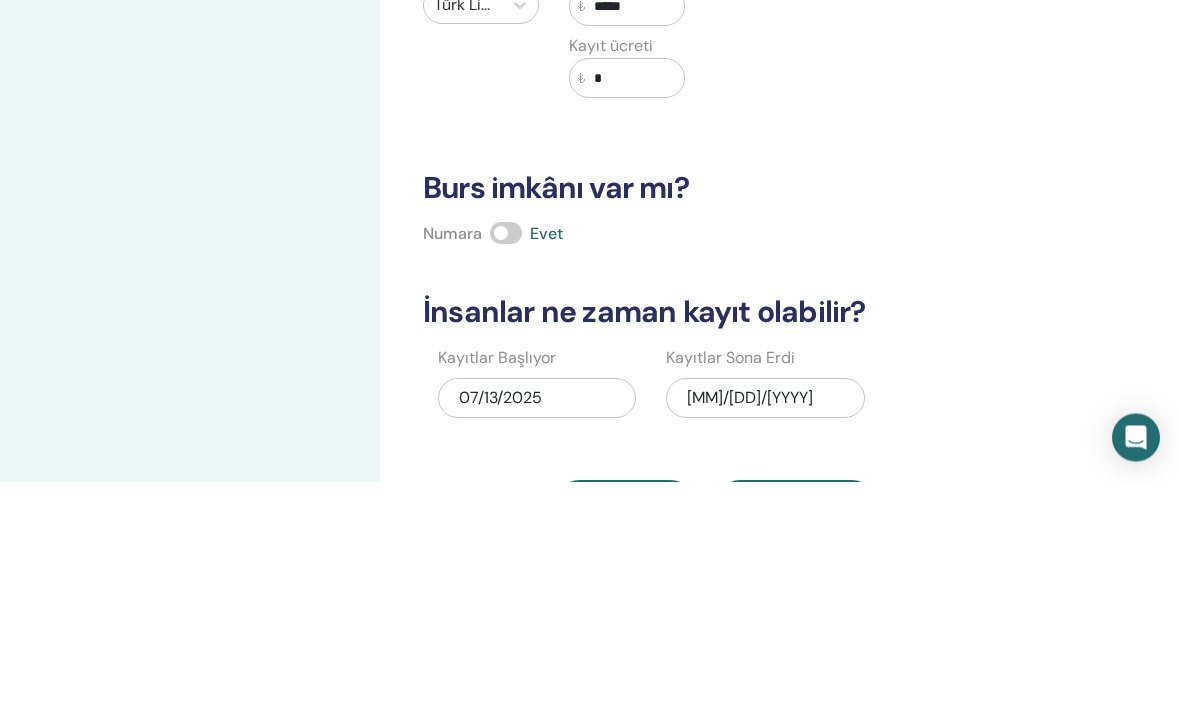 scroll, scrollTop: 374, scrollLeft: 20, axis: both 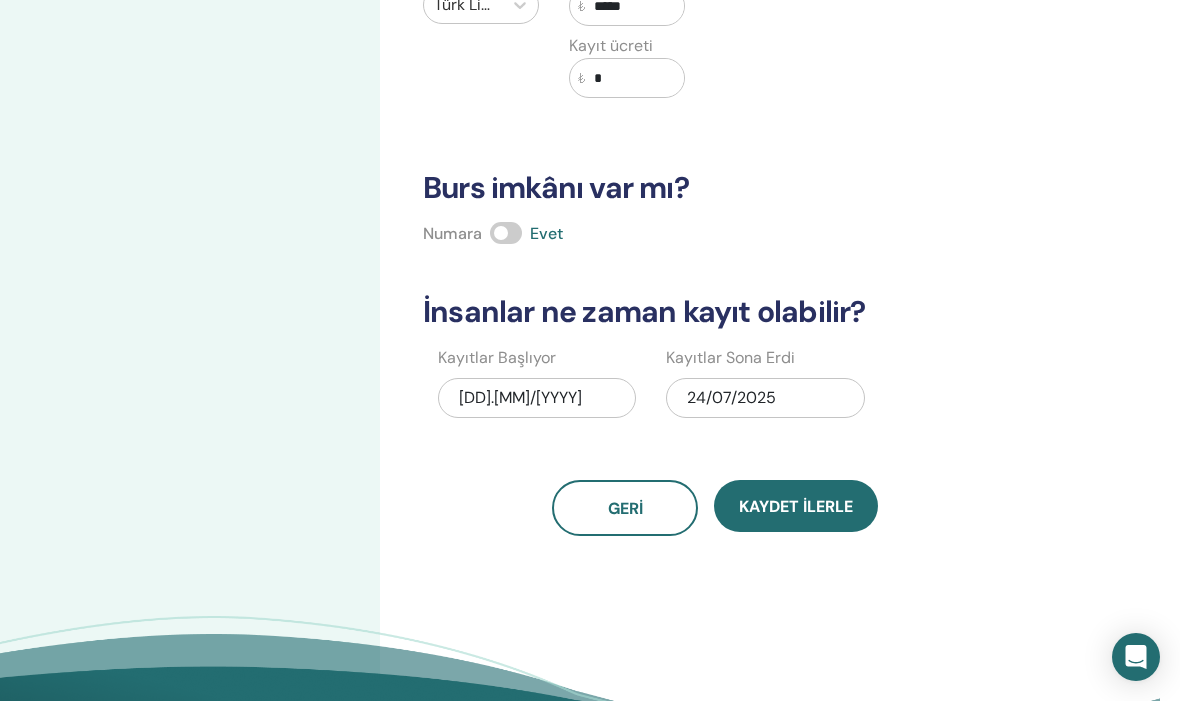 click on "Kaydet ilerle" at bounding box center [796, 506] 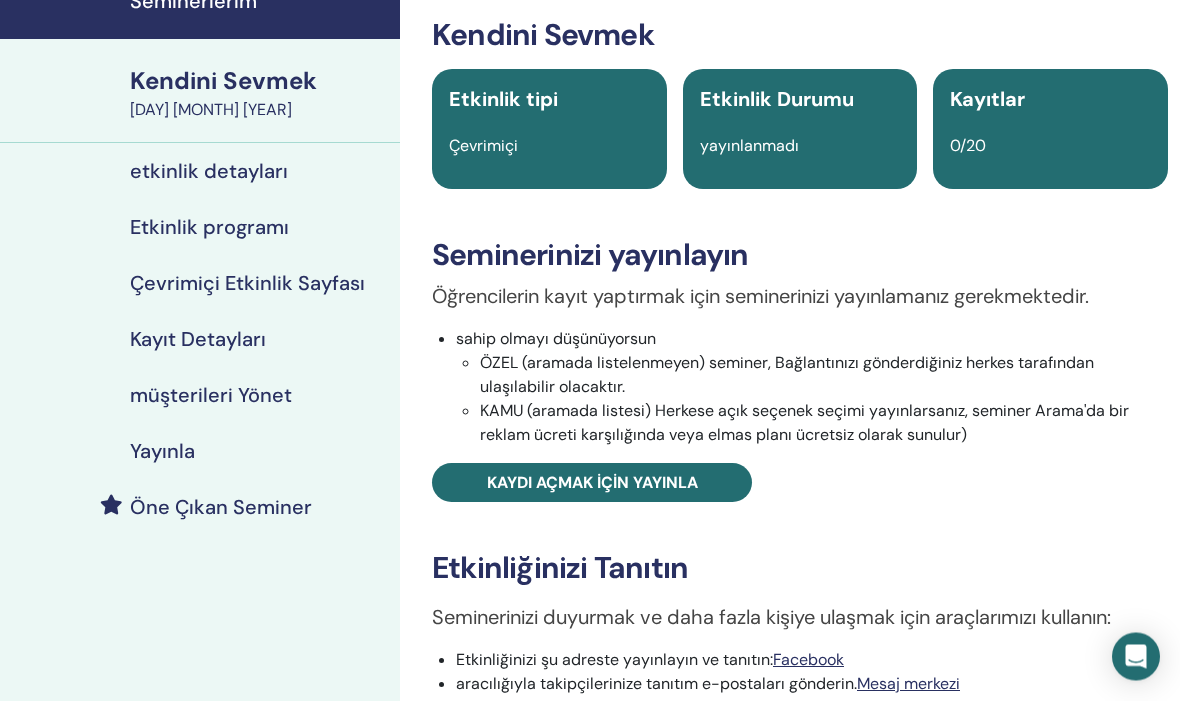 scroll, scrollTop: 95, scrollLeft: 0, axis: vertical 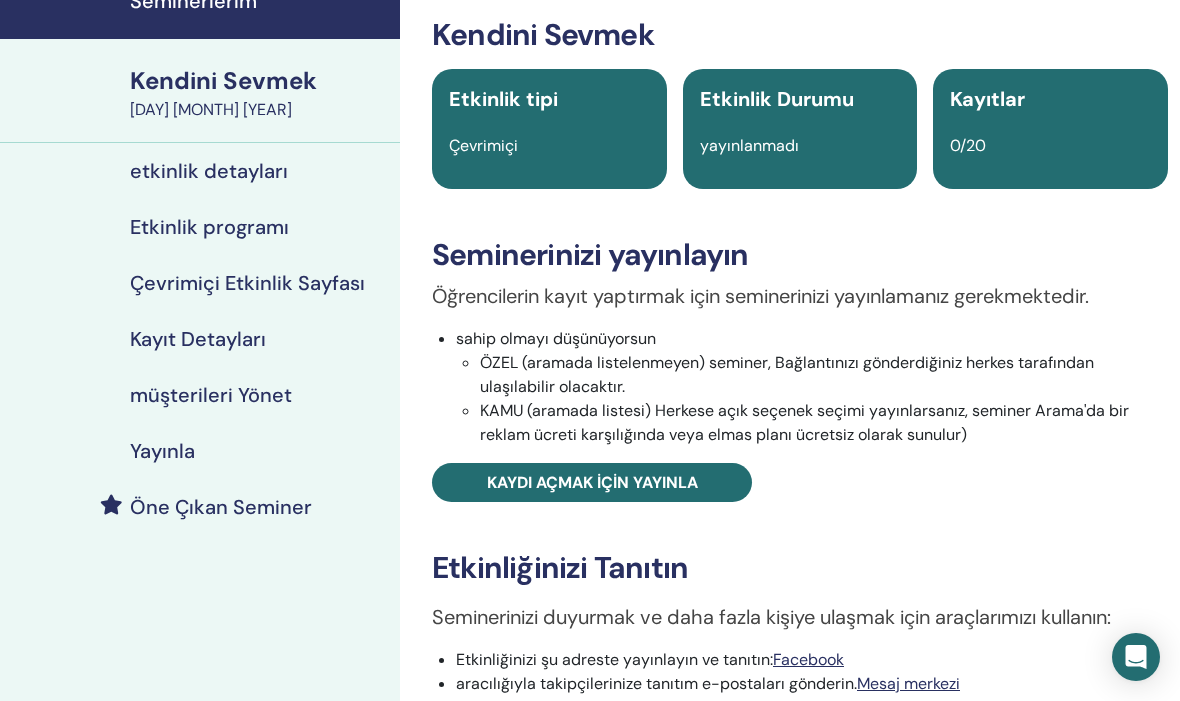 click on "Kaydı açmak için yayınla" at bounding box center [592, 482] 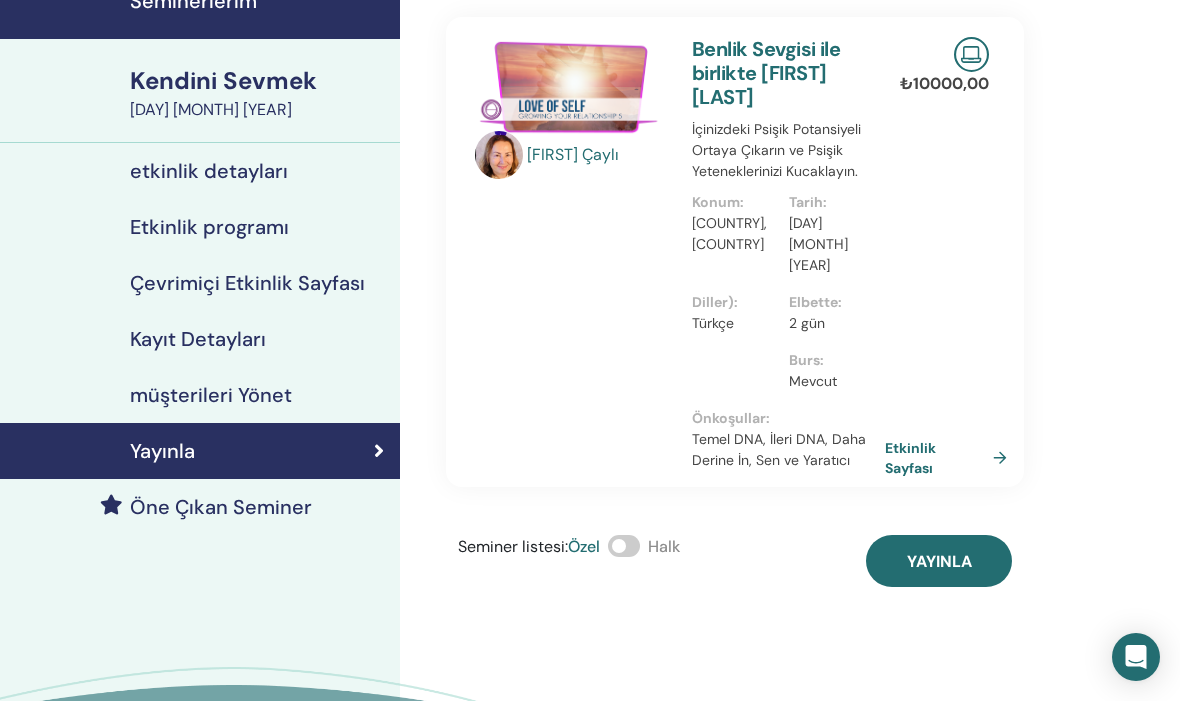 click on "Yayınla" at bounding box center [939, 561] 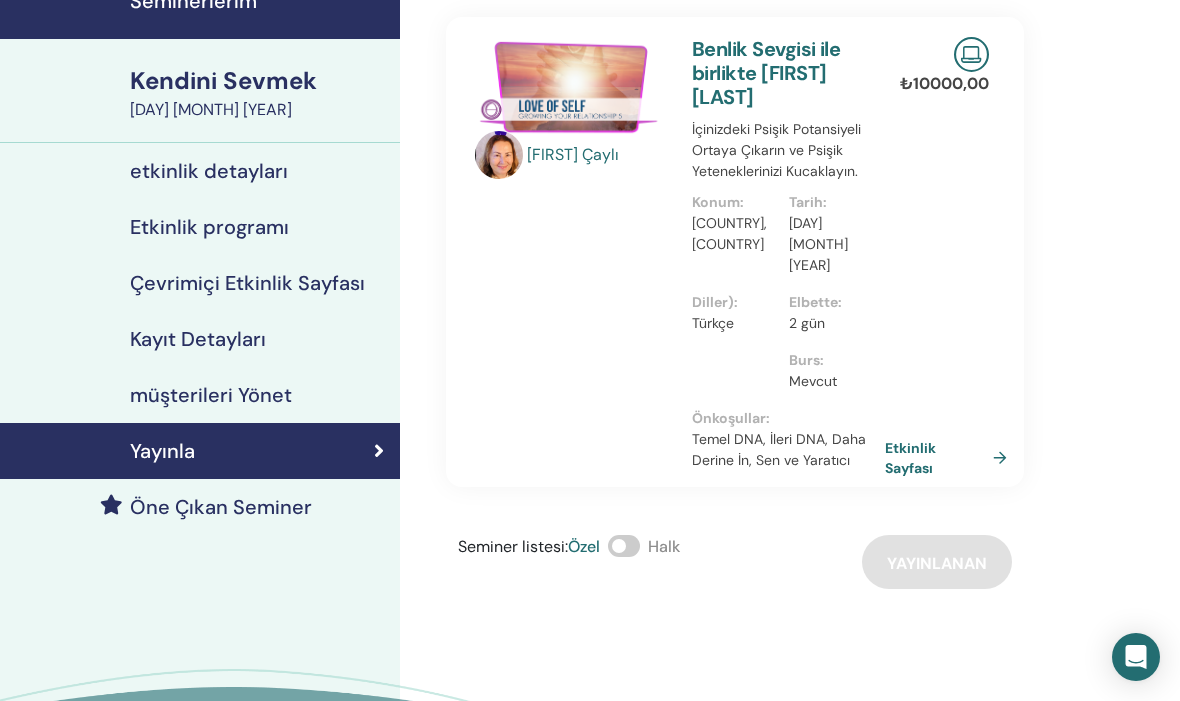click on "Etkinlik Sayfası" at bounding box center (950, 457) 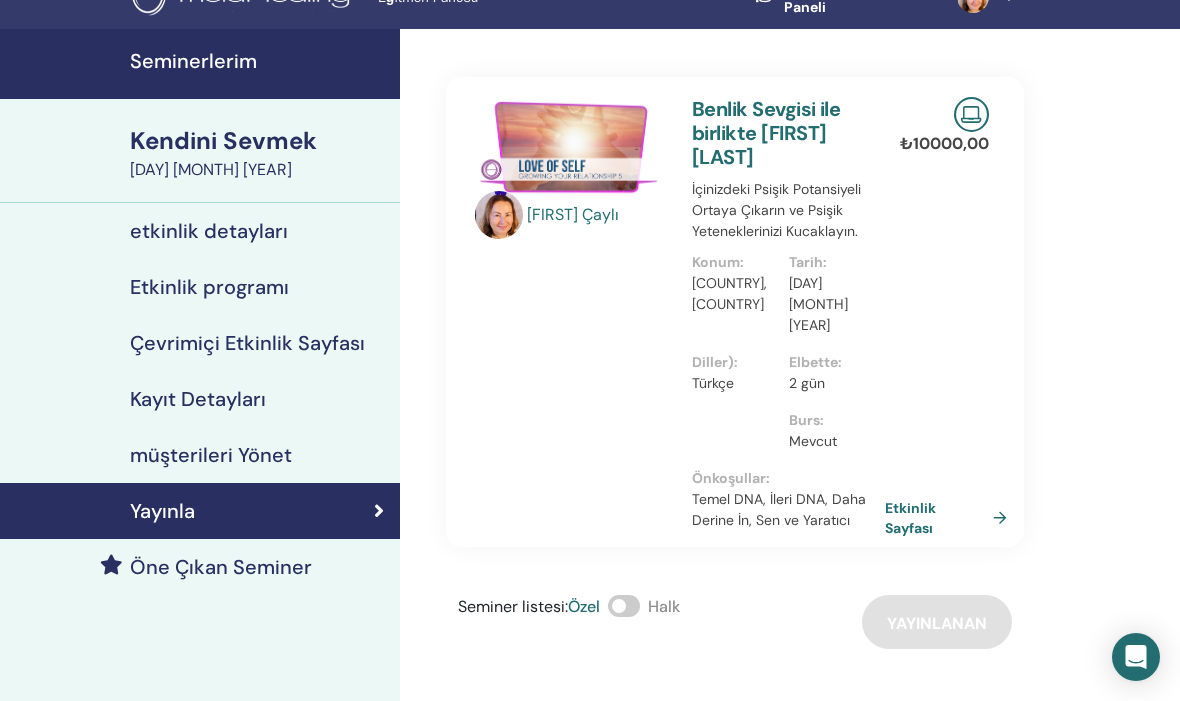 scroll, scrollTop: 0, scrollLeft: 0, axis: both 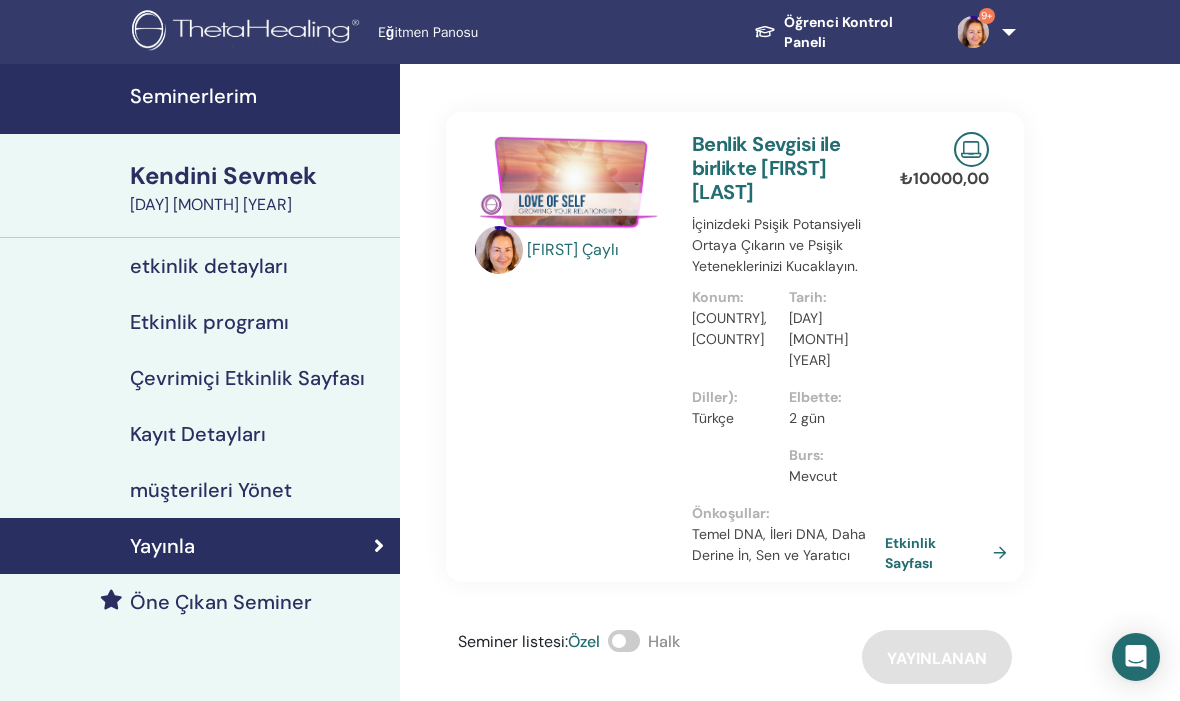 click on "9+" at bounding box center (979, 32) 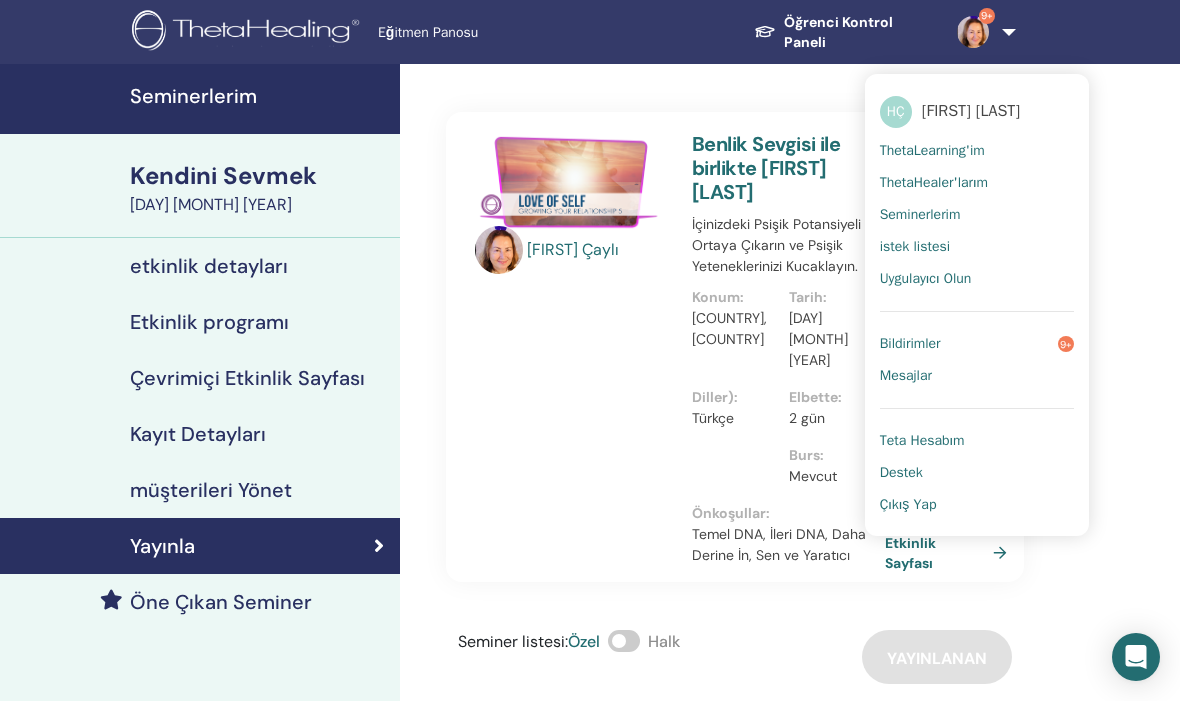 click on "Havva    Çaylı Benlik Sevgisi ile birlikte Havva Çaylı İçinizdeki Psişik Potansiyeli Ortaya Çıkarın ve Psişik Yeteneklerinizi Kucaklayın. Konum  : TUR, Türkiye Tarih  : 23 Temmuz 2025 Diller)  : Türkçe Elbette  : 2 gün Burs  : Mevcut Önkoşullar  : Temel DNA, İleri DNA, Daha Derine İn, Sen ve Yaratıcı ₺  10000,00 Etkinlik Sayfası Seminer listesi  :  Özel Halk Yayınlanan" at bounding box center [800, 514] 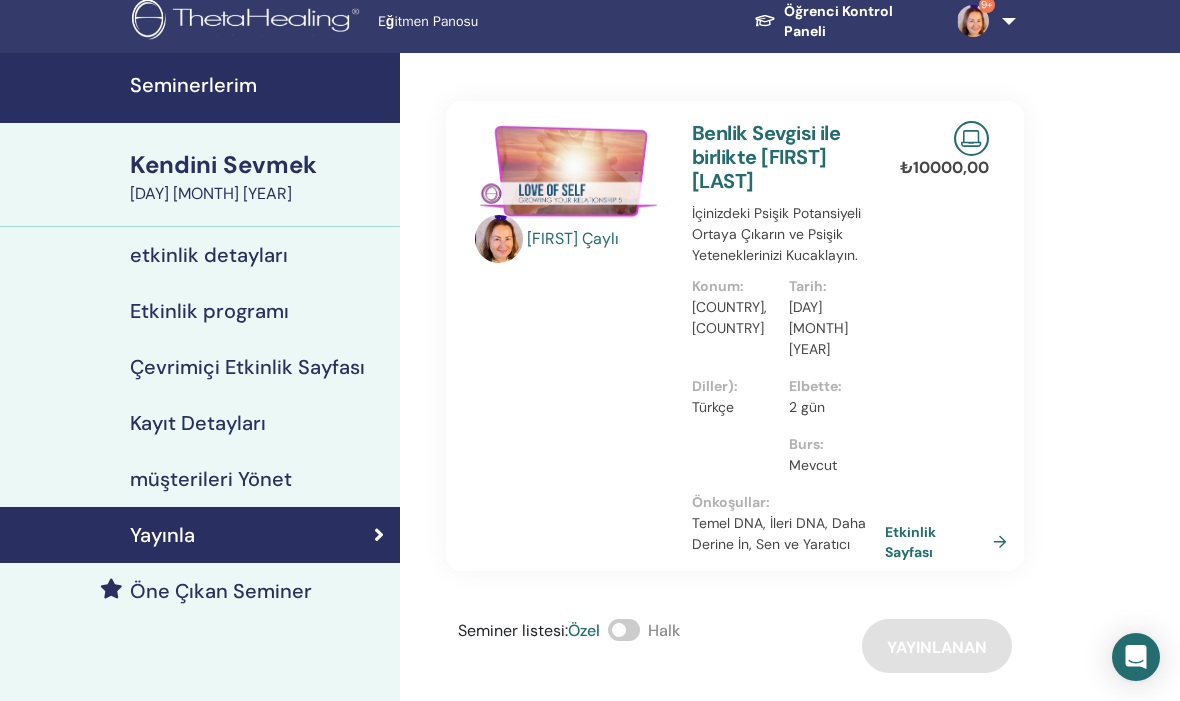 scroll, scrollTop: 0, scrollLeft: 0, axis: both 